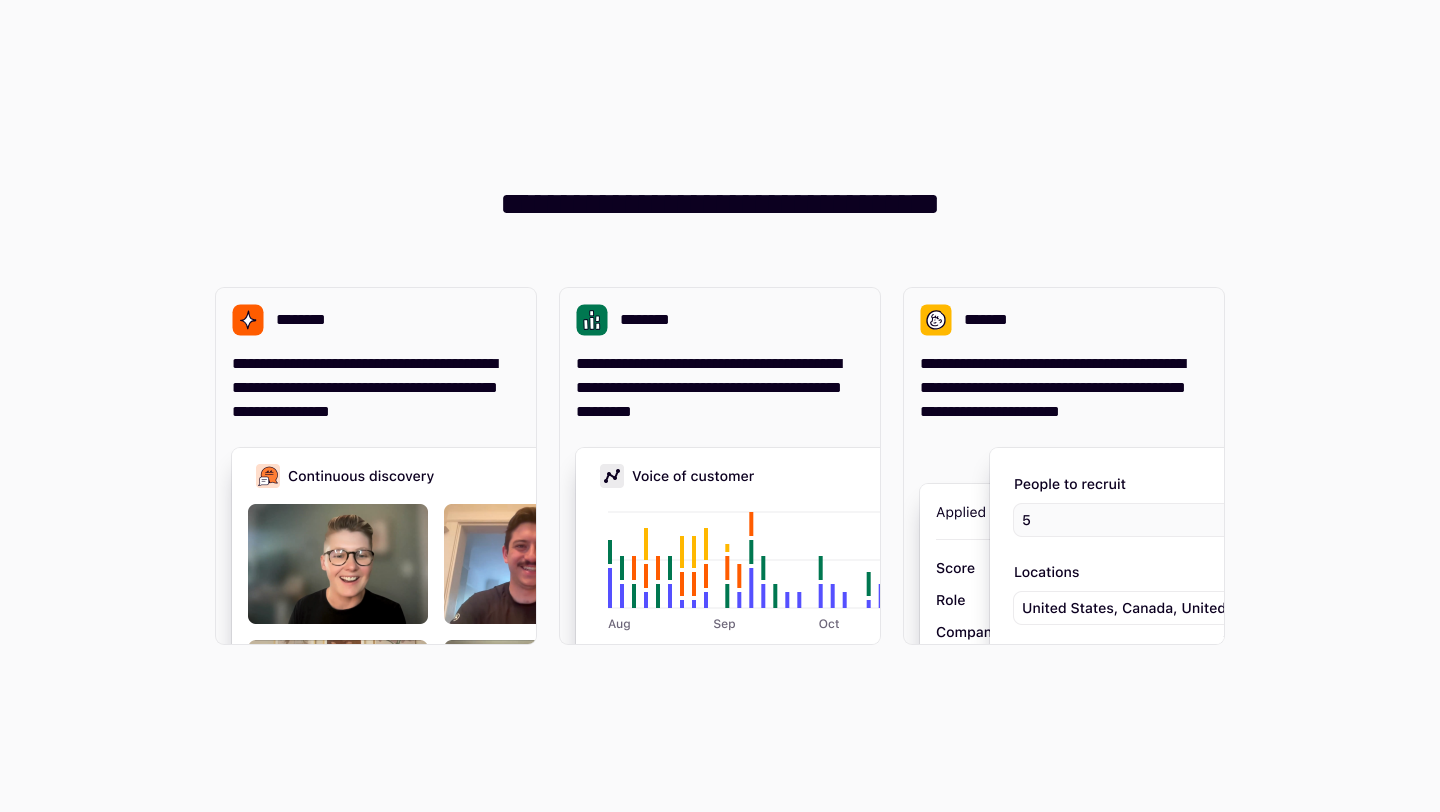 scroll, scrollTop: 0, scrollLeft: 0, axis: both 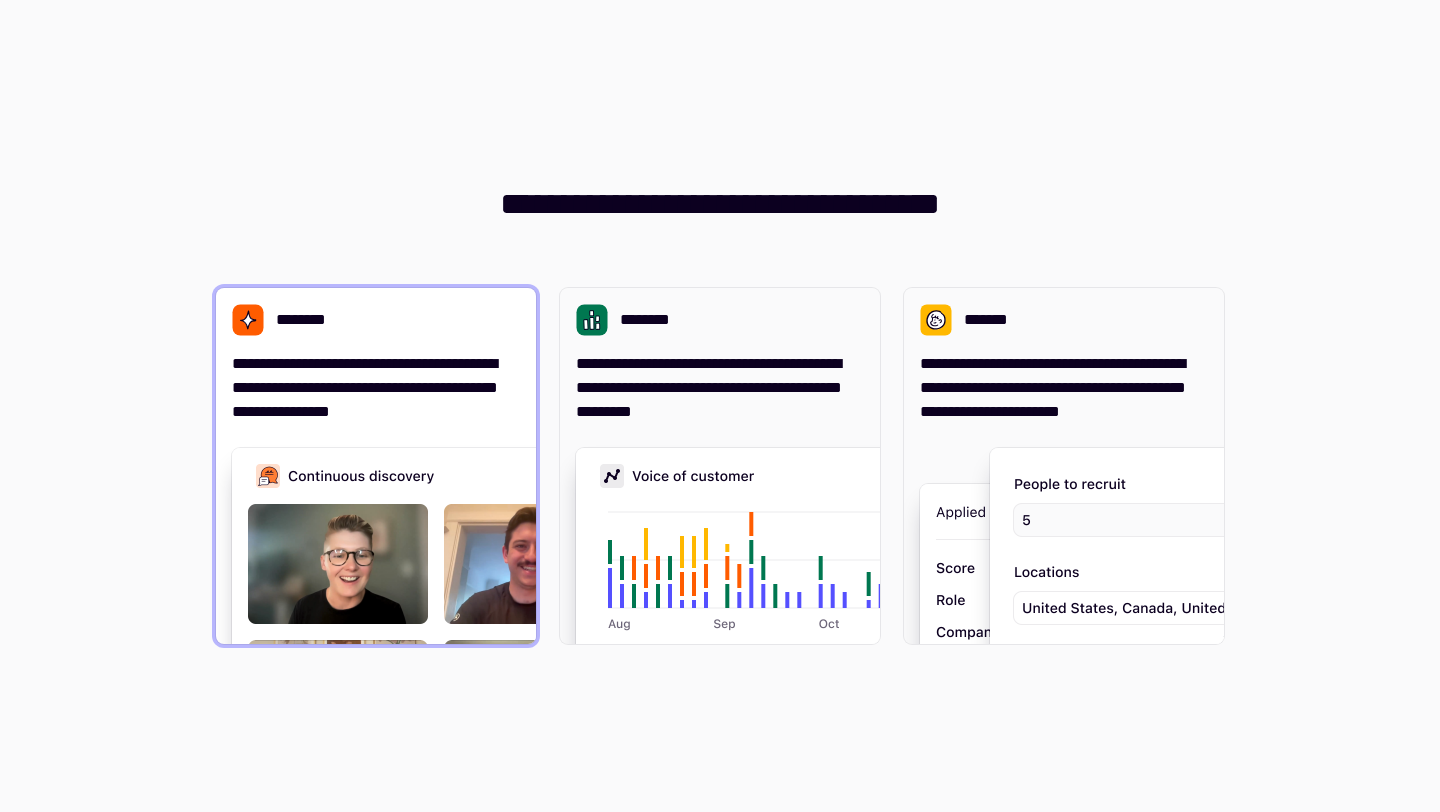 click at bounding box center (532, 648) 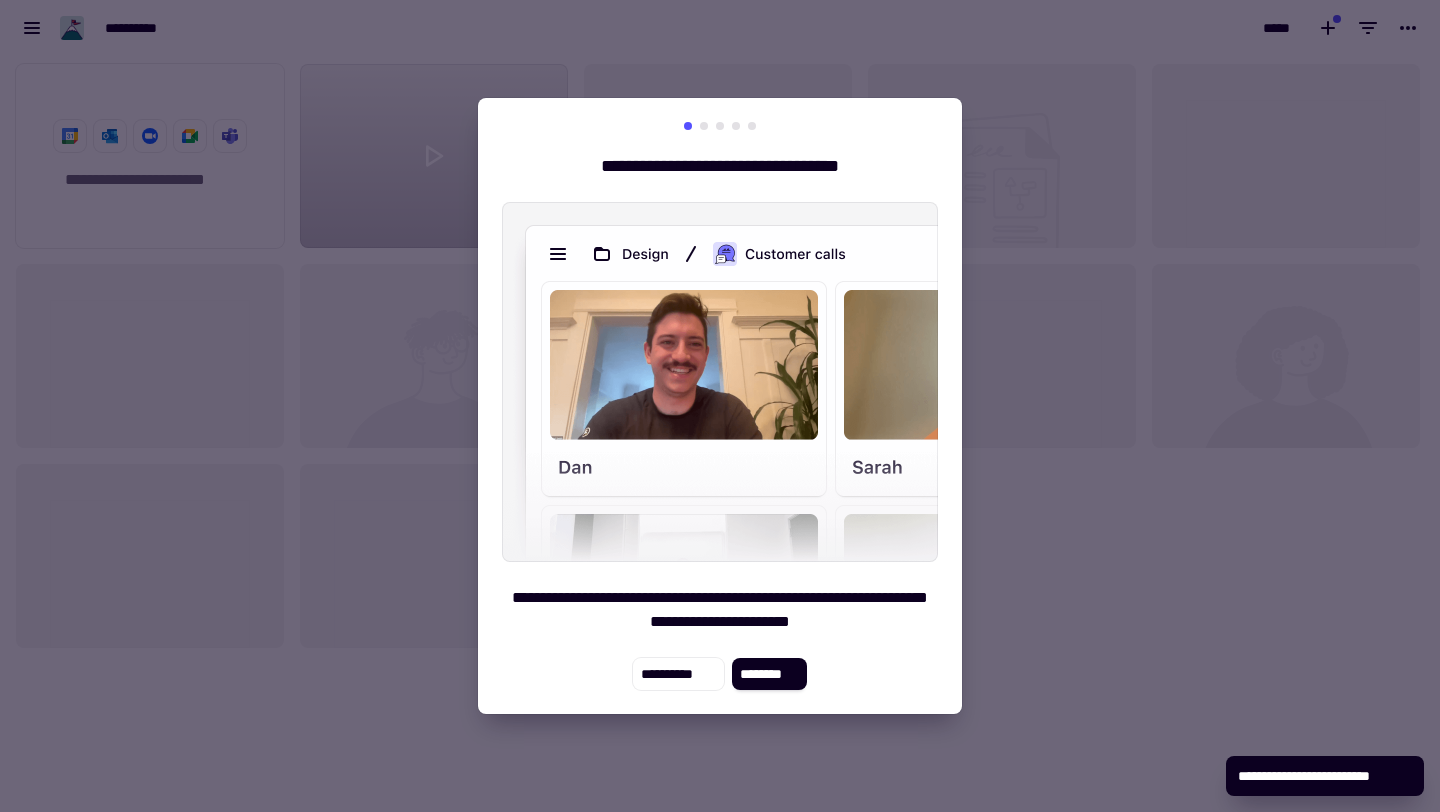 scroll, scrollTop: 1, scrollLeft: 1, axis: both 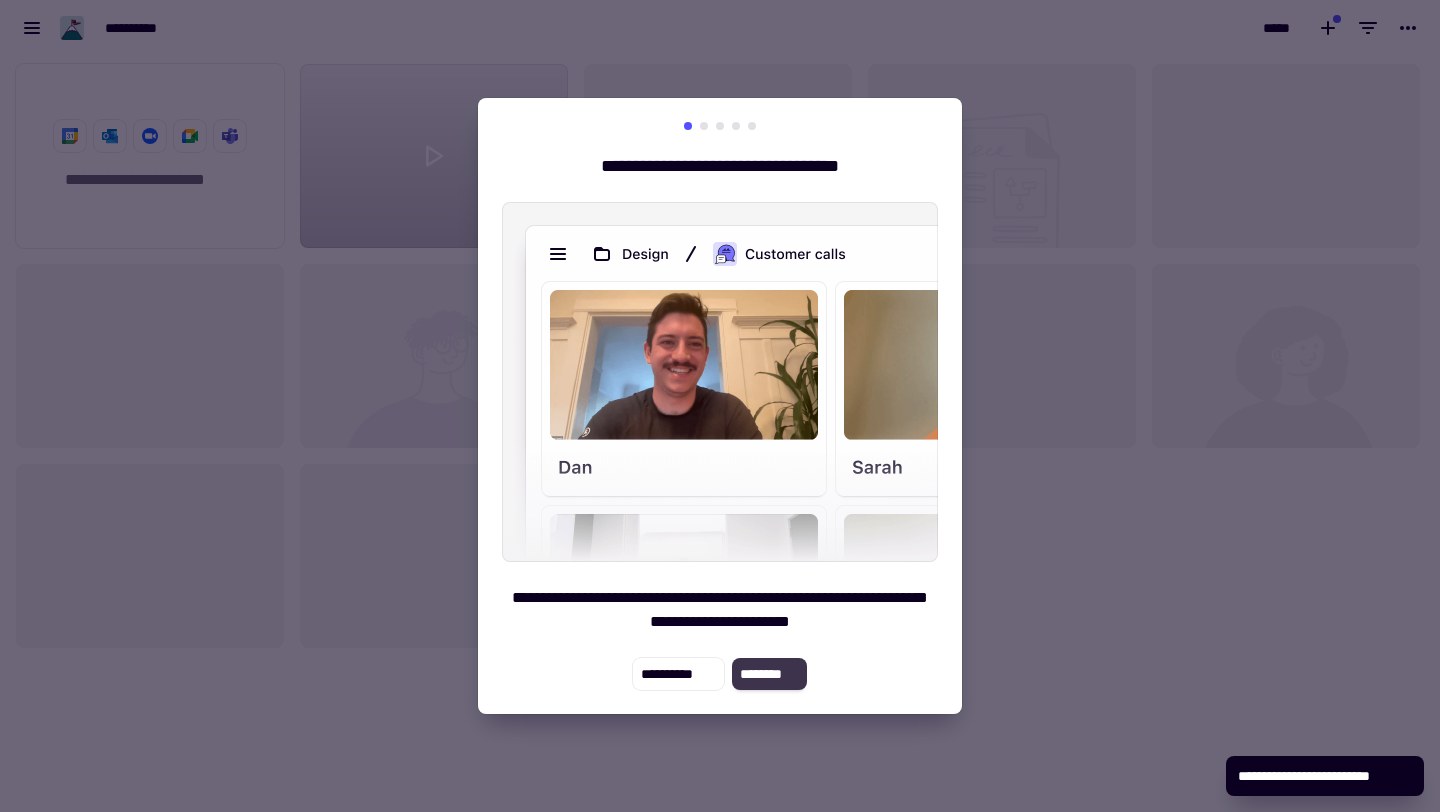 click on "********" 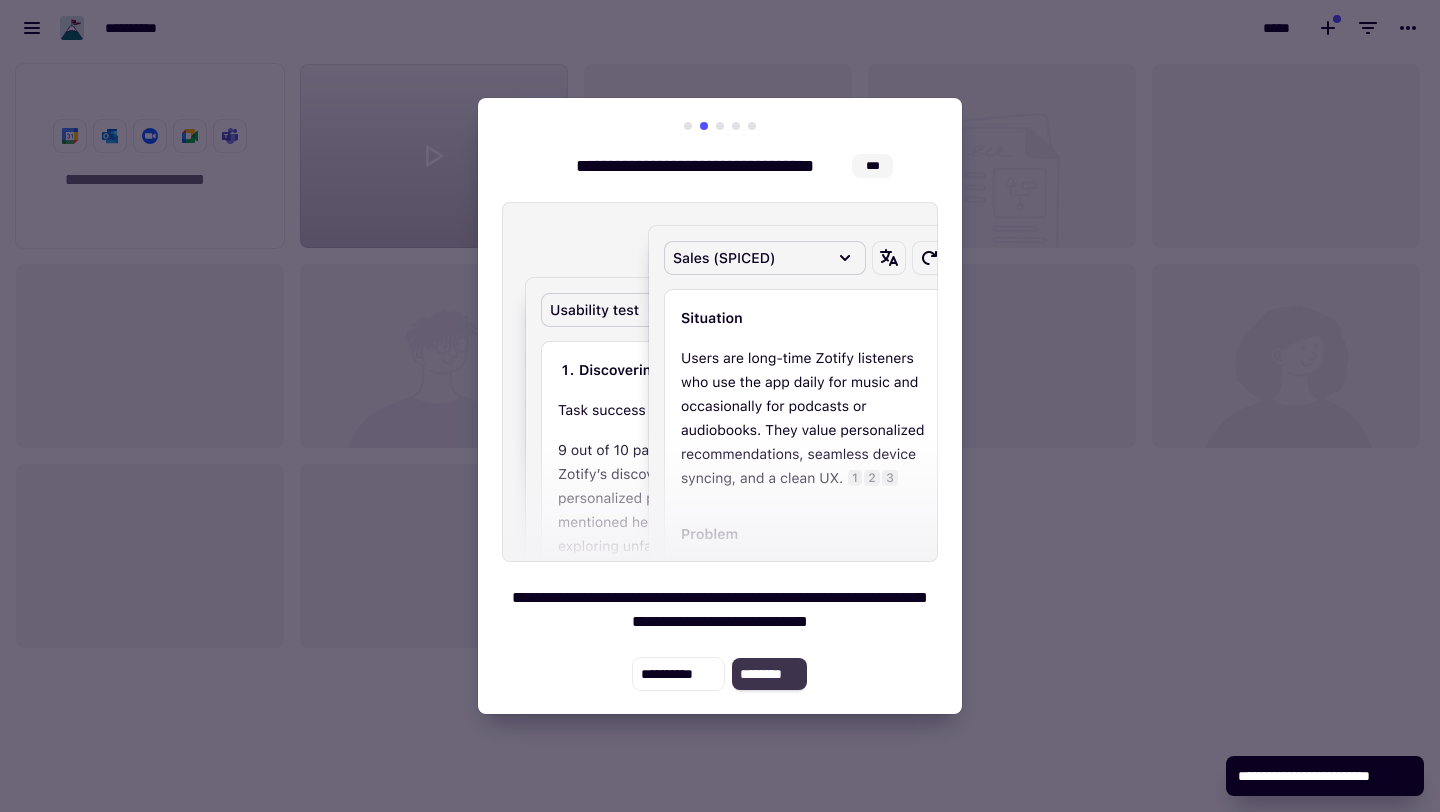 click on "********" 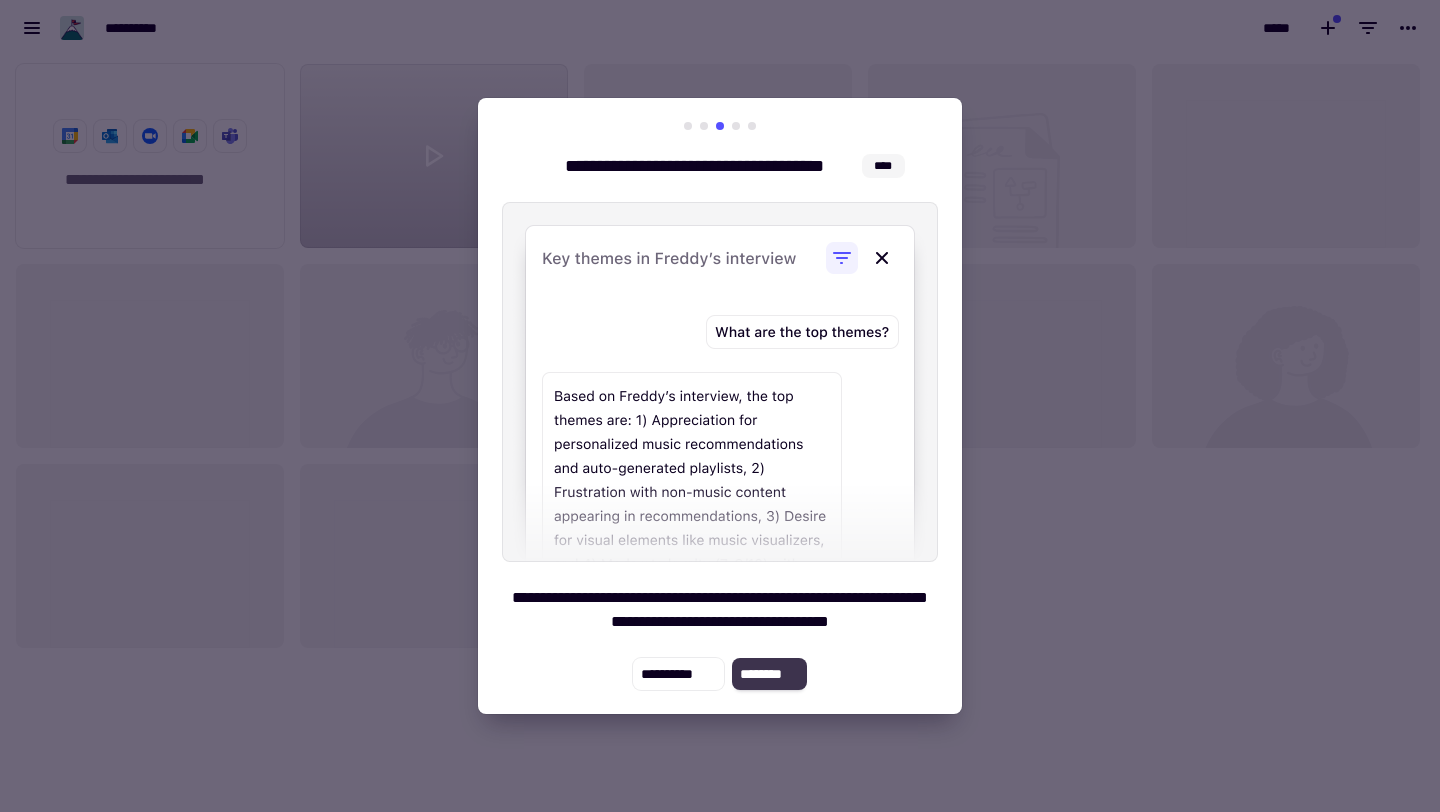 click on "********" 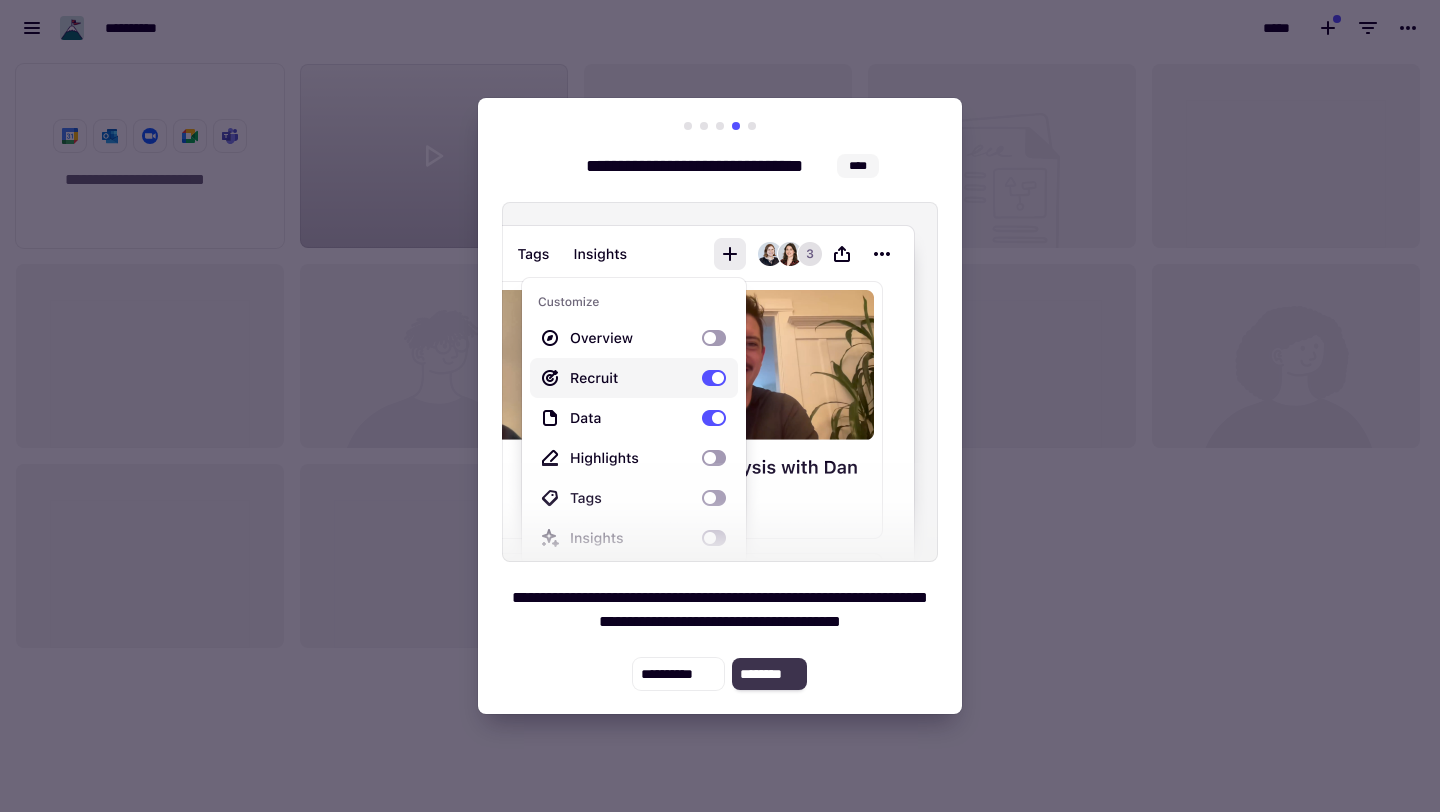 click on "********" 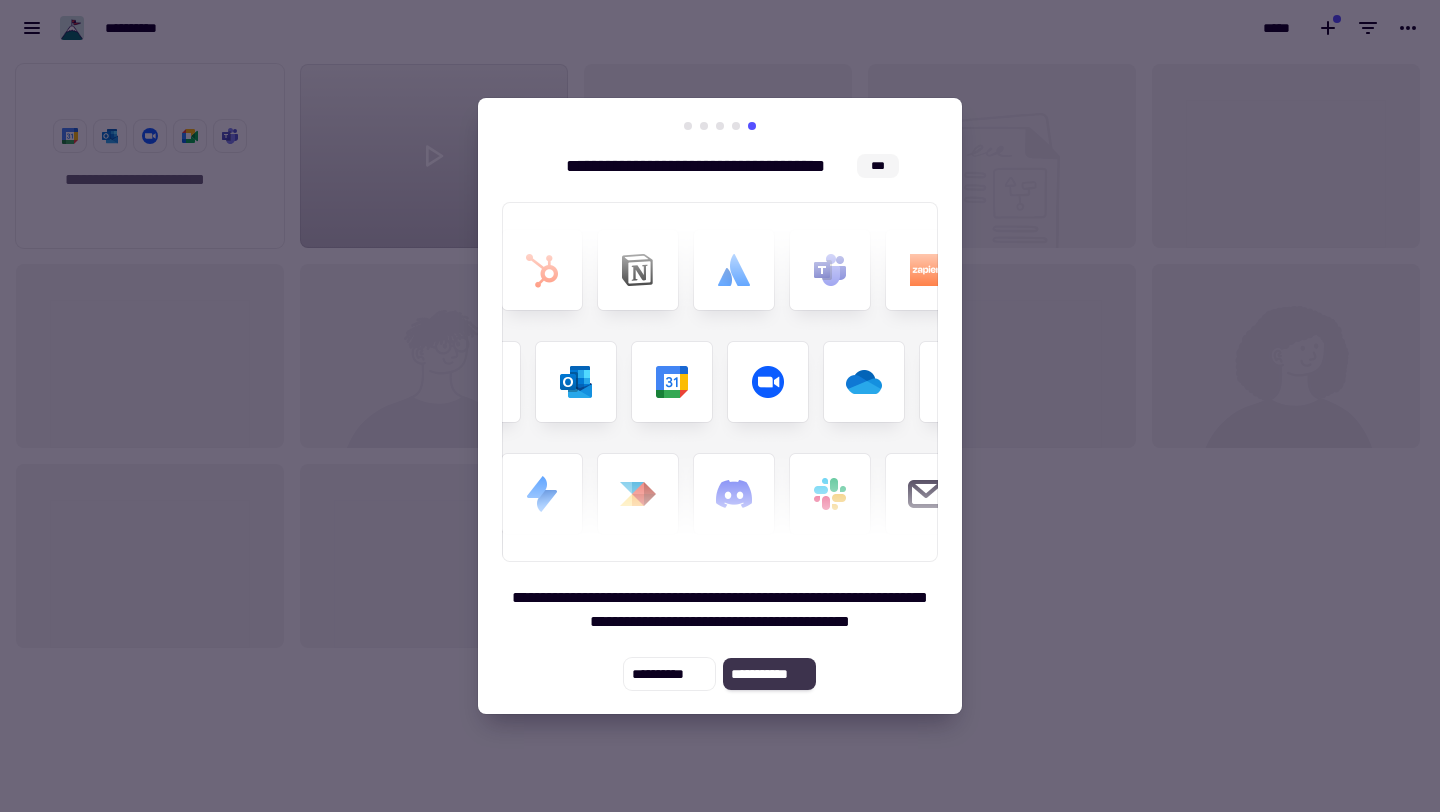 click on "**********" 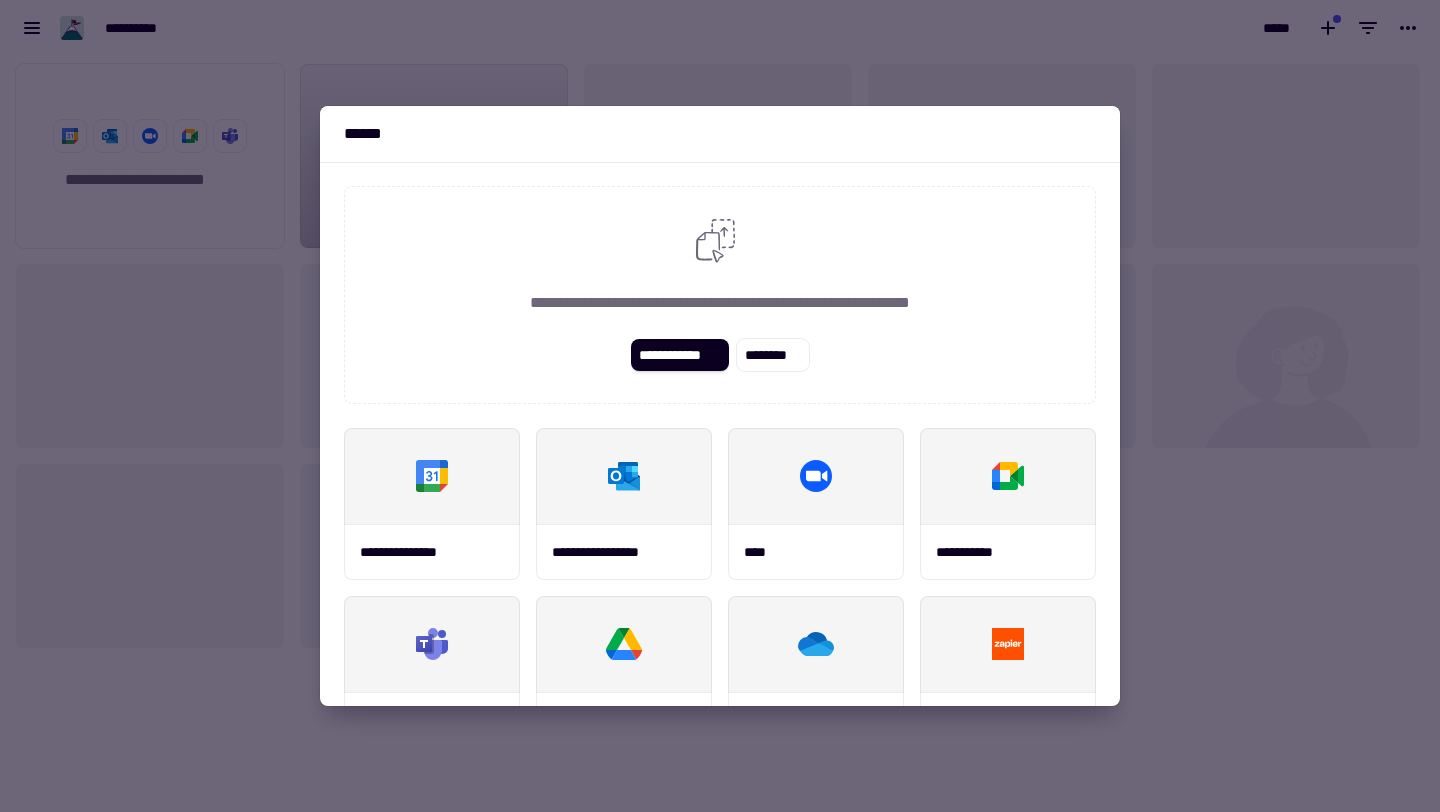 click at bounding box center [720, 406] 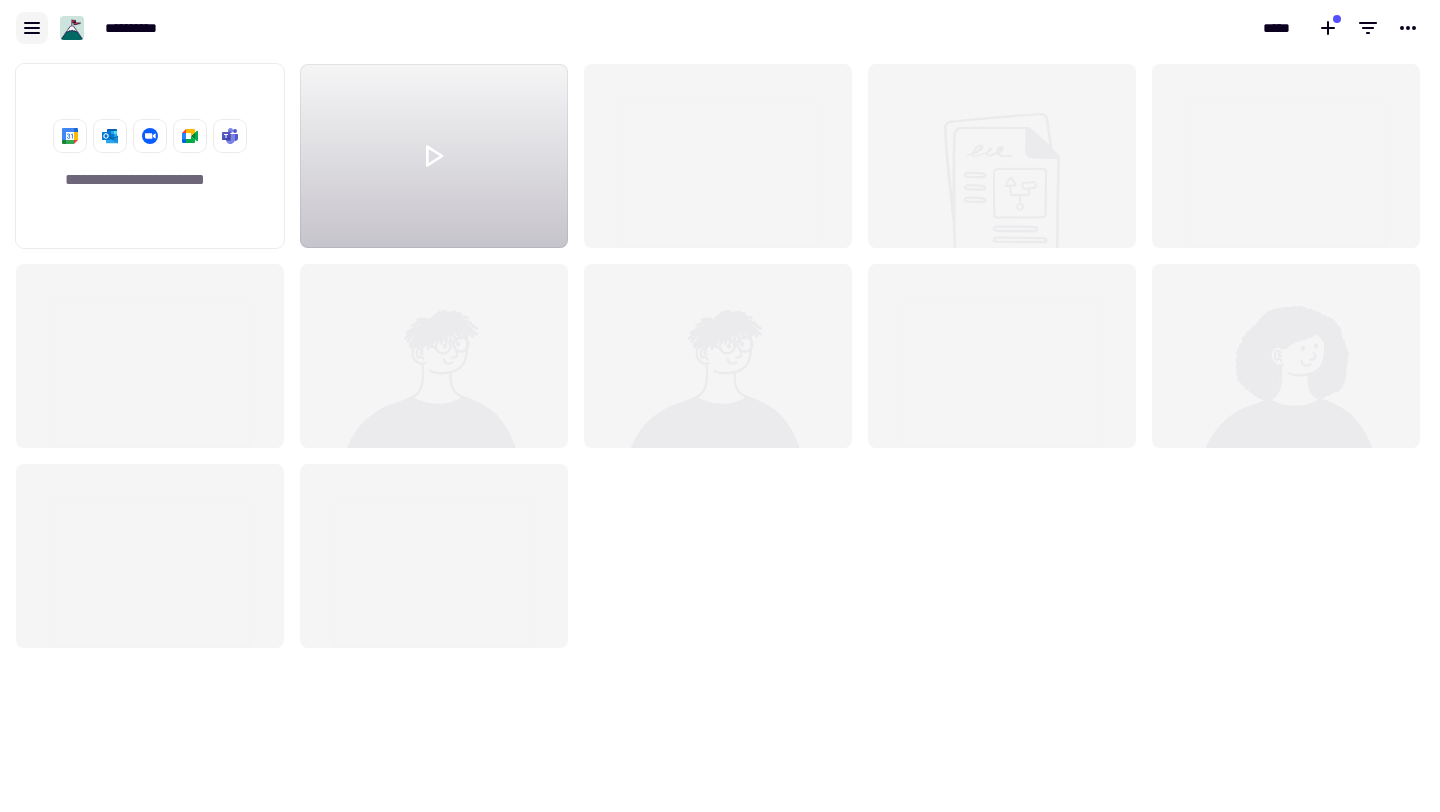 click 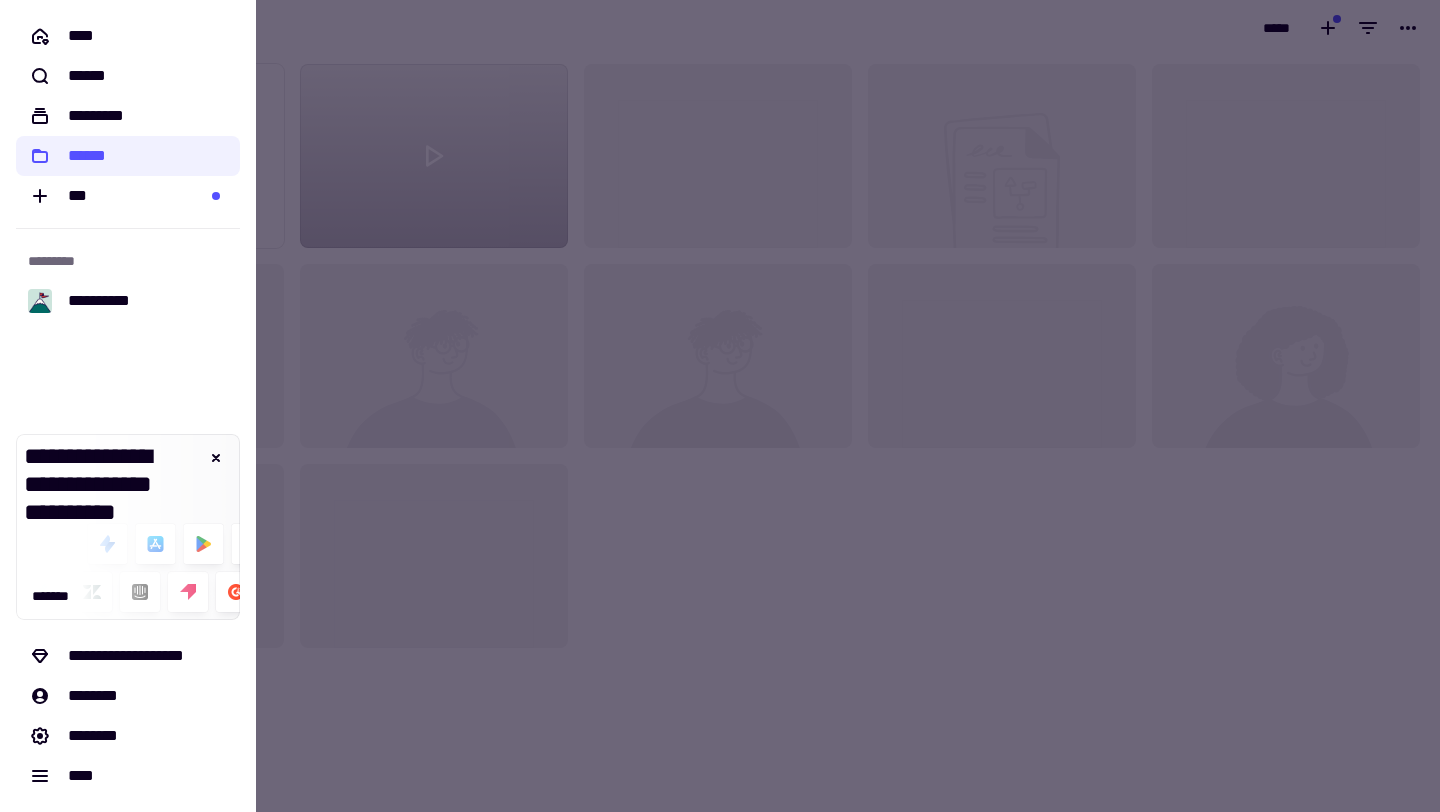 click at bounding box center (720, 406) 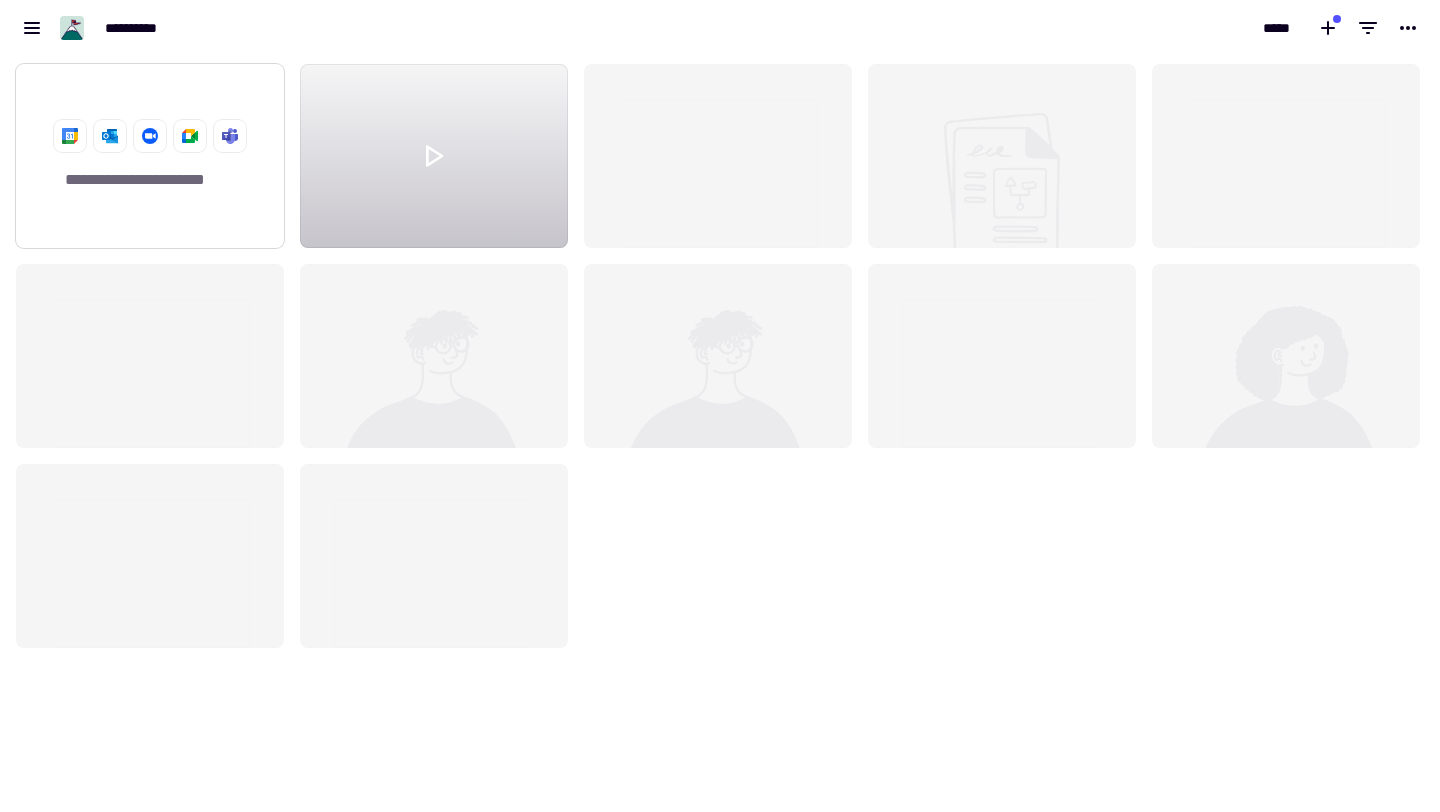 click on "**********" 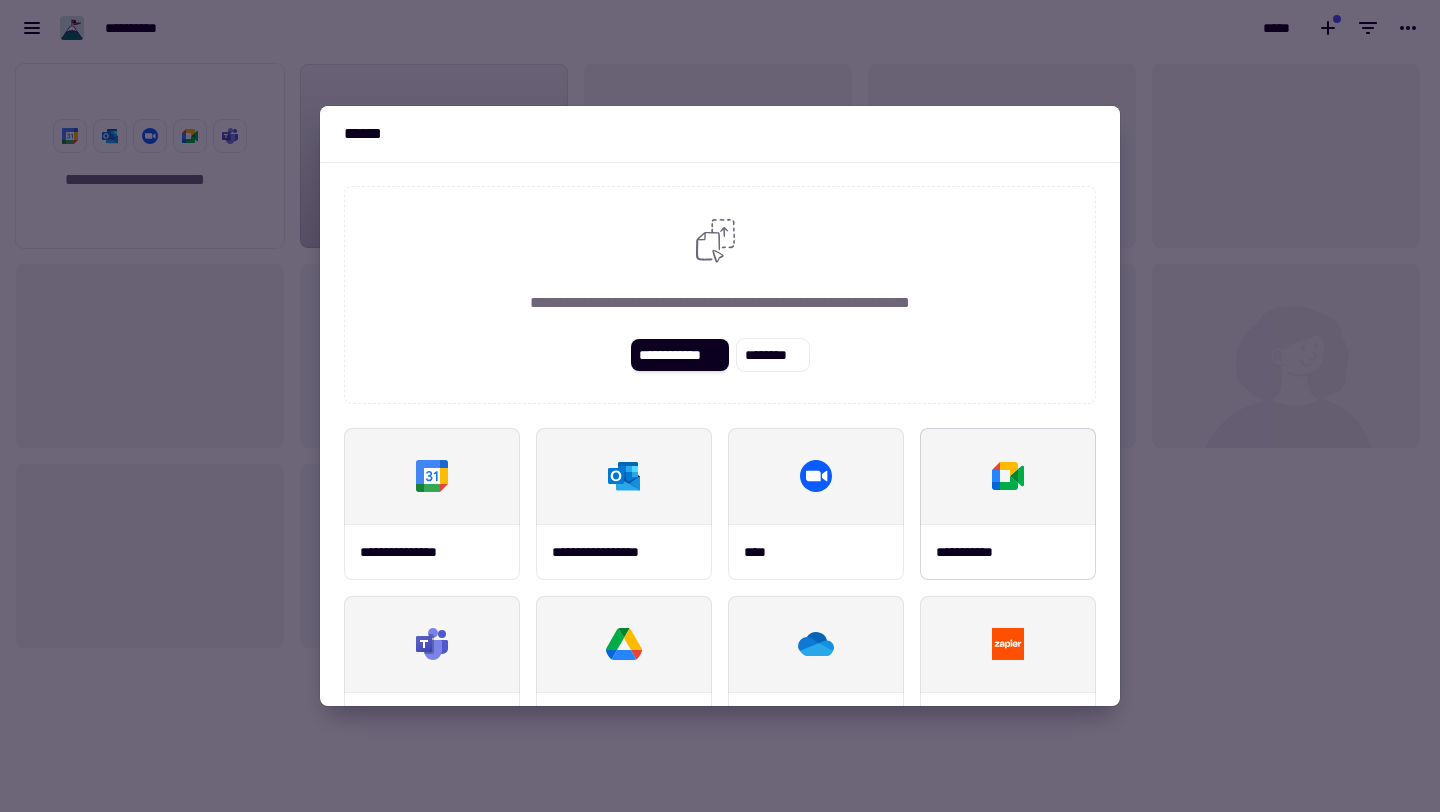 click on "**********" at bounding box center (978, 552) 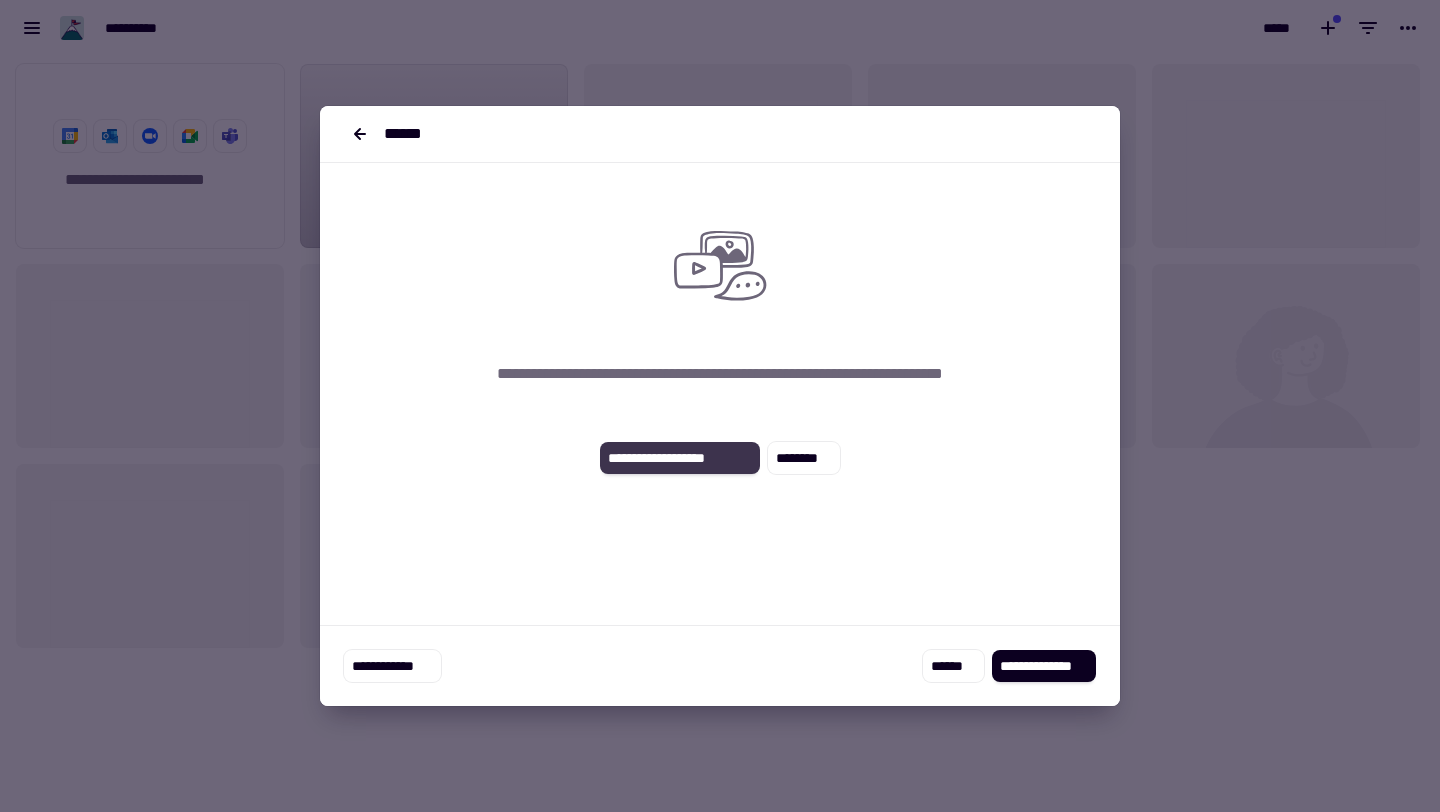 click on "**********" 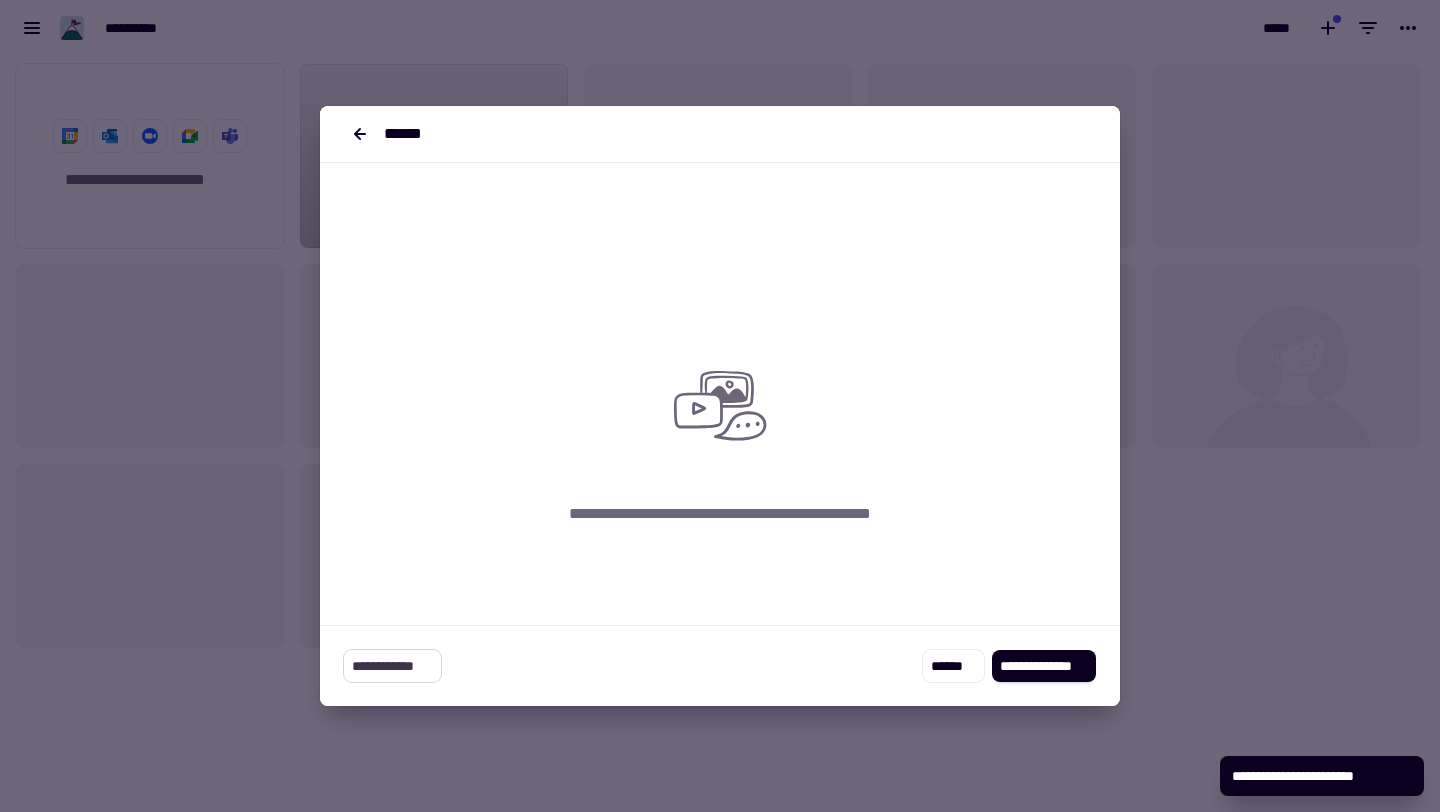 click on "**********" 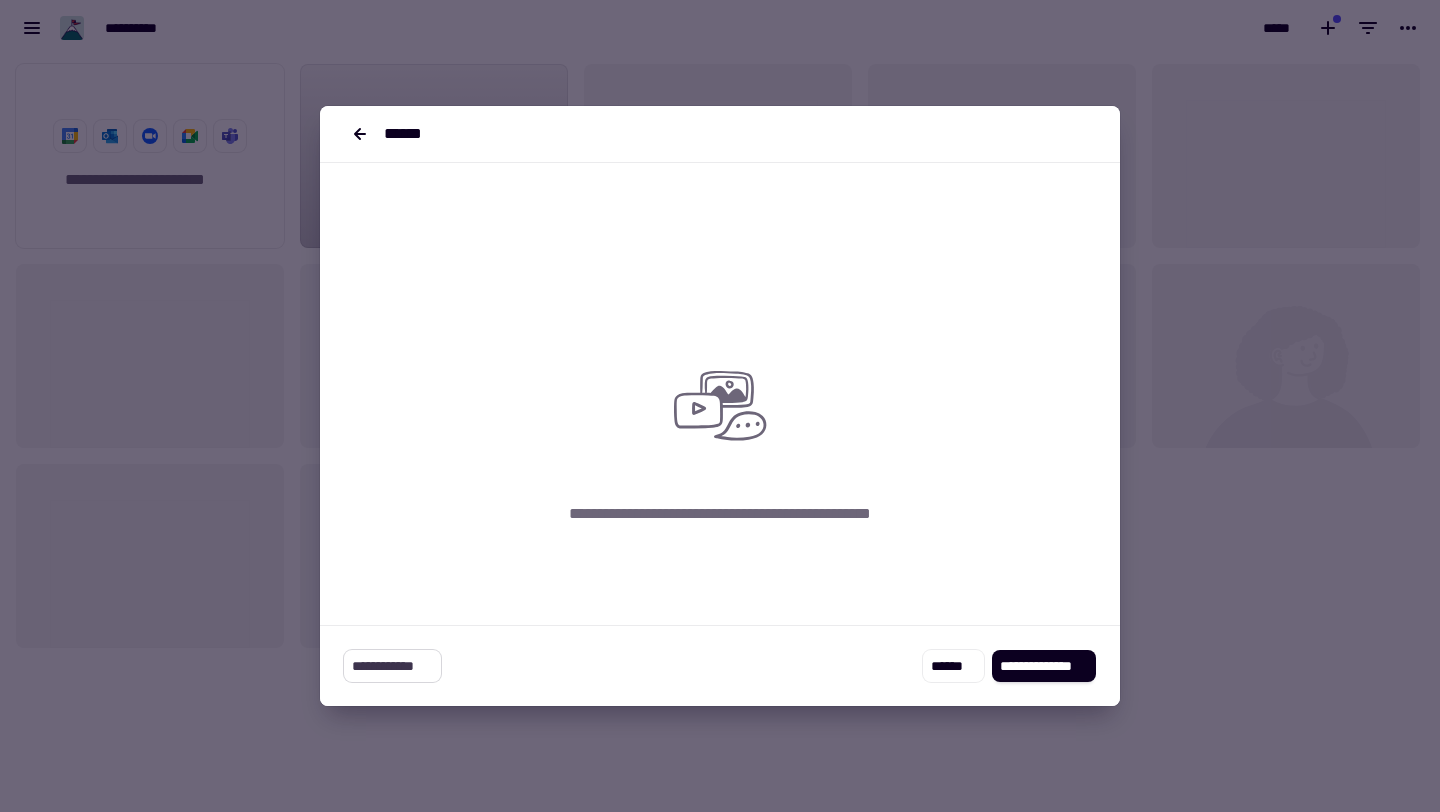 click on "**********" 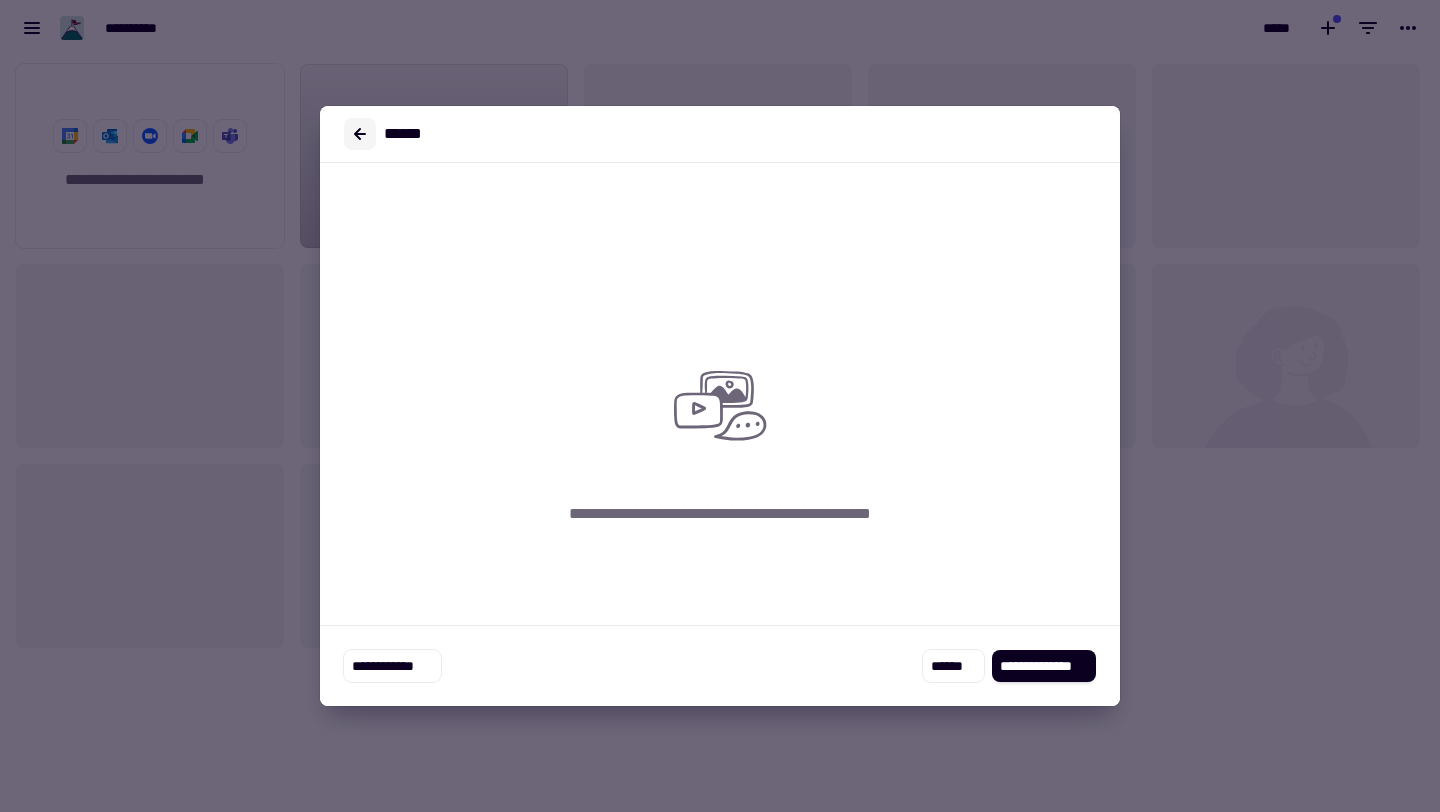 click 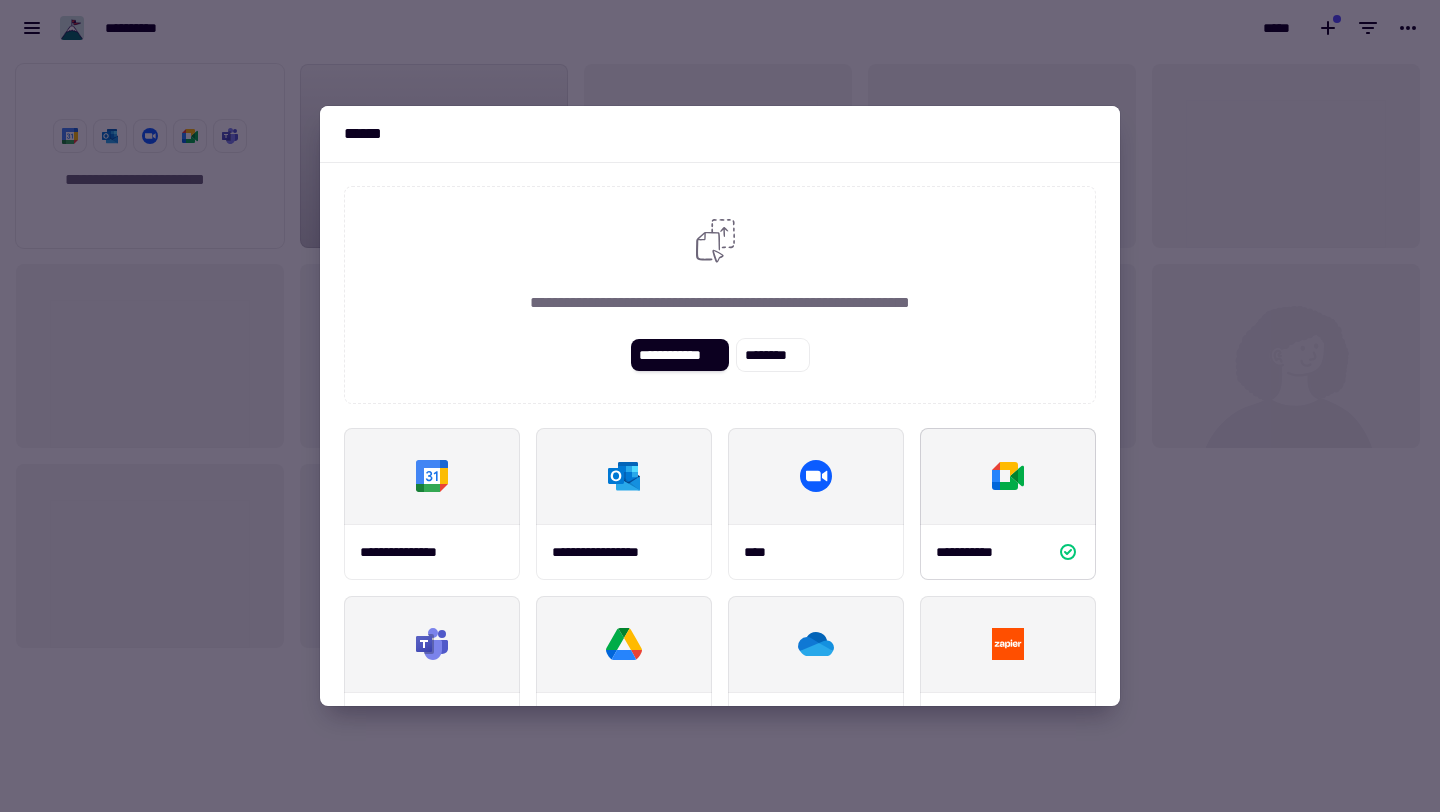 click on "**********" at bounding box center [978, 552] 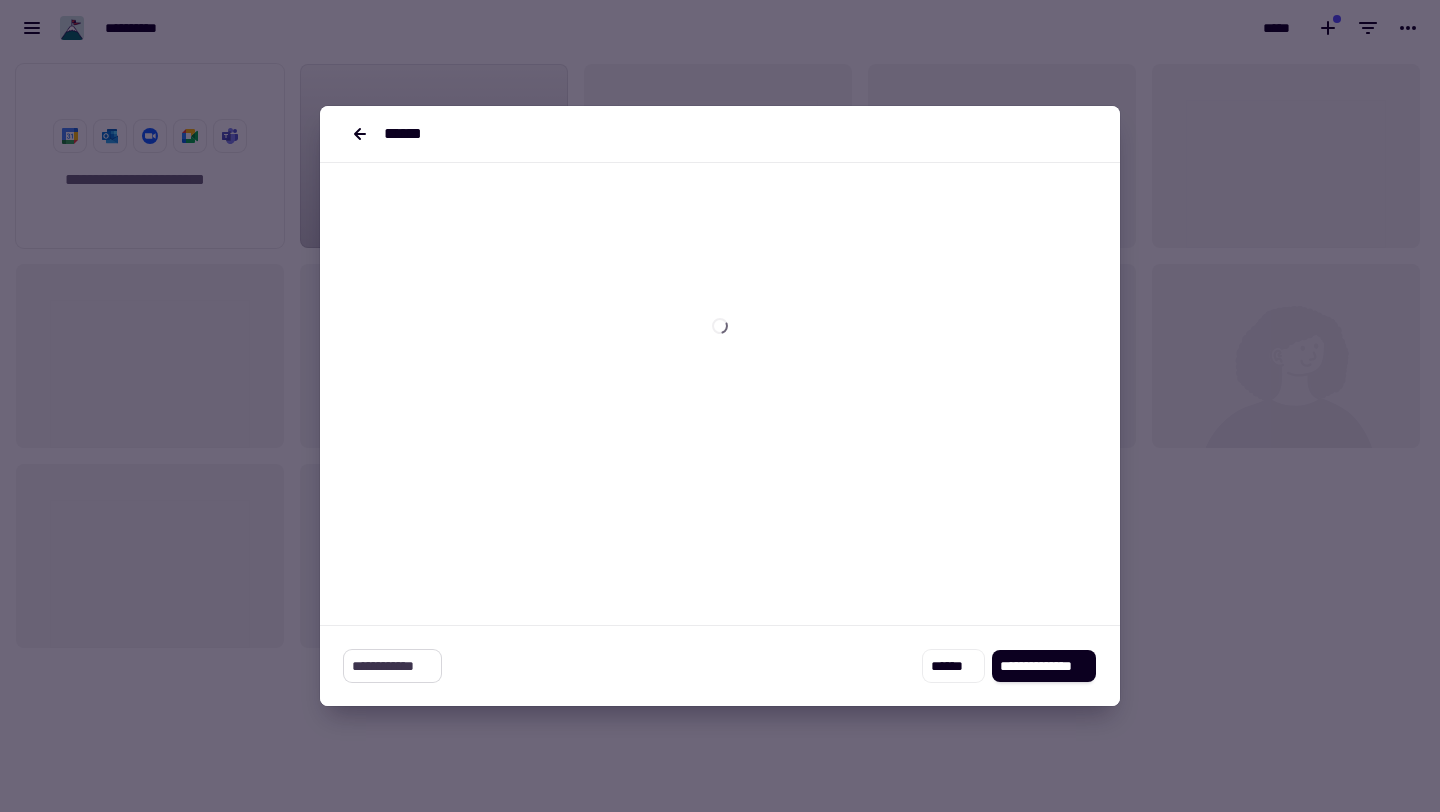 click on "**********" 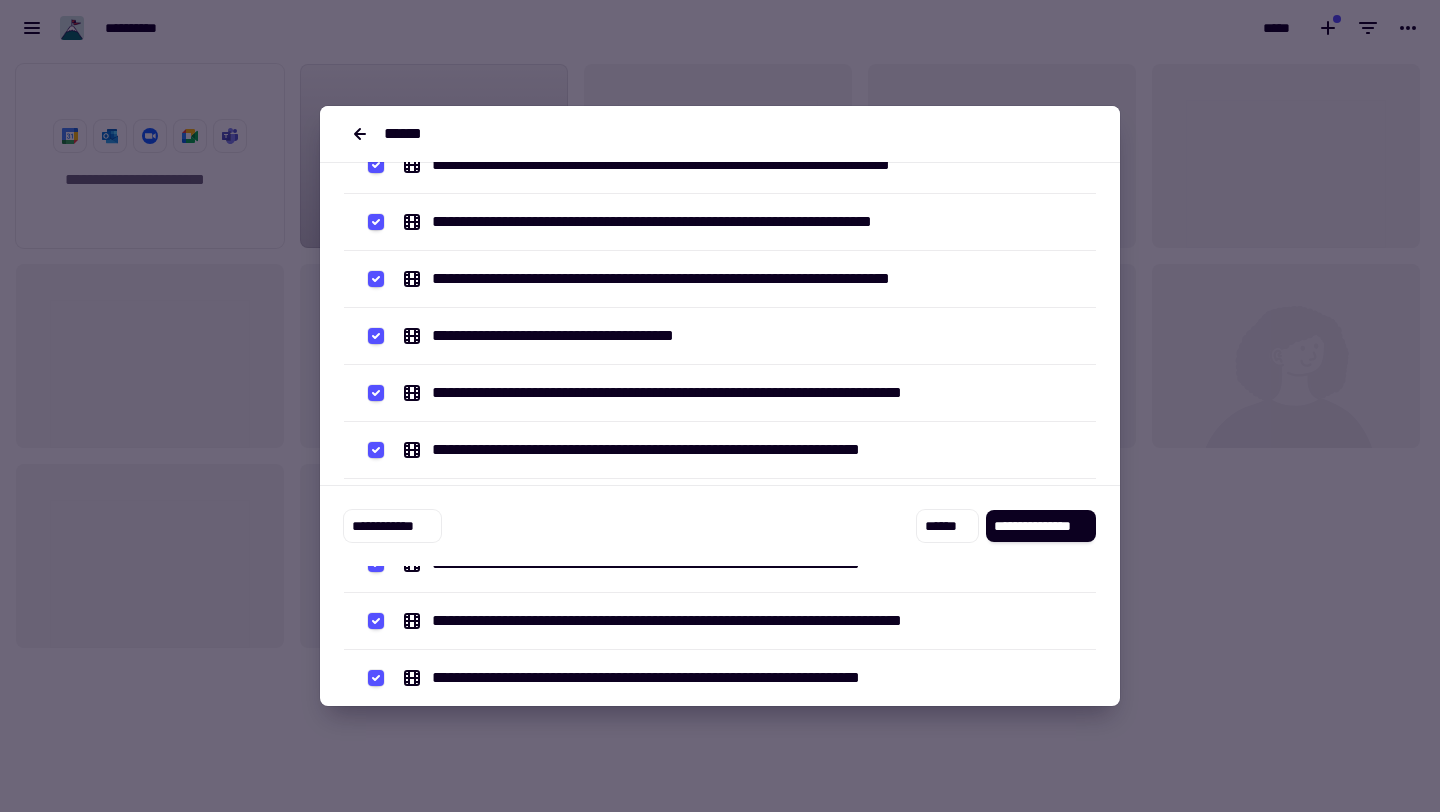 scroll, scrollTop: 0, scrollLeft: 0, axis: both 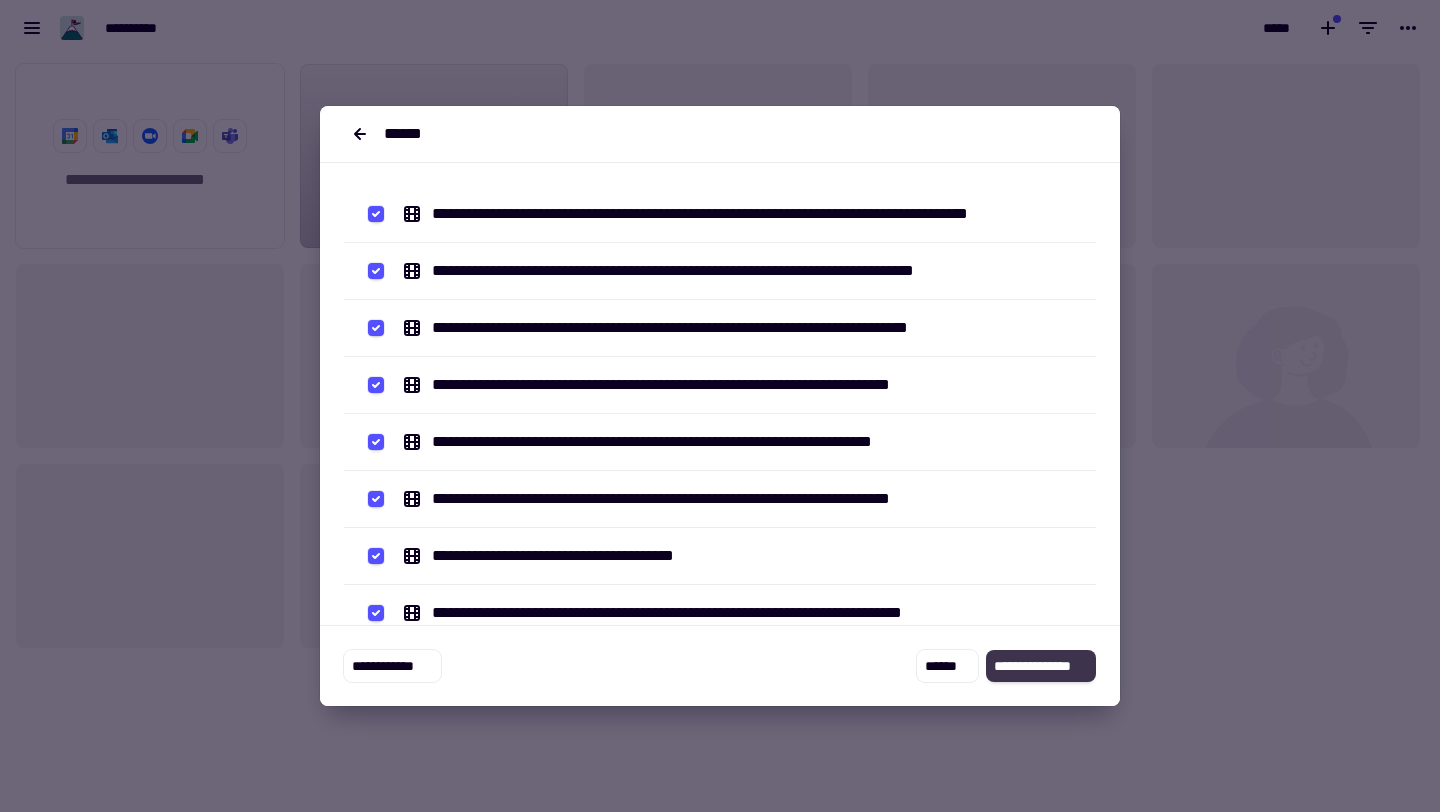 click on "**********" 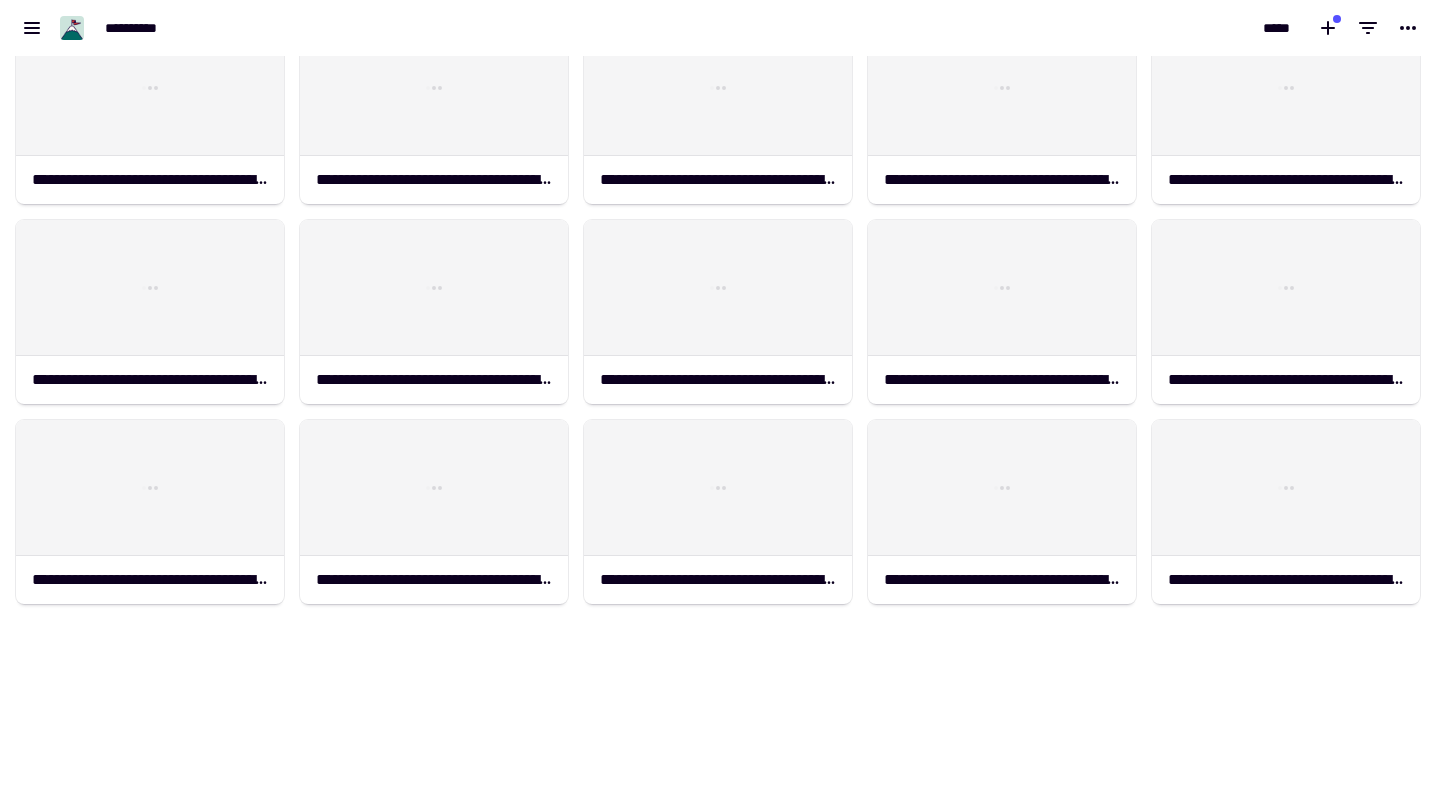 scroll, scrollTop: 0, scrollLeft: 0, axis: both 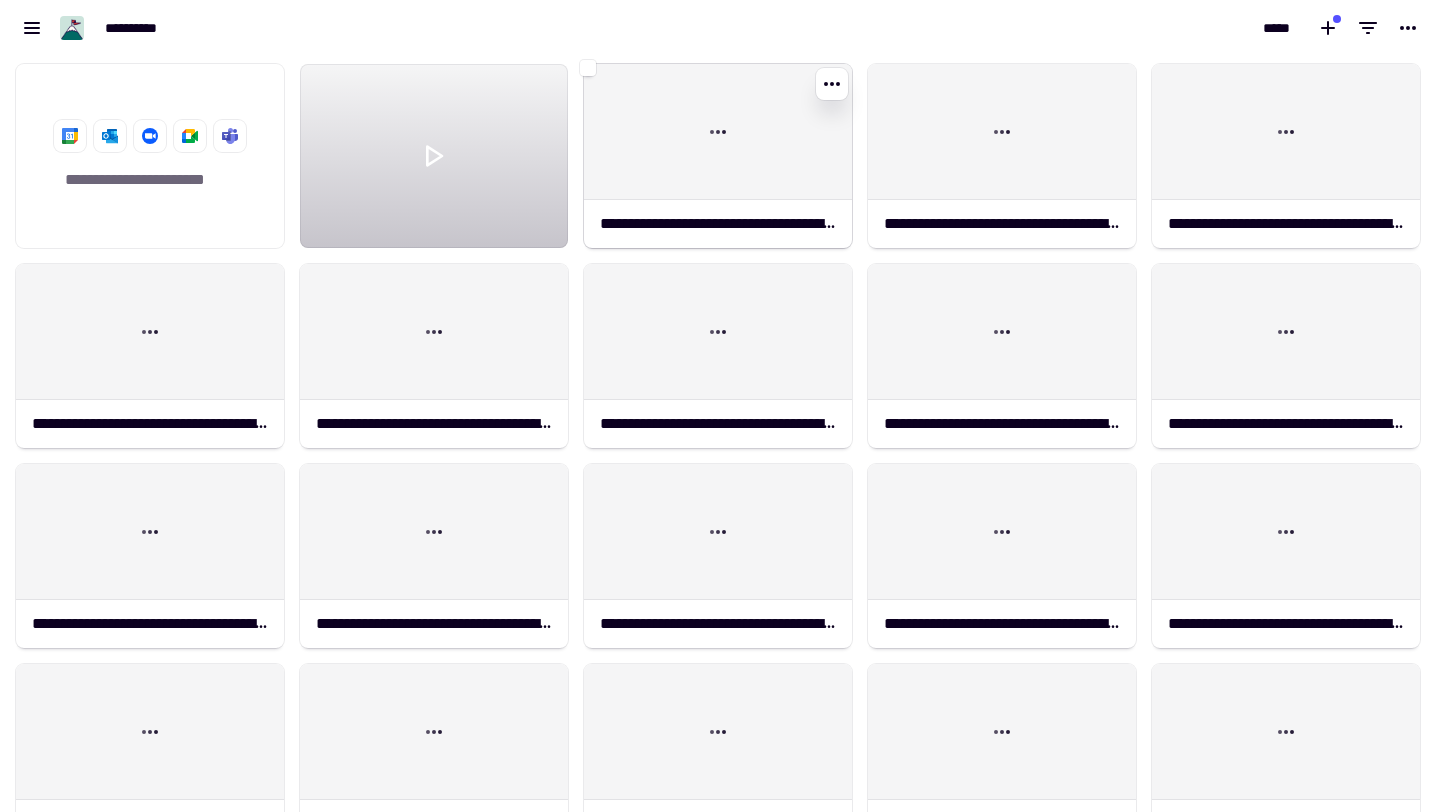 click on "**********" 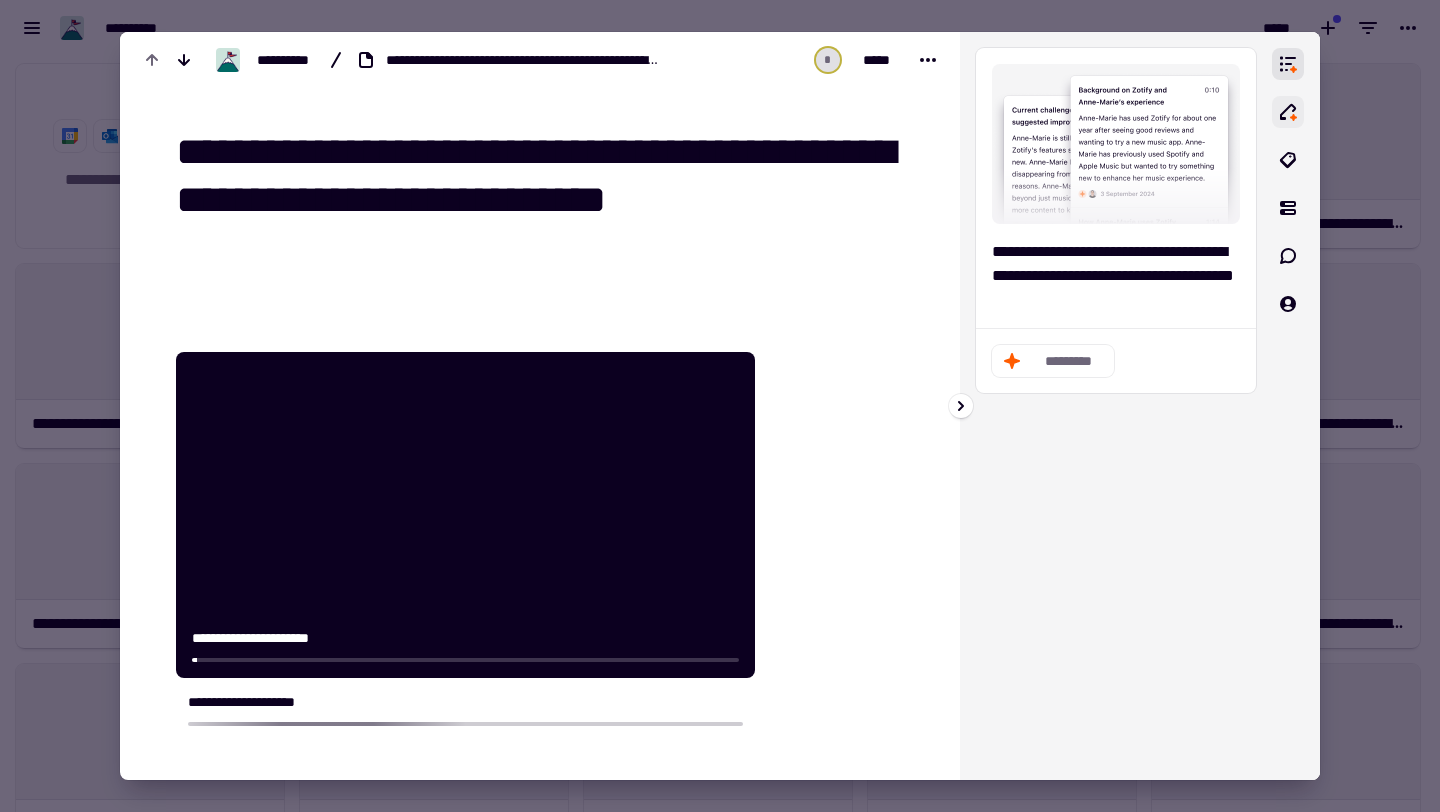 click 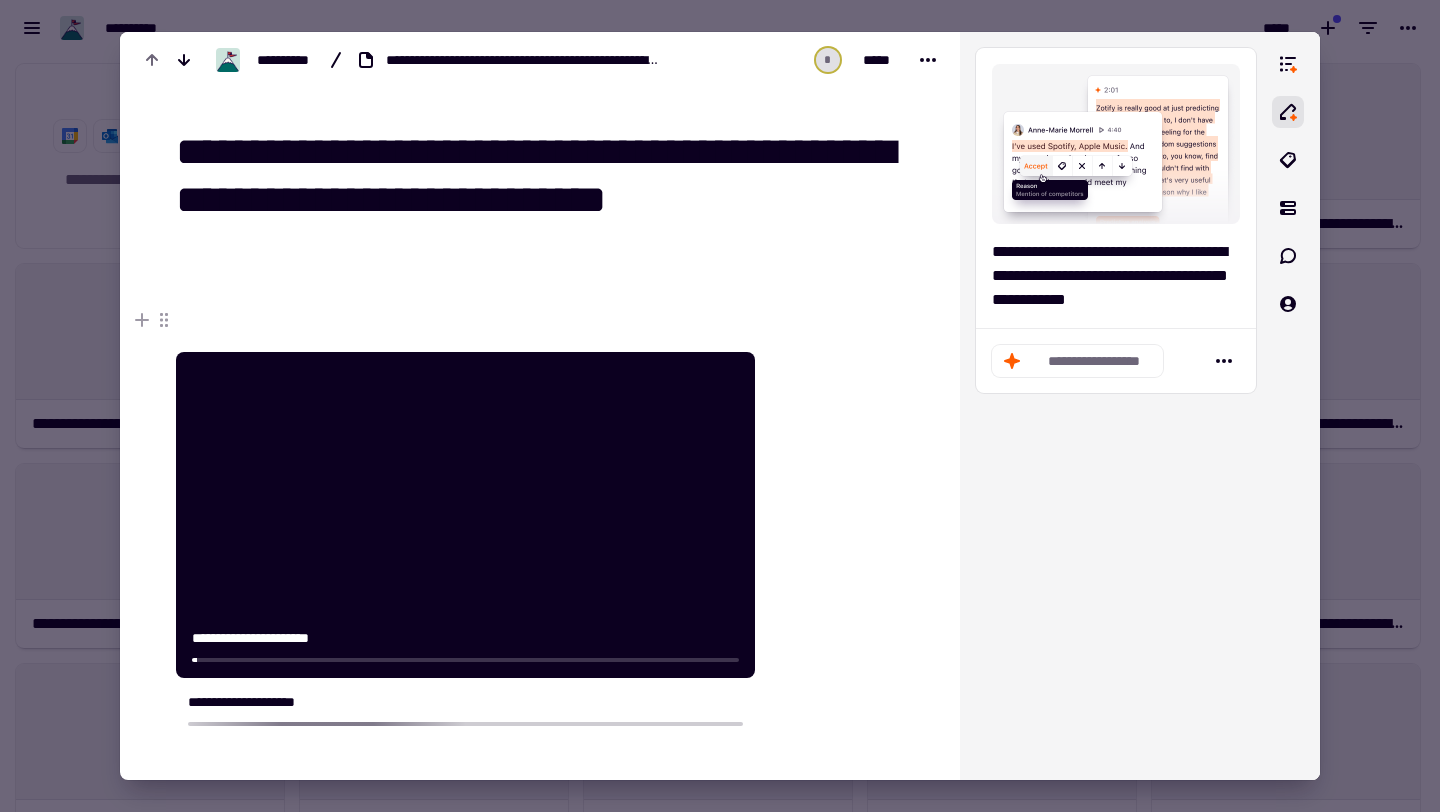 click at bounding box center [720, 406] 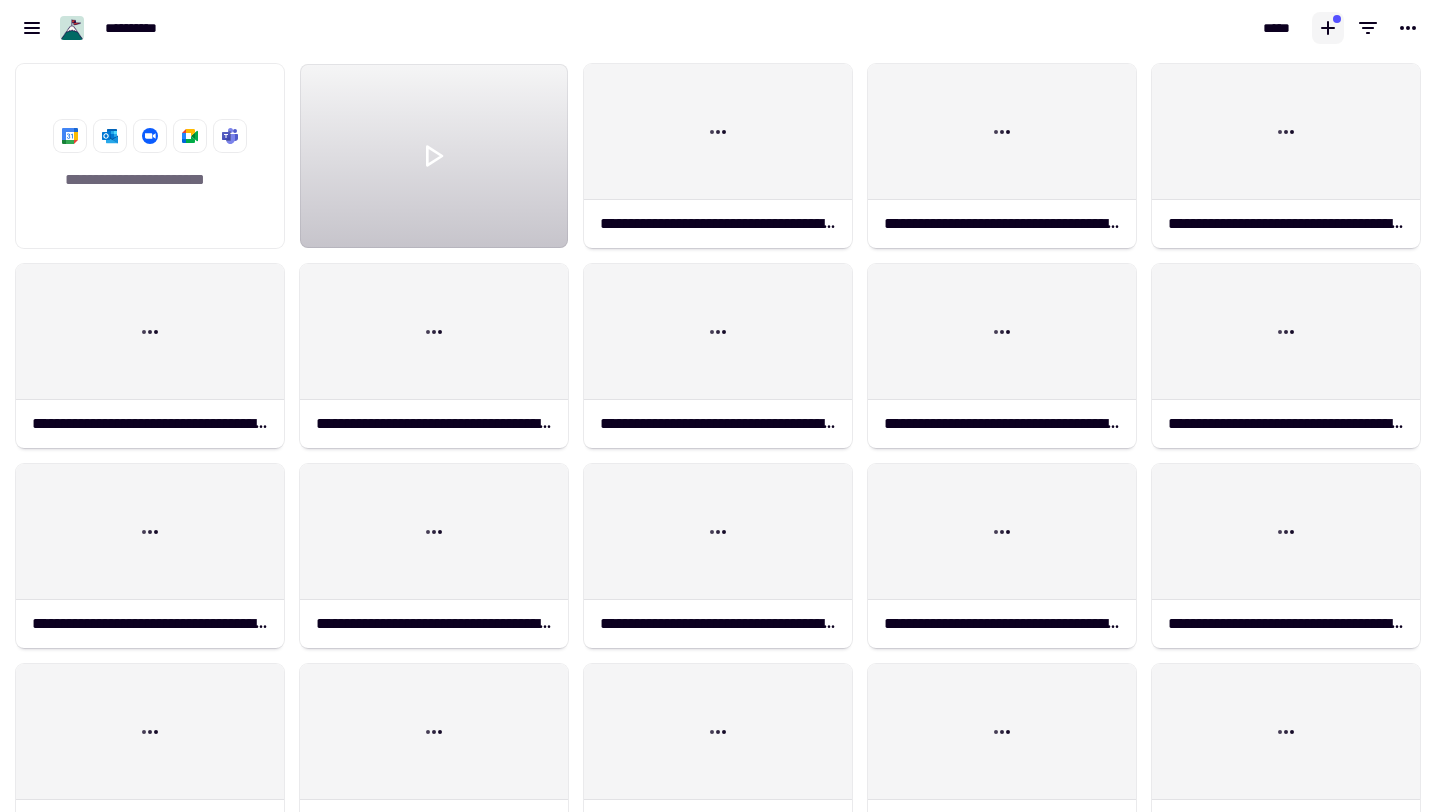 click 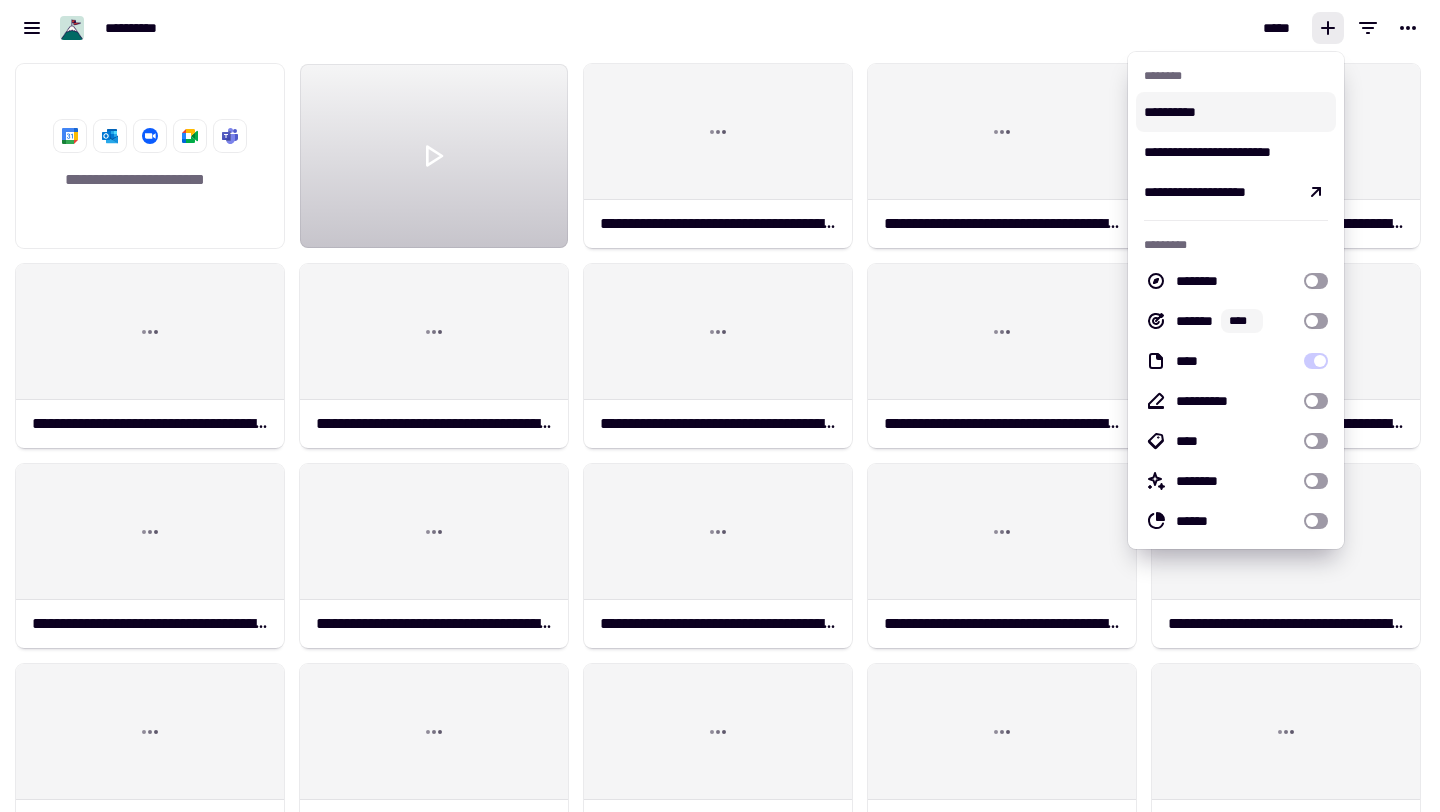 click on "*****" at bounding box center (1080, 28) 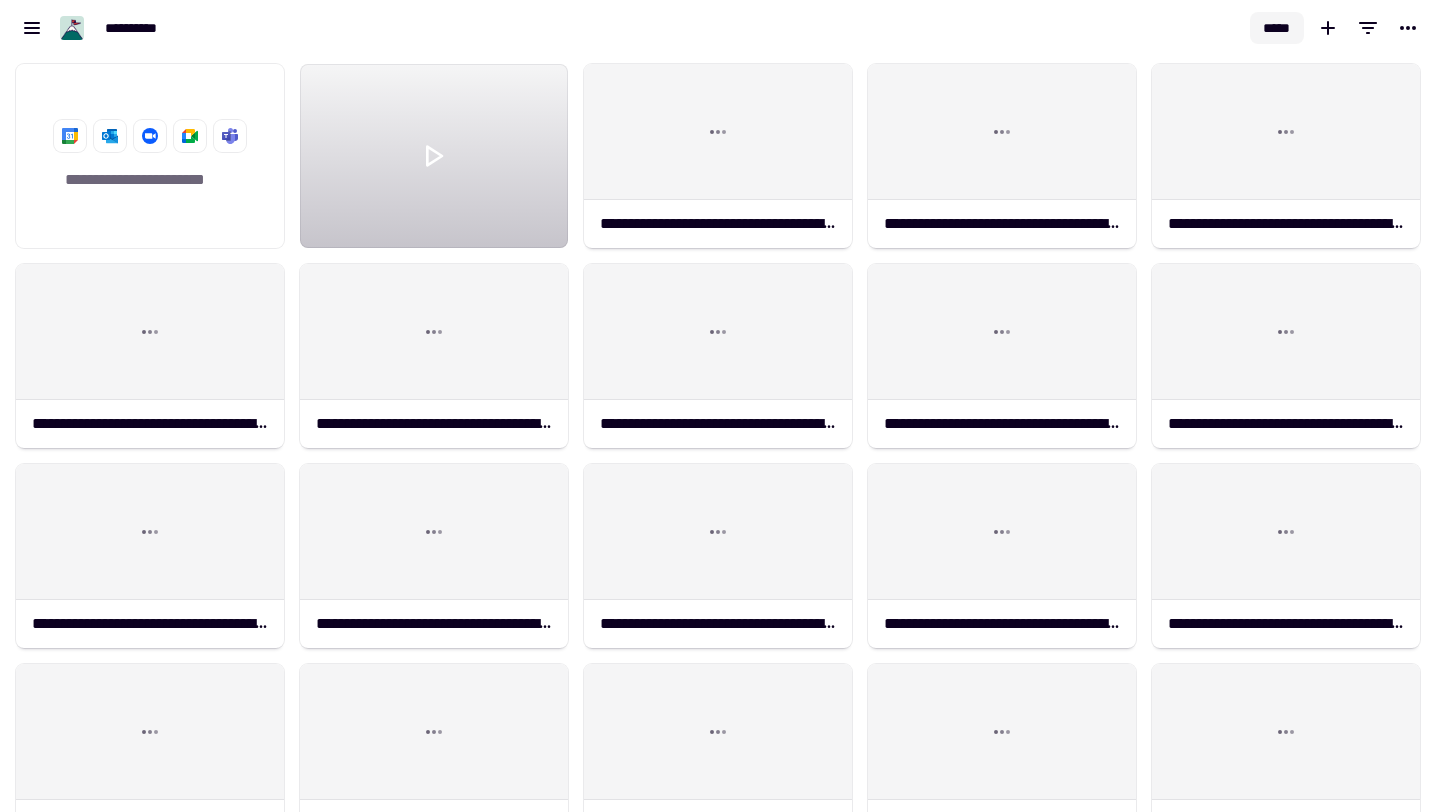 click on "*****" 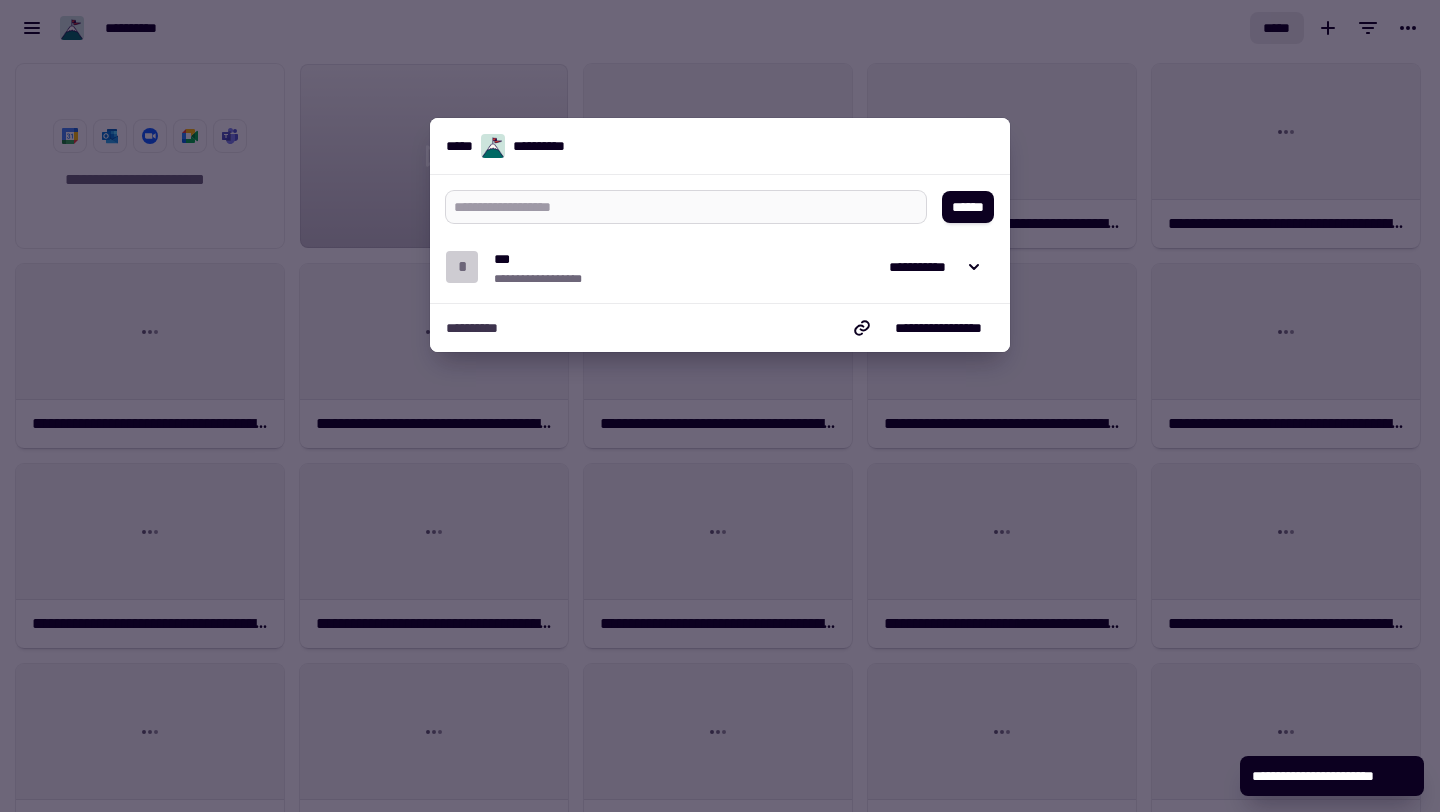 type on "*" 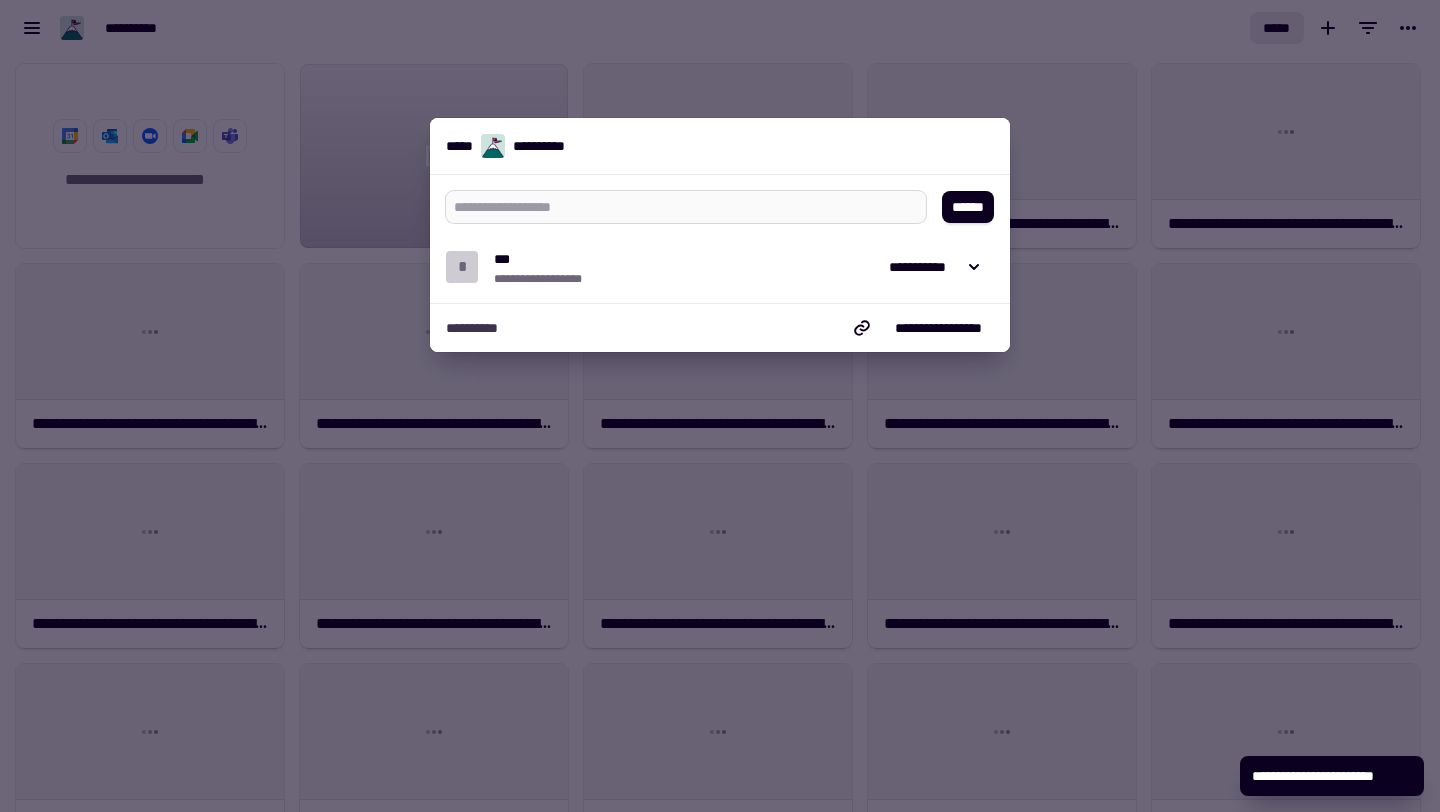 click at bounding box center (678, 207) 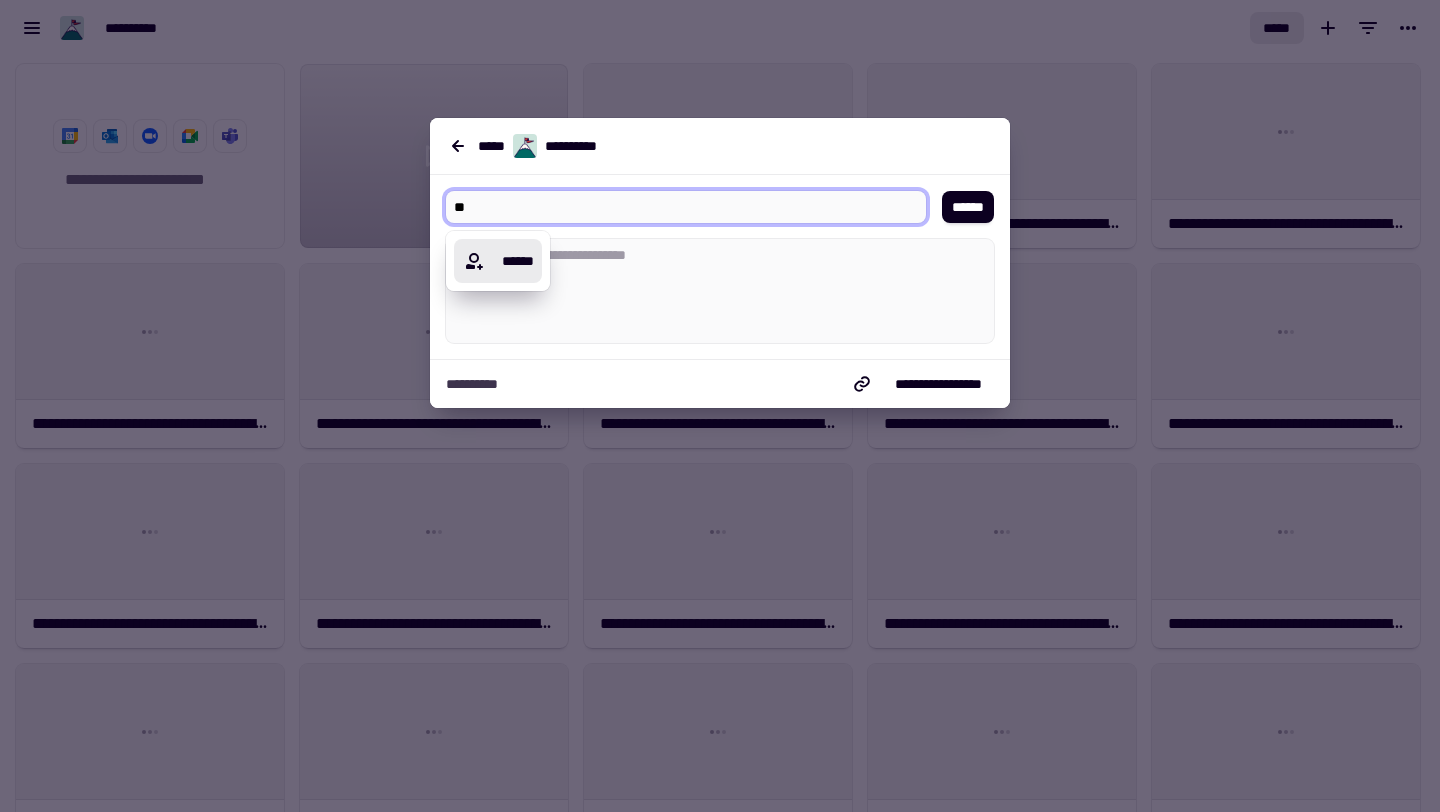 type on "*" 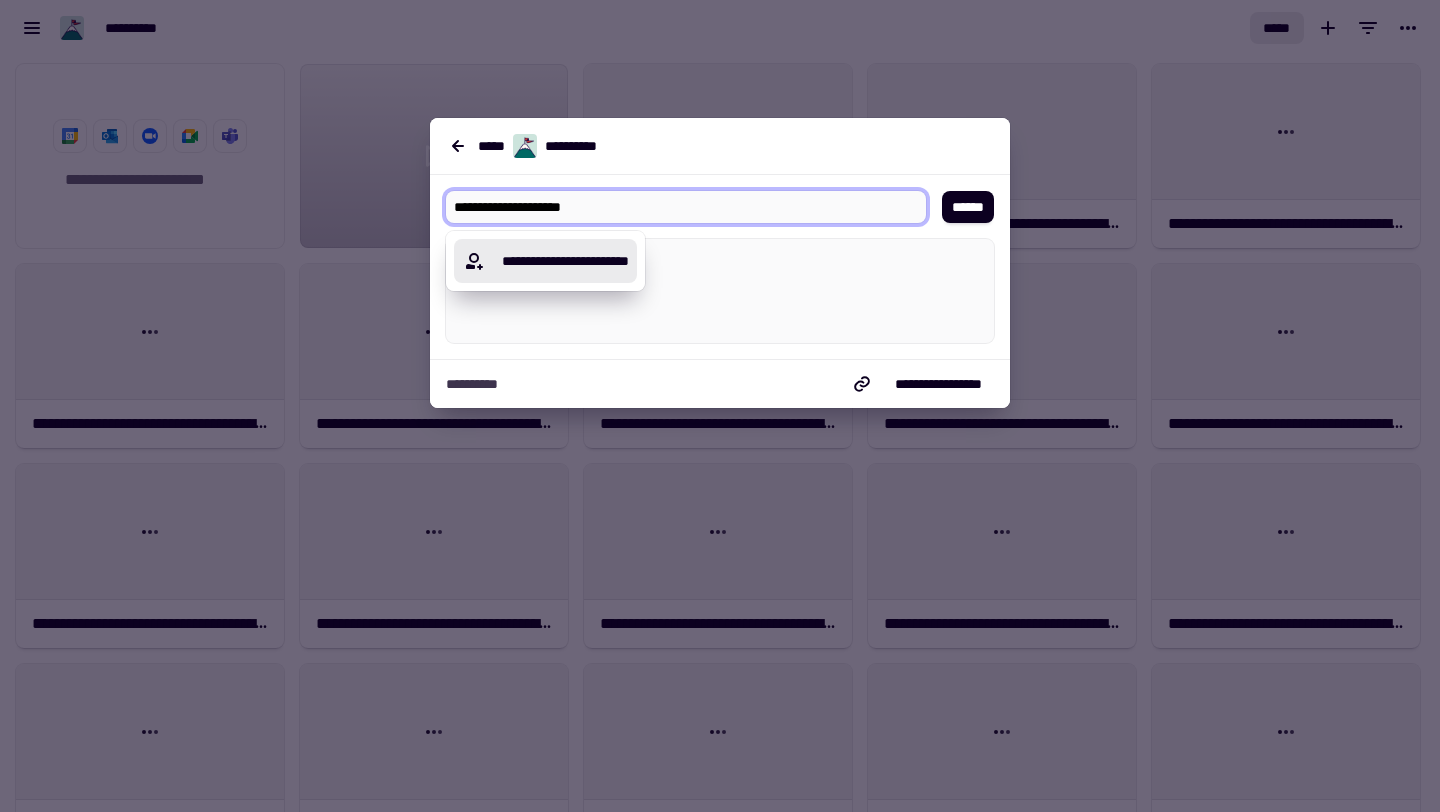 type on "**********" 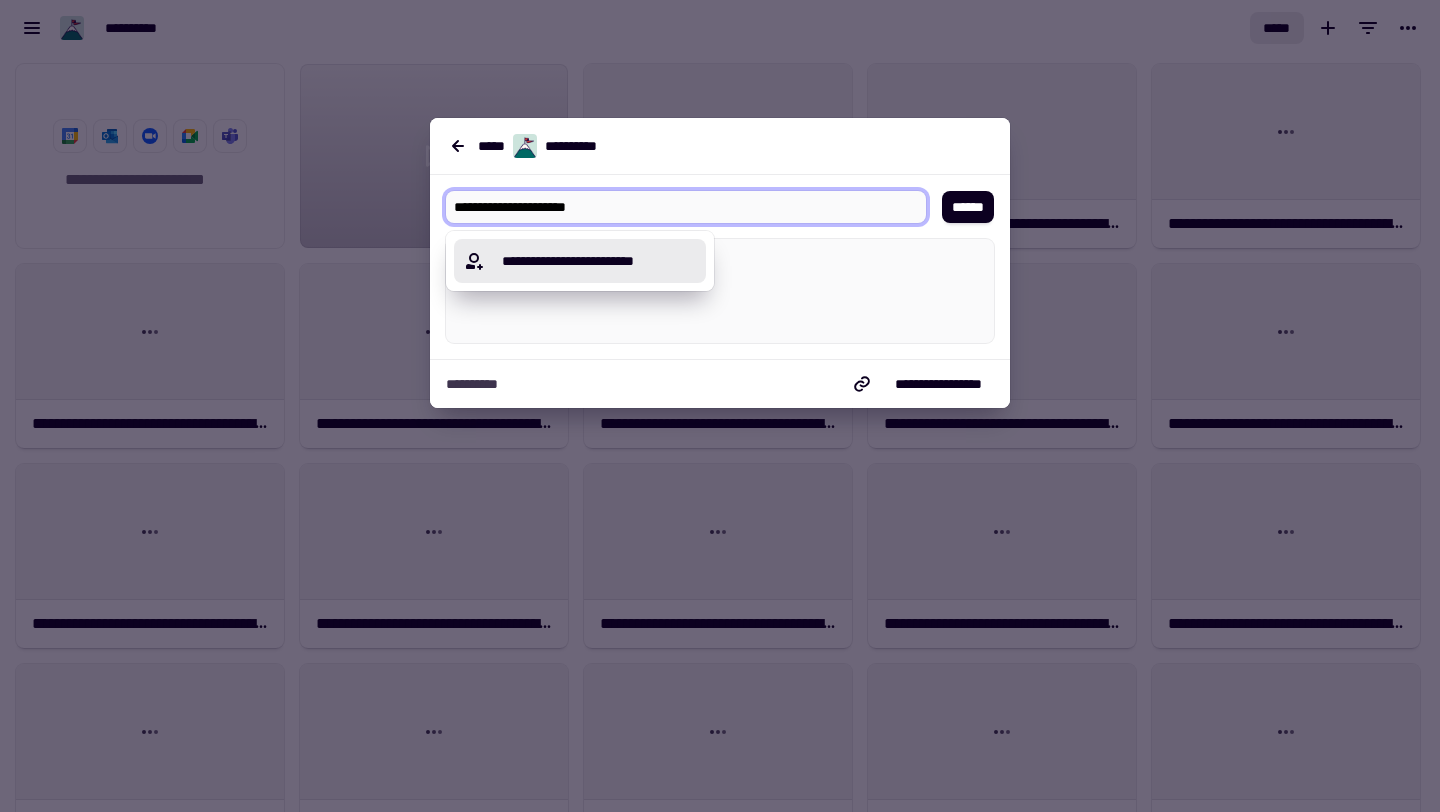 click on "**********" at bounding box center [592, 261] 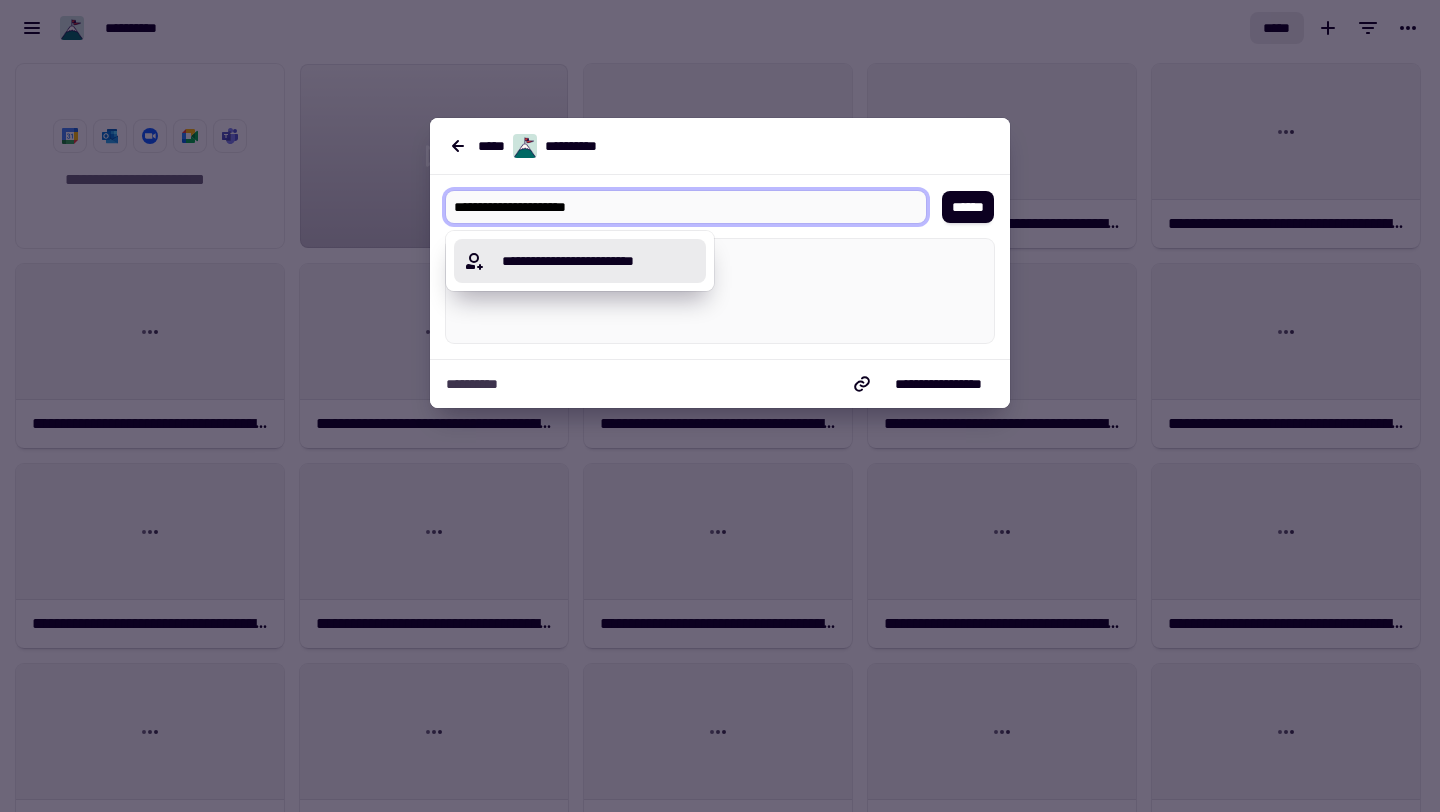 type on "*" 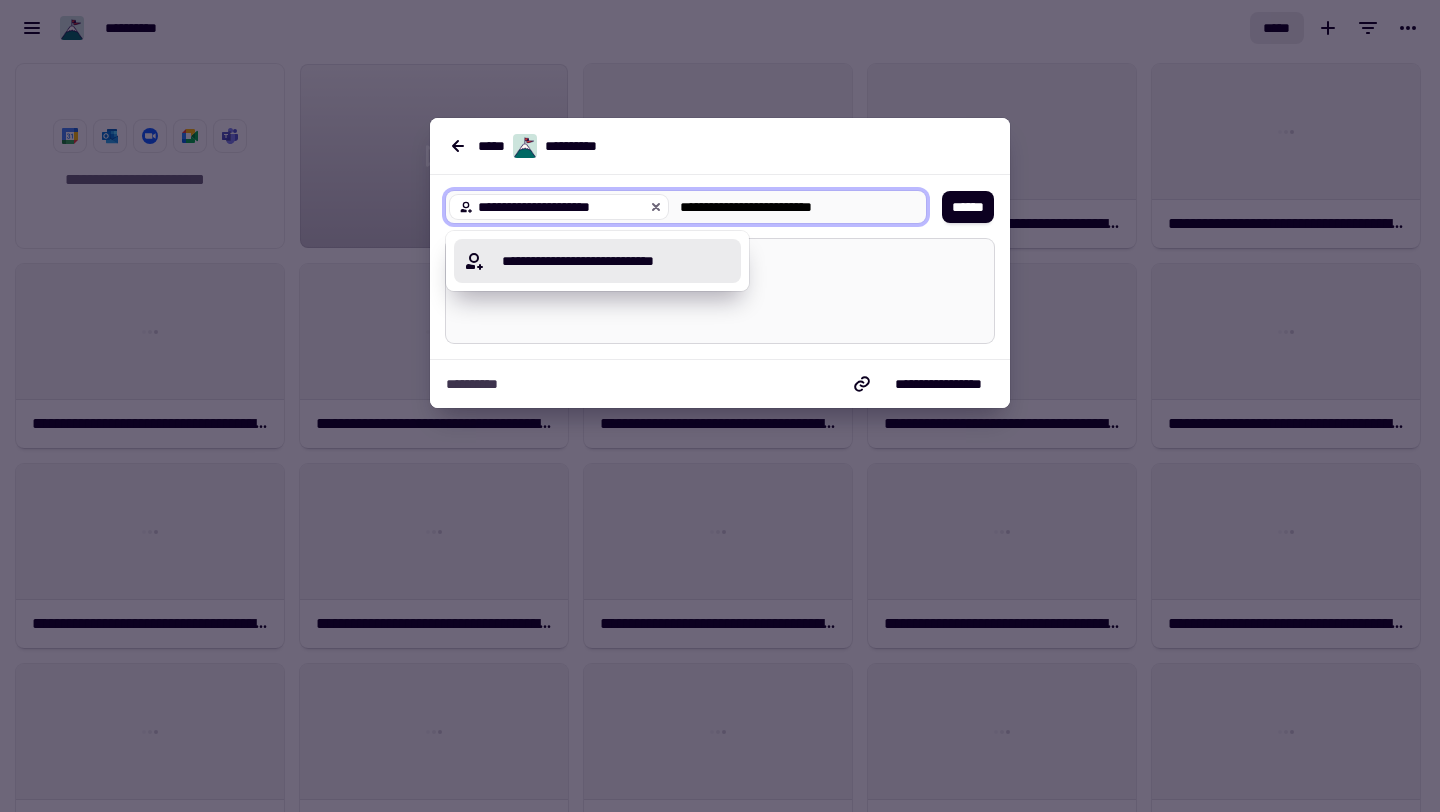 type on "**********" 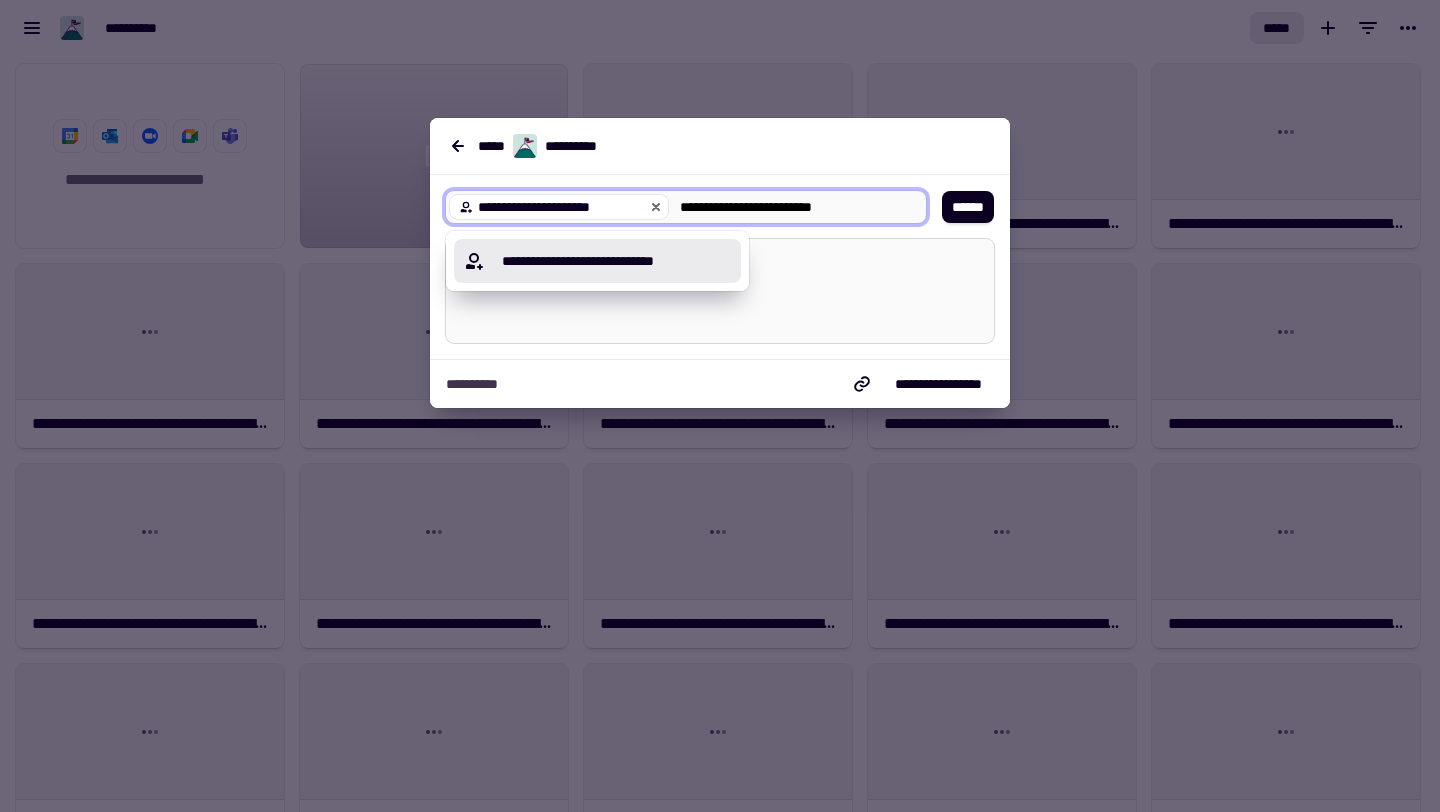 type on "*" 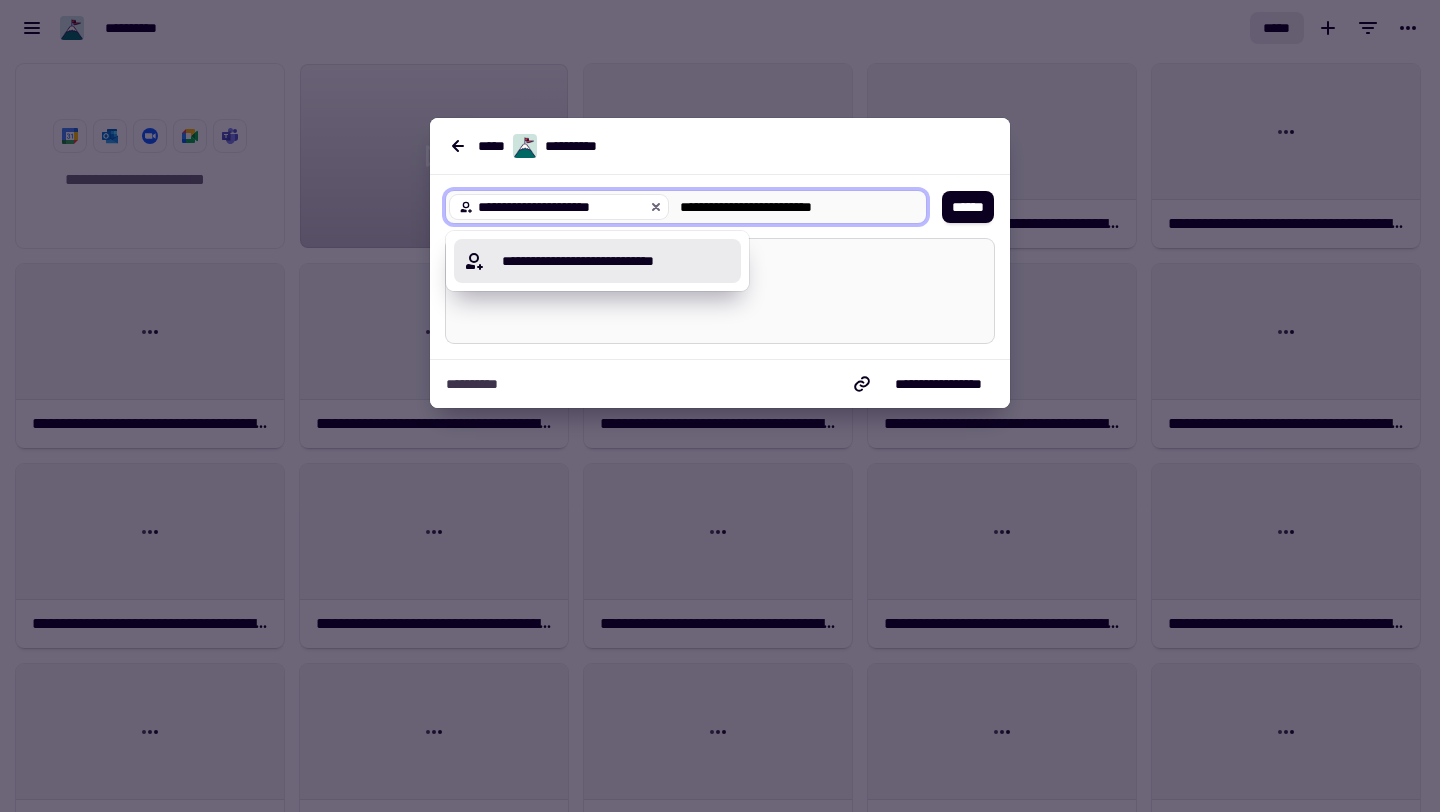 type 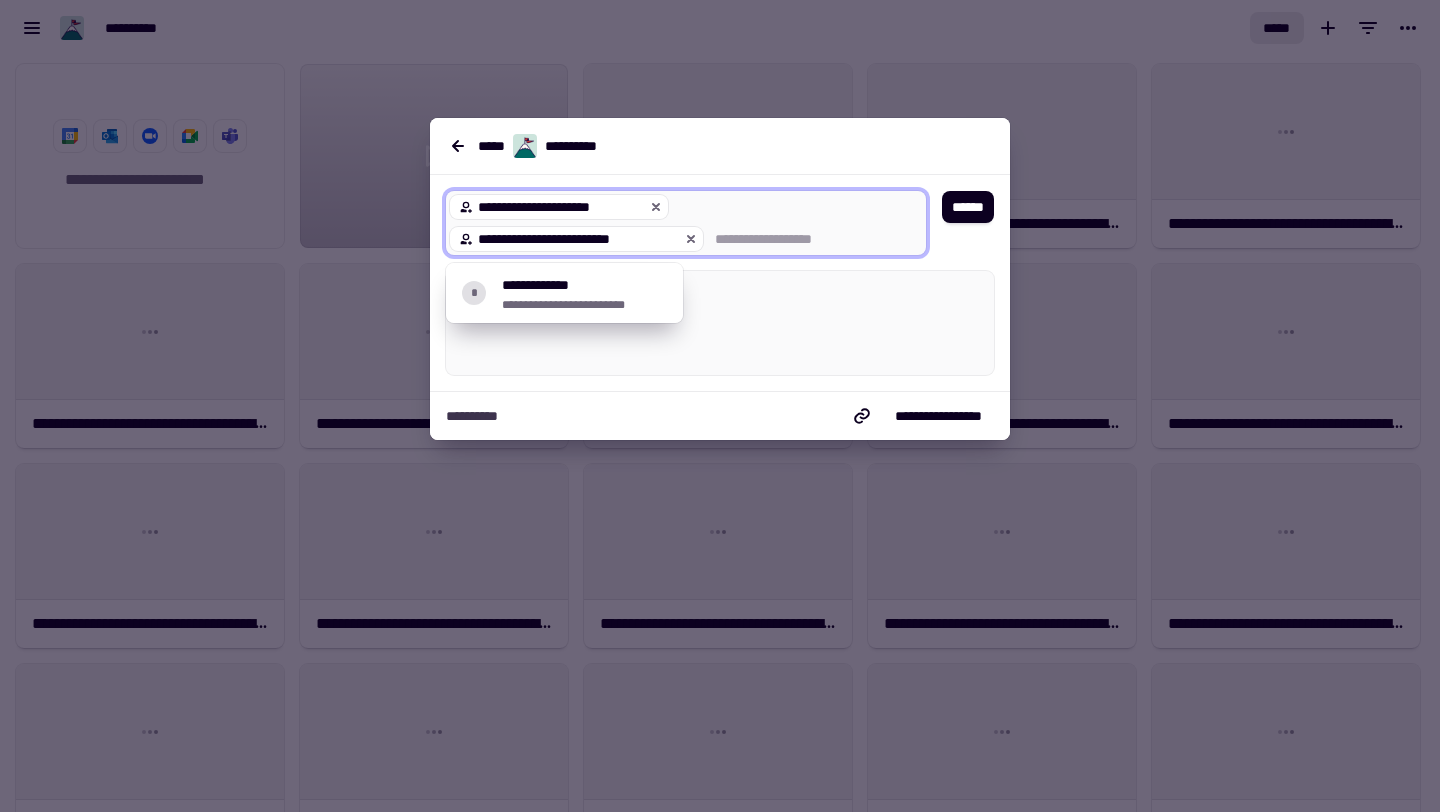 click on "**********" at bounding box center (678, 223) 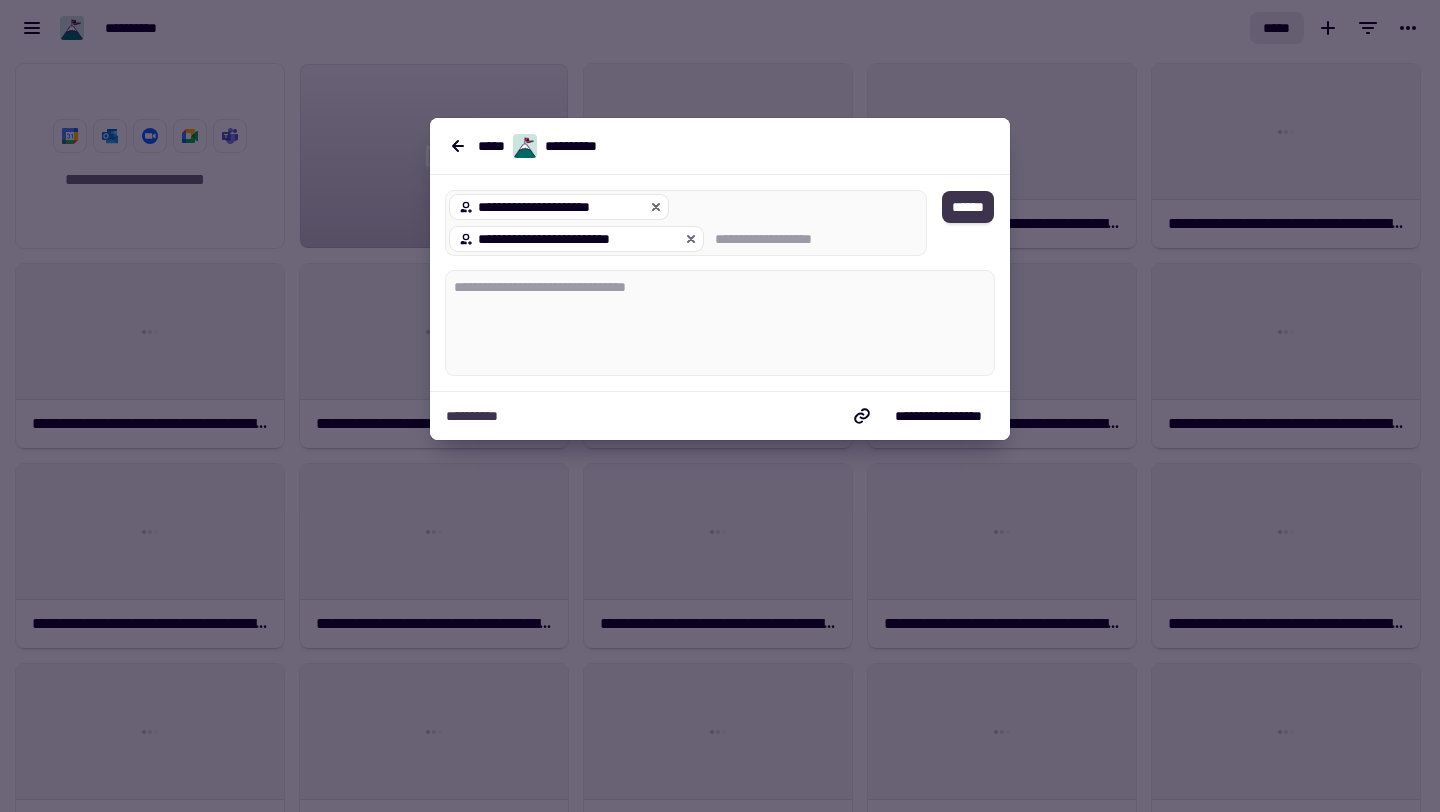 click on "******" 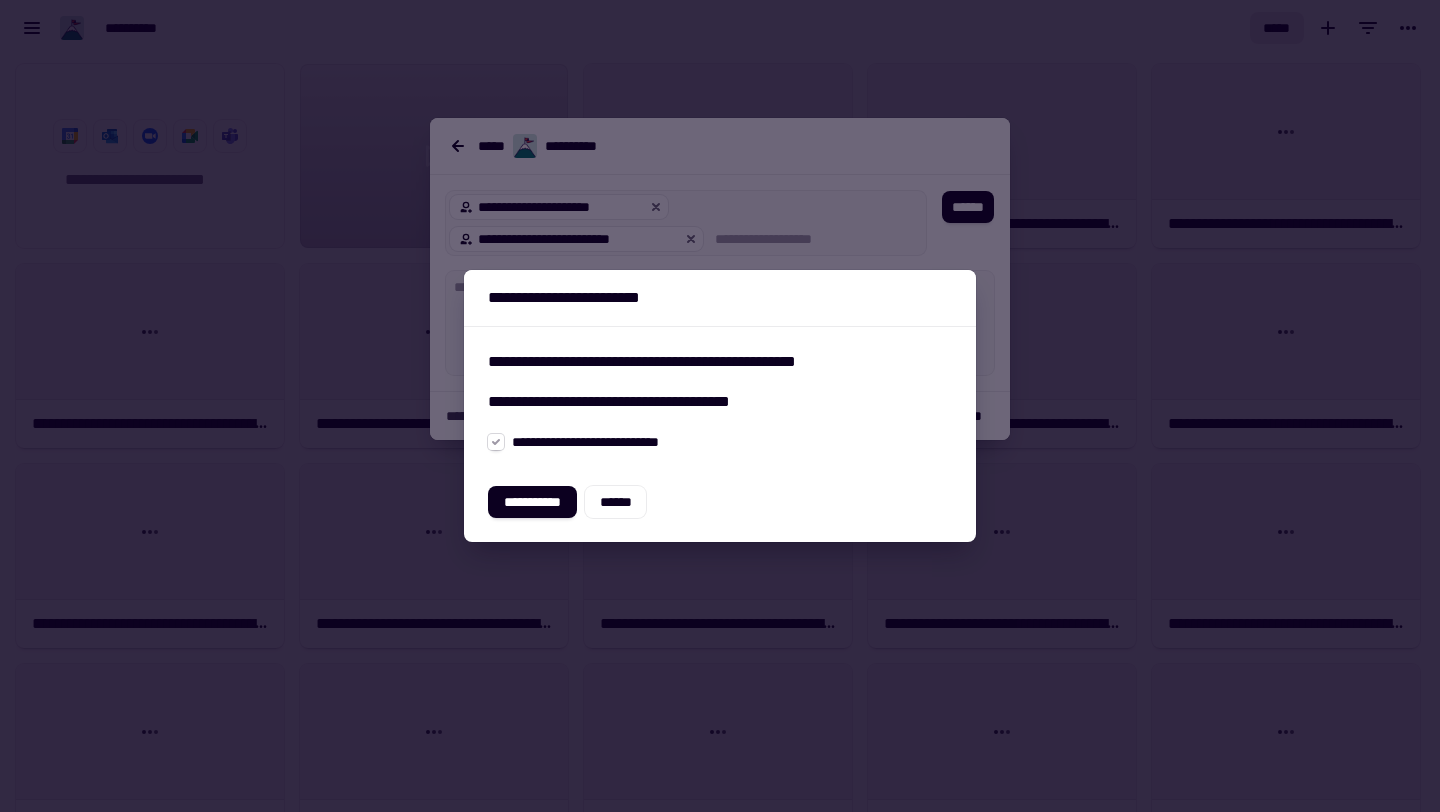 click 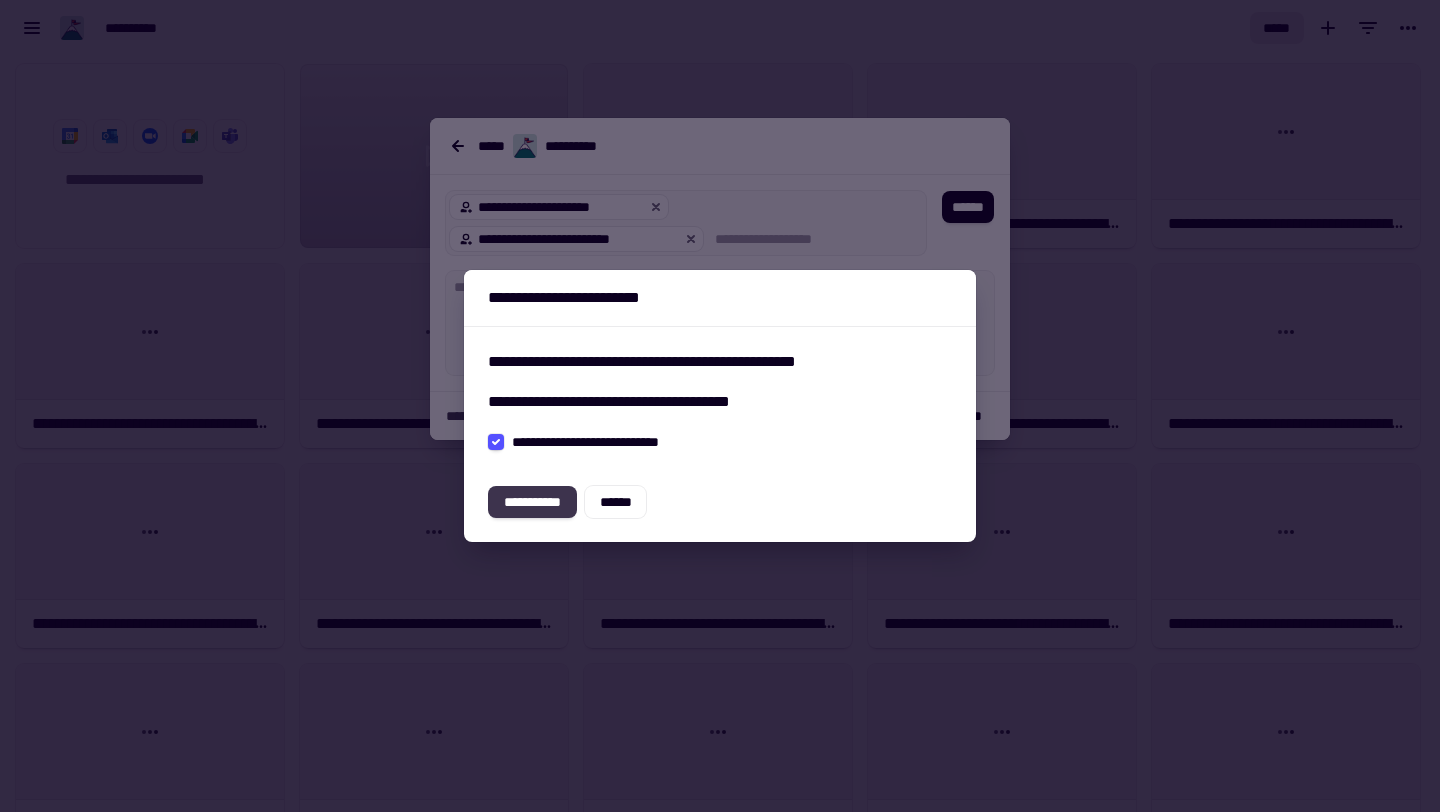 click on "**********" 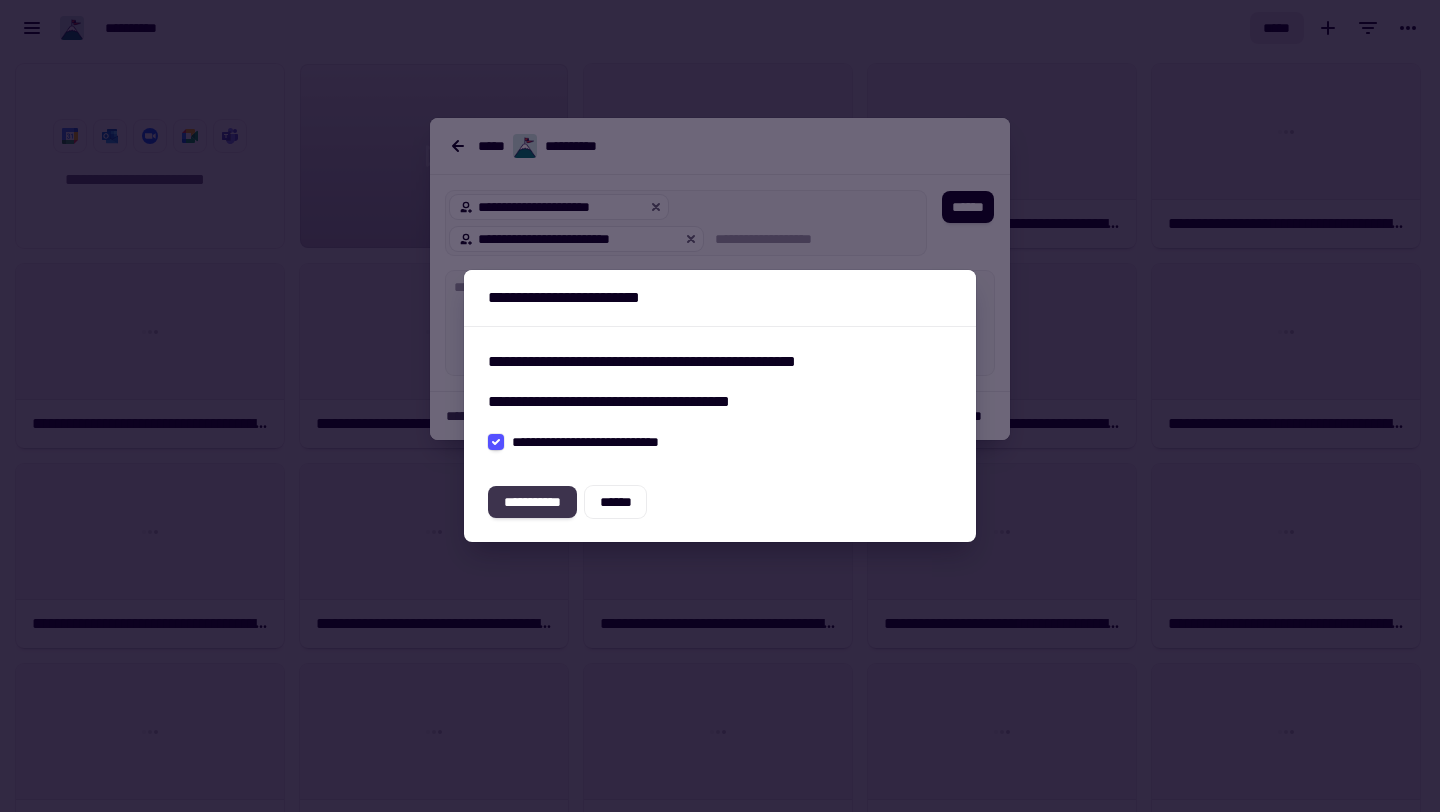 type on "*" 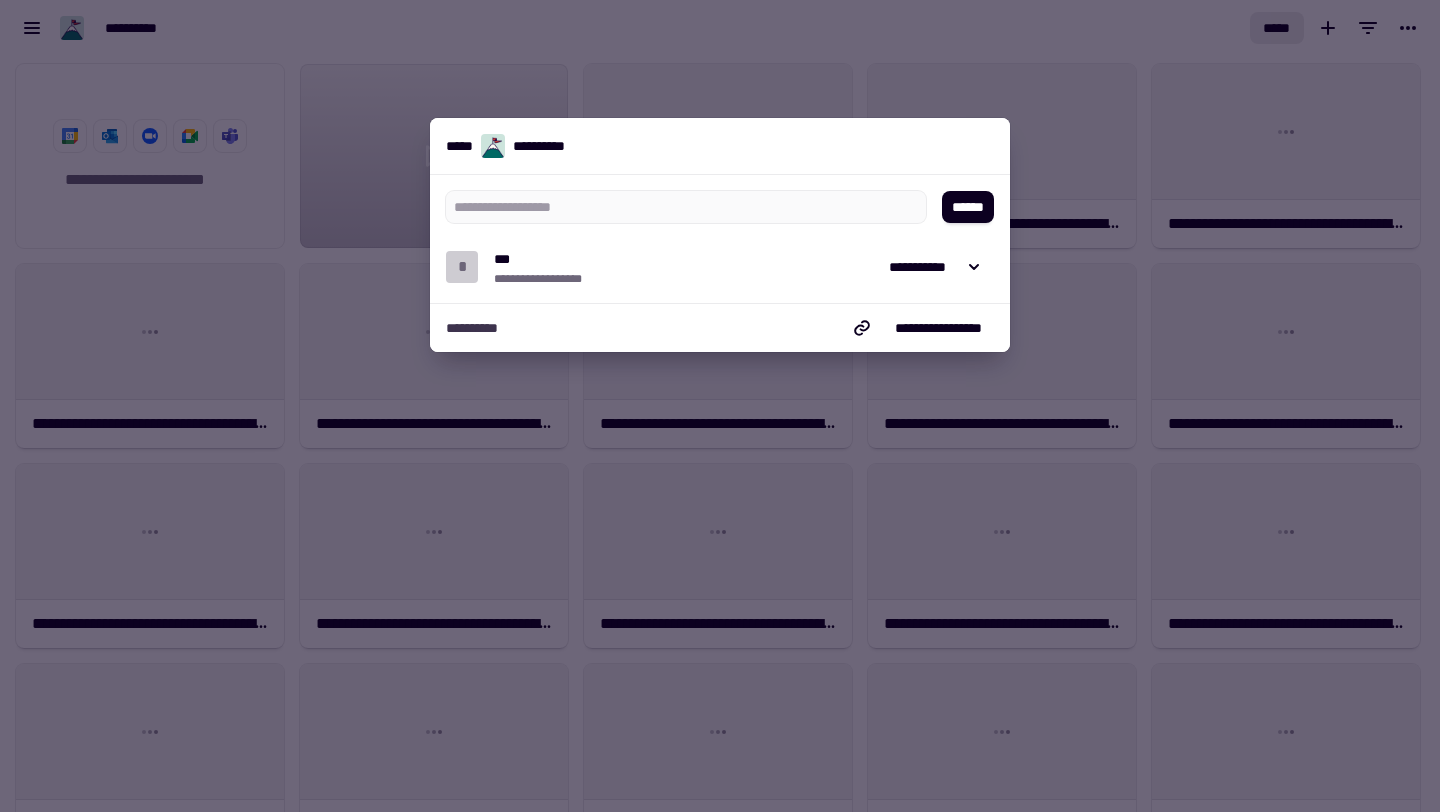 click at bounding box center [720, 406] 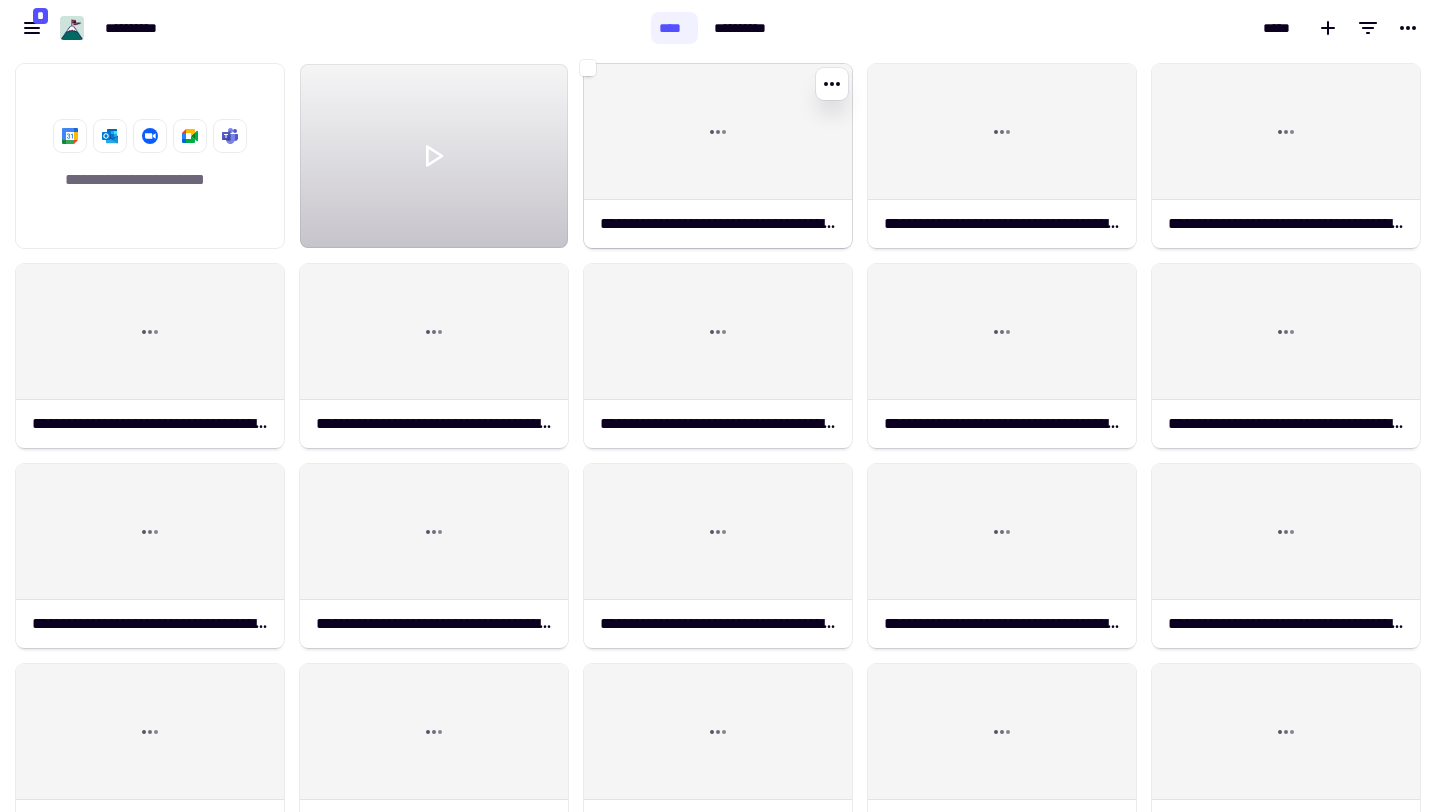 click on "**********" 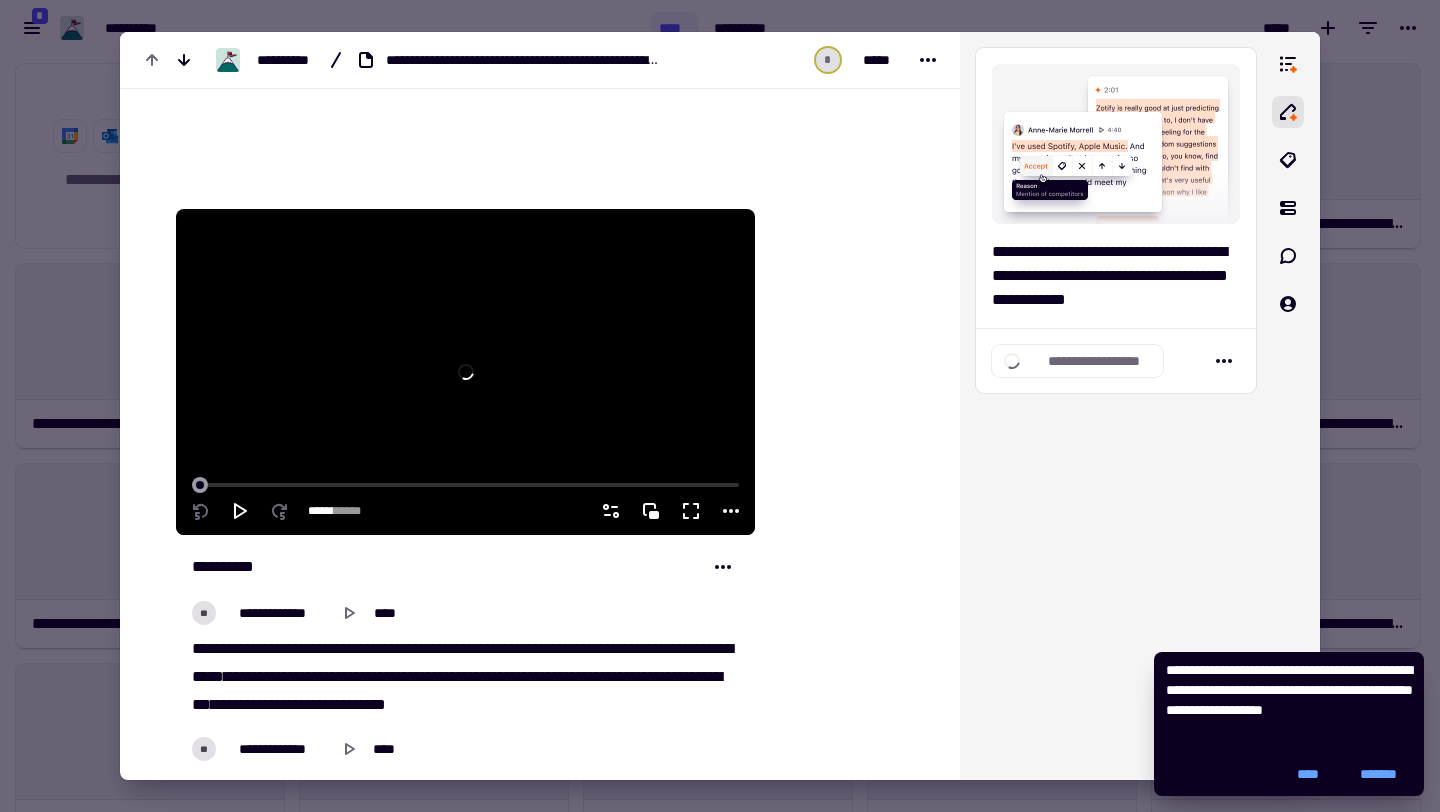 scroll, scrollTop: 243, scrollLeft: 0, axis: vertical 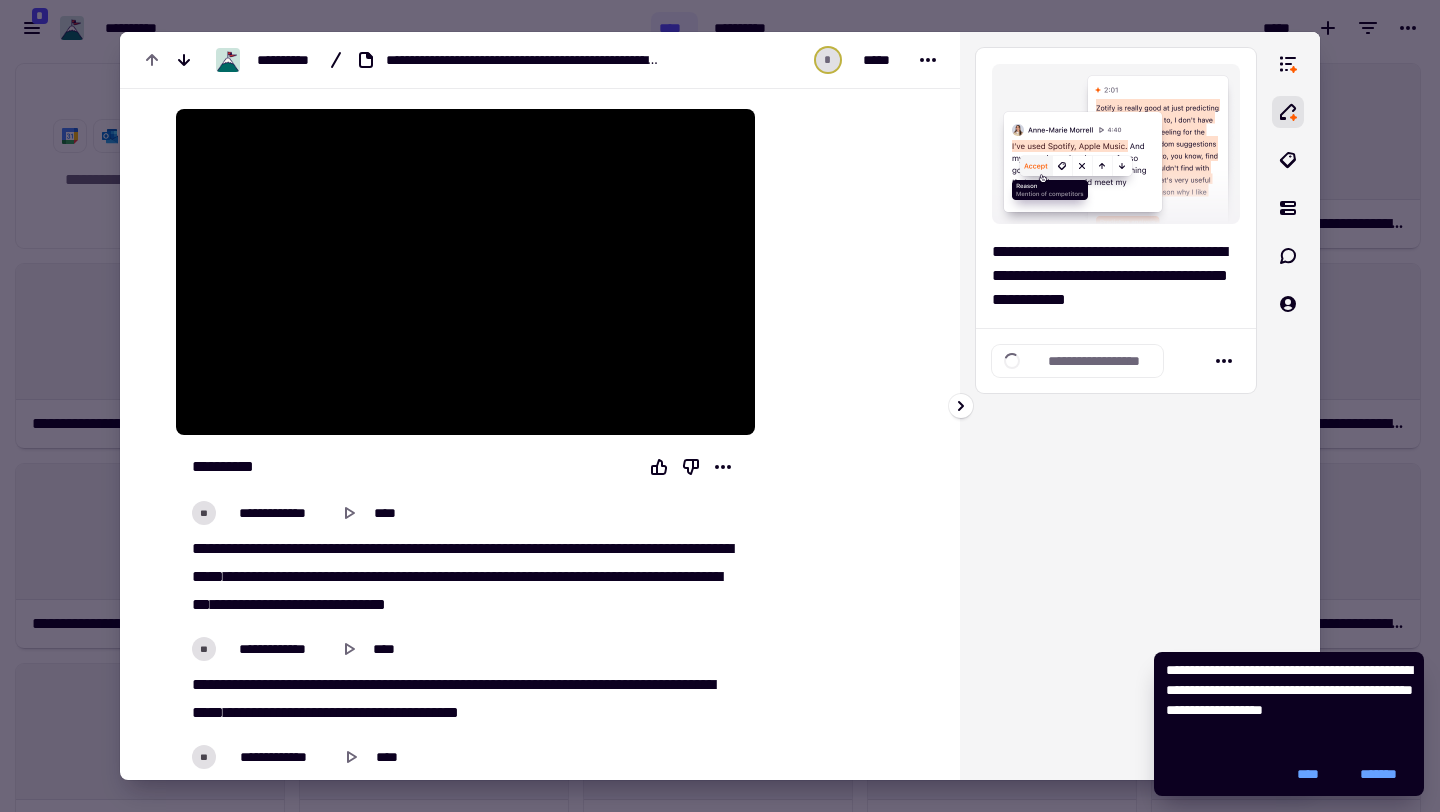 click on "**********" at bounding box center (1116, 406) 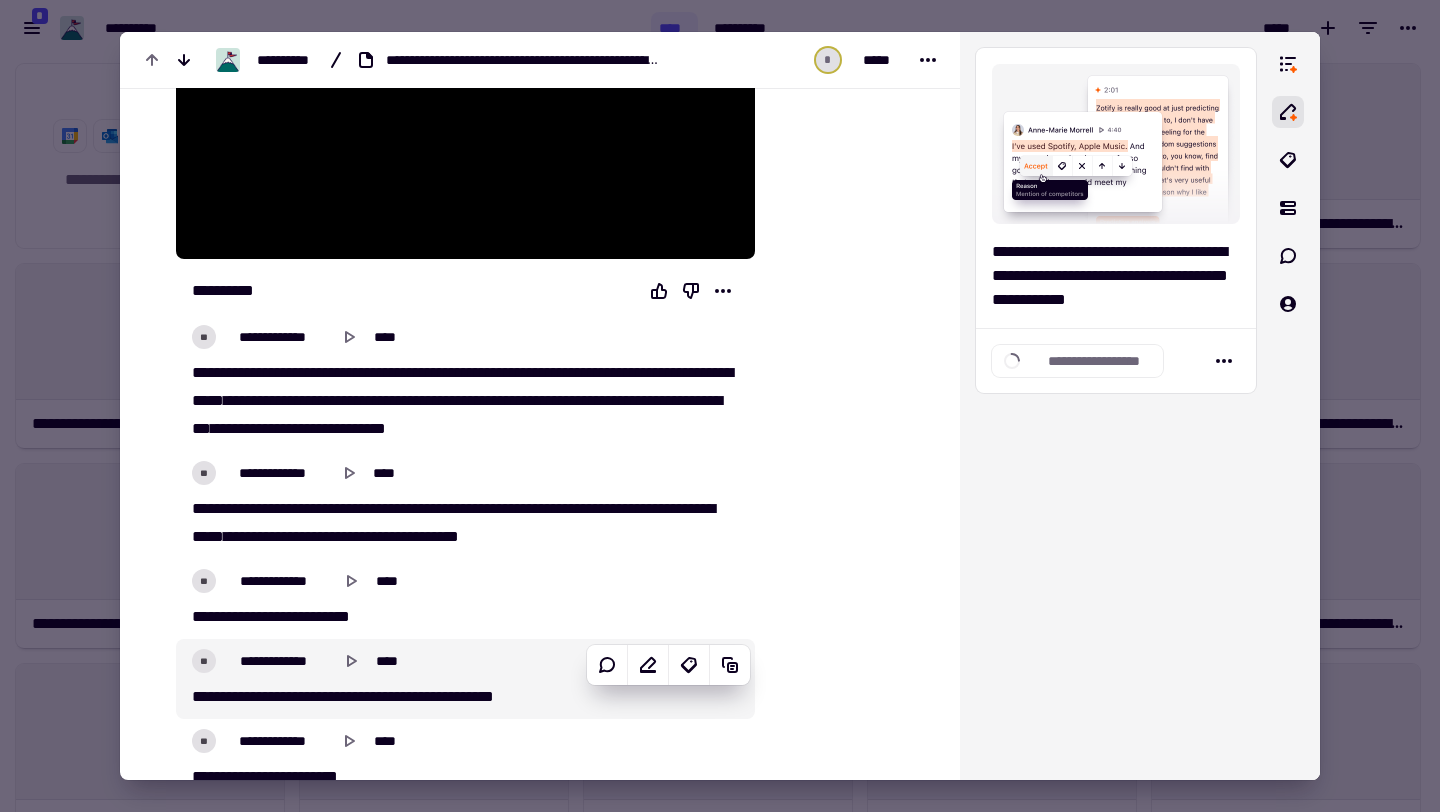 scroll, scrollTop: 461, scrollLeft: 0, axis: vertical 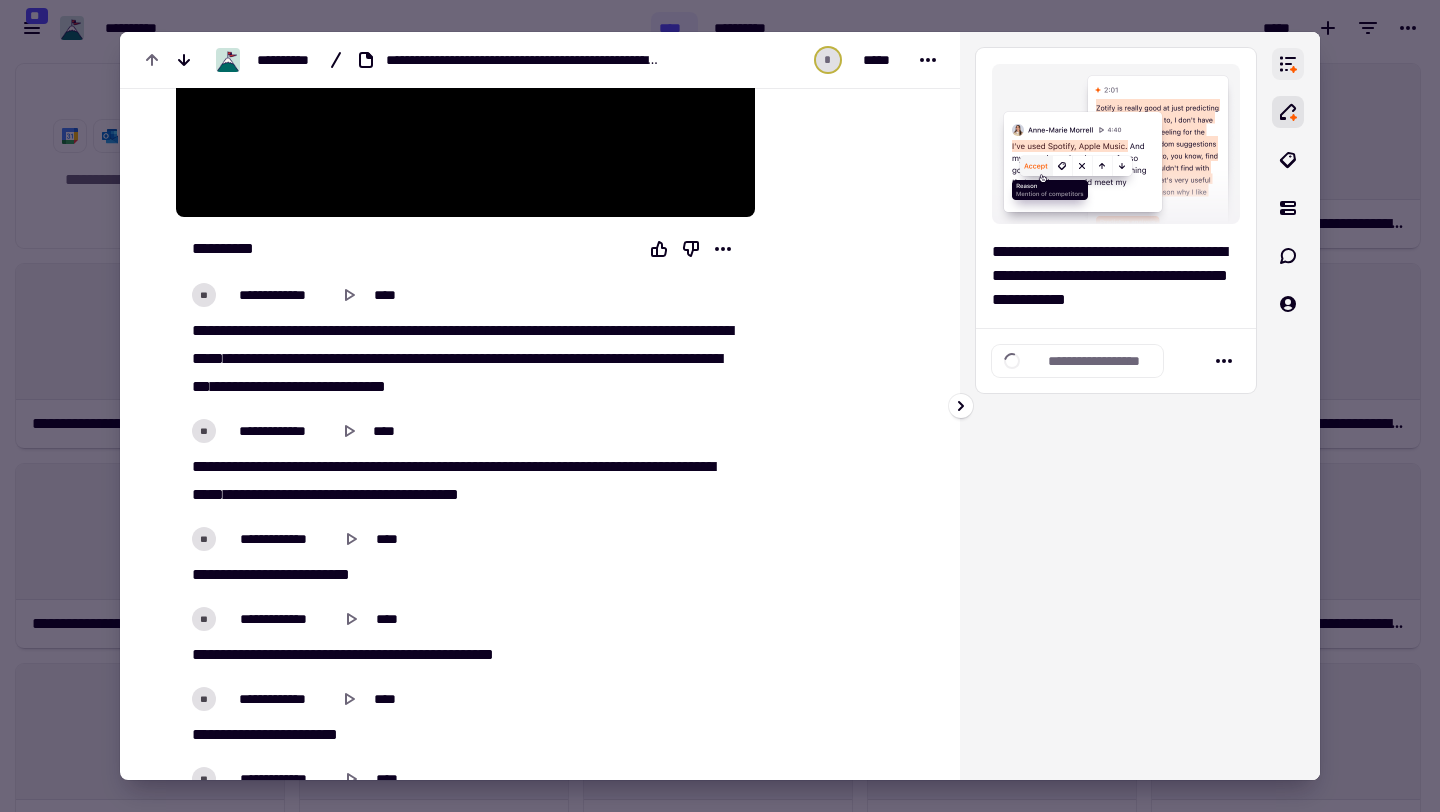 click 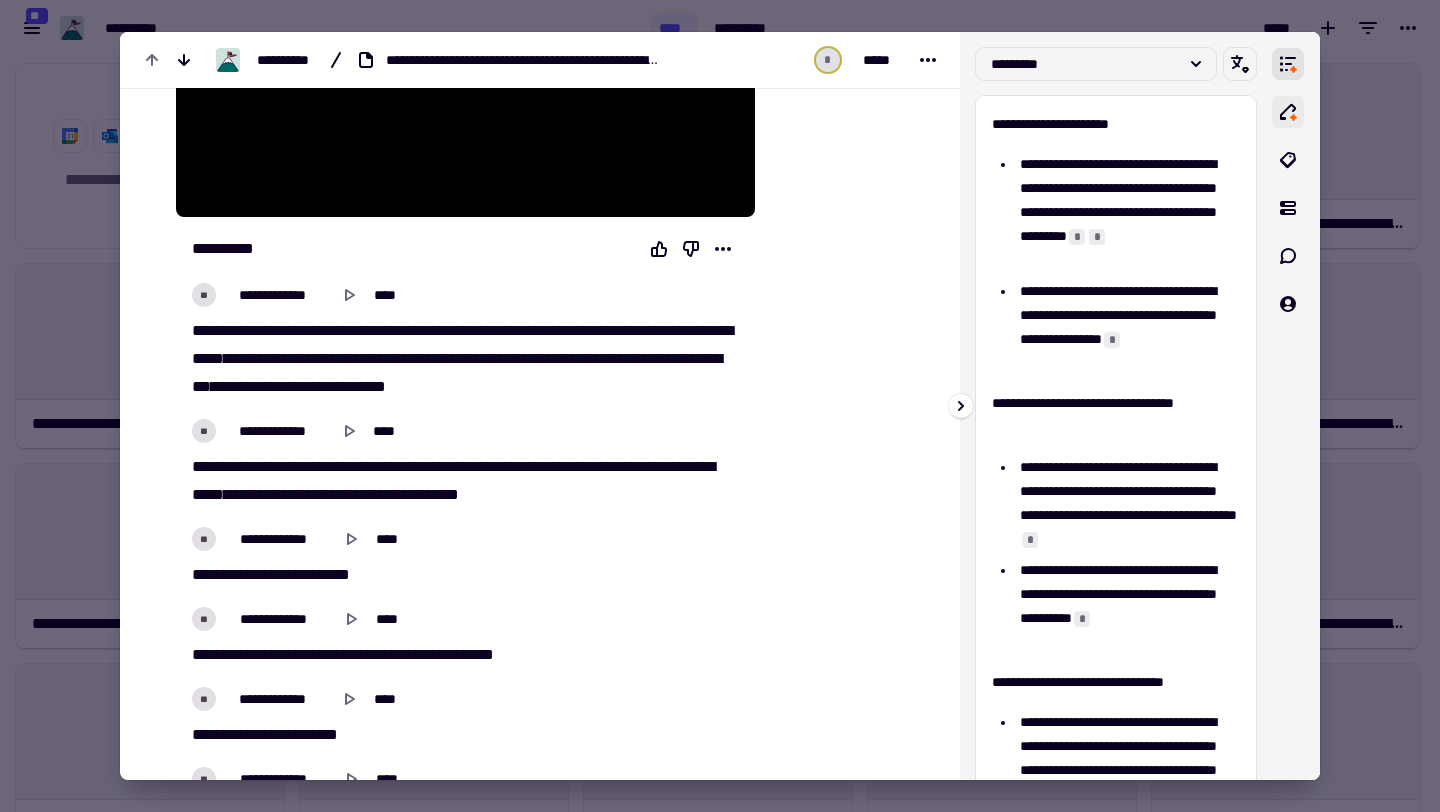 click 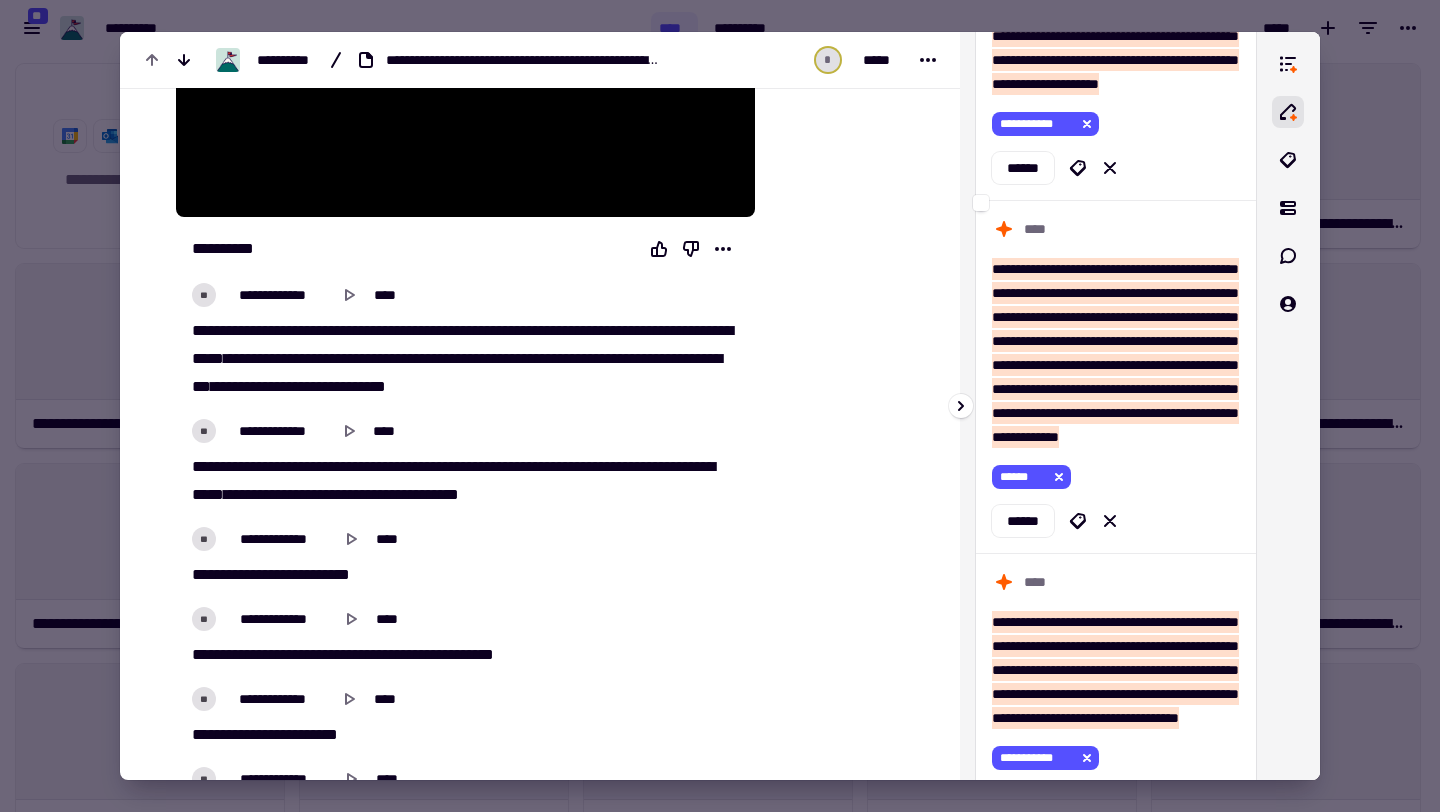 scroll, scrollTop: 606, scrollLeft: 0, axis: vertical 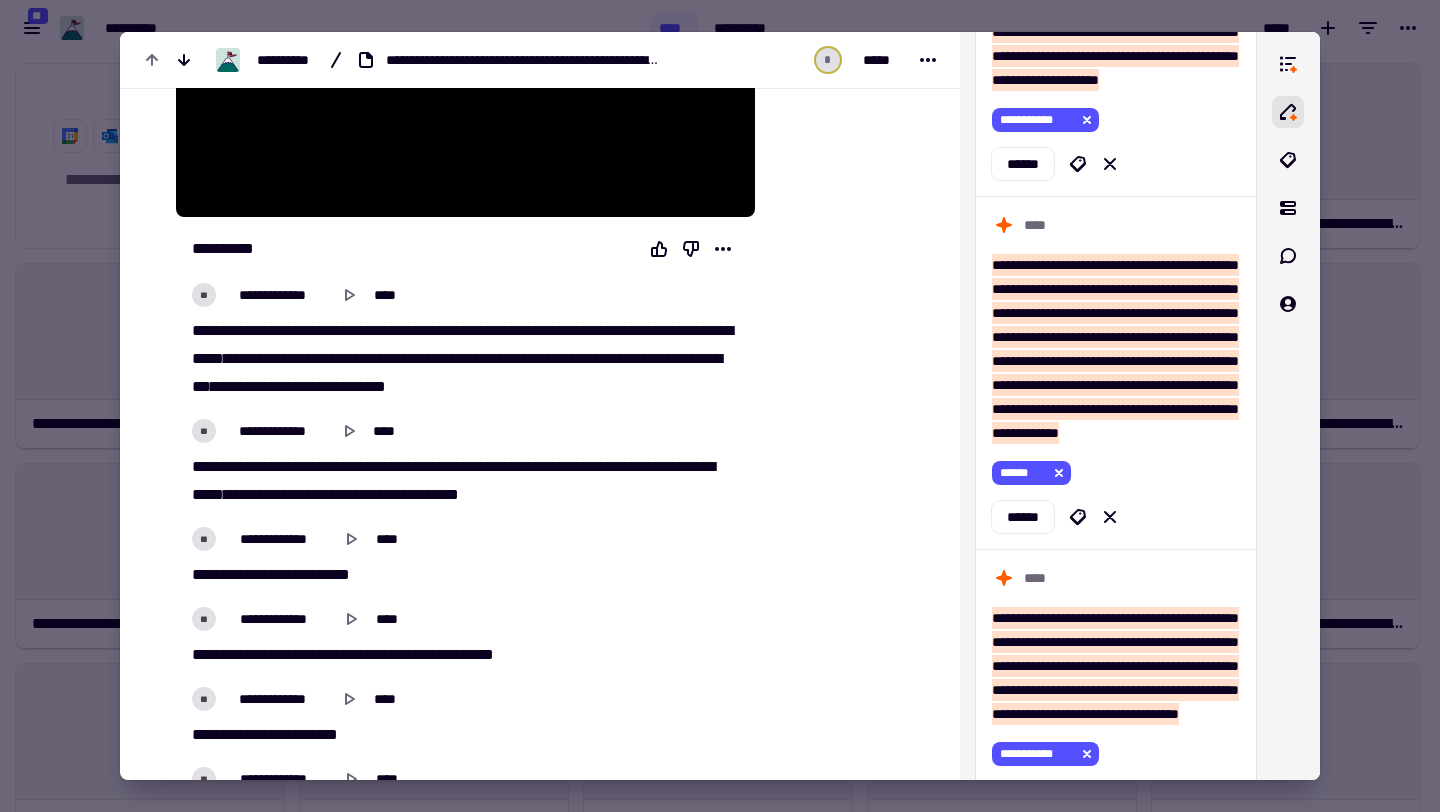 click at bounding box center (720, 406) 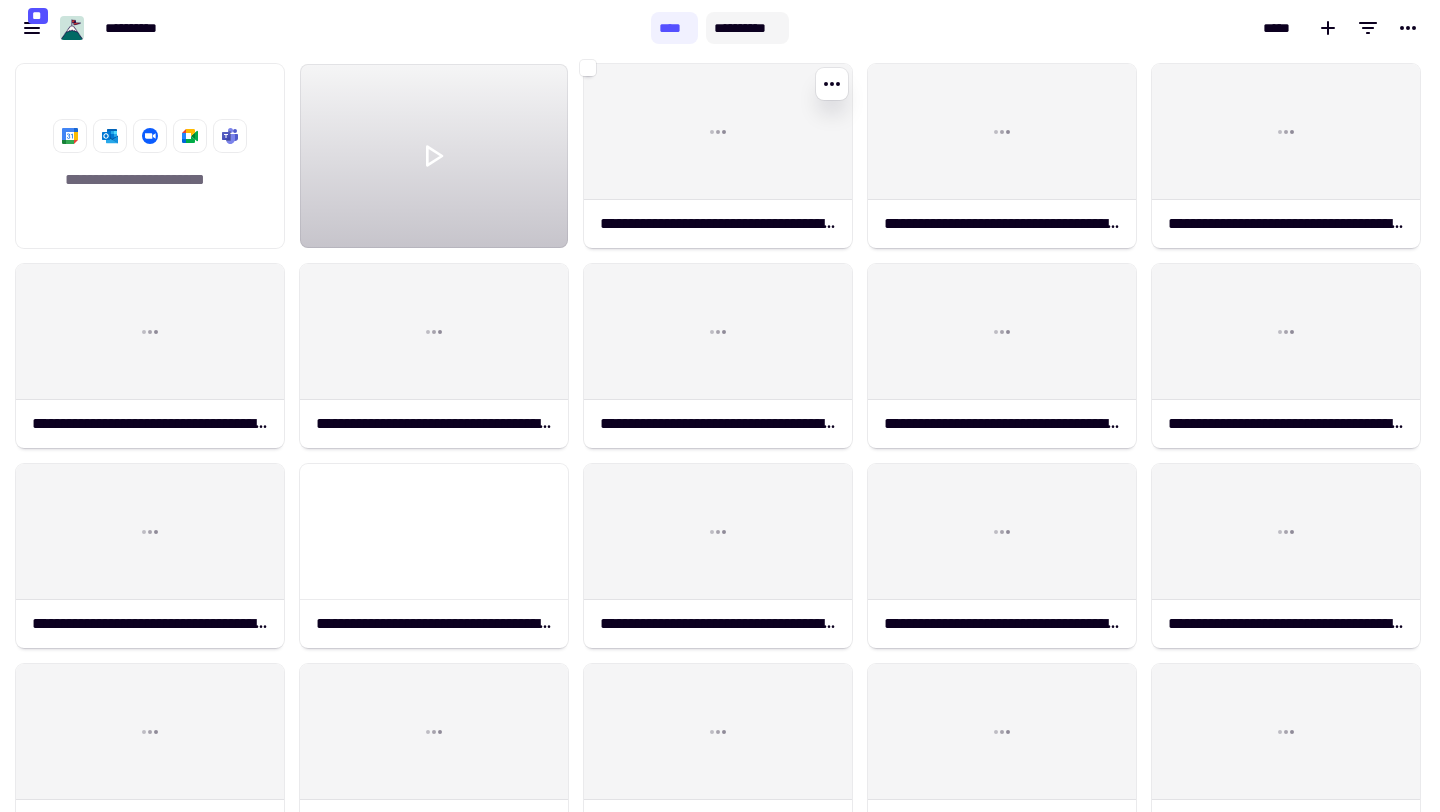 click on "**********" 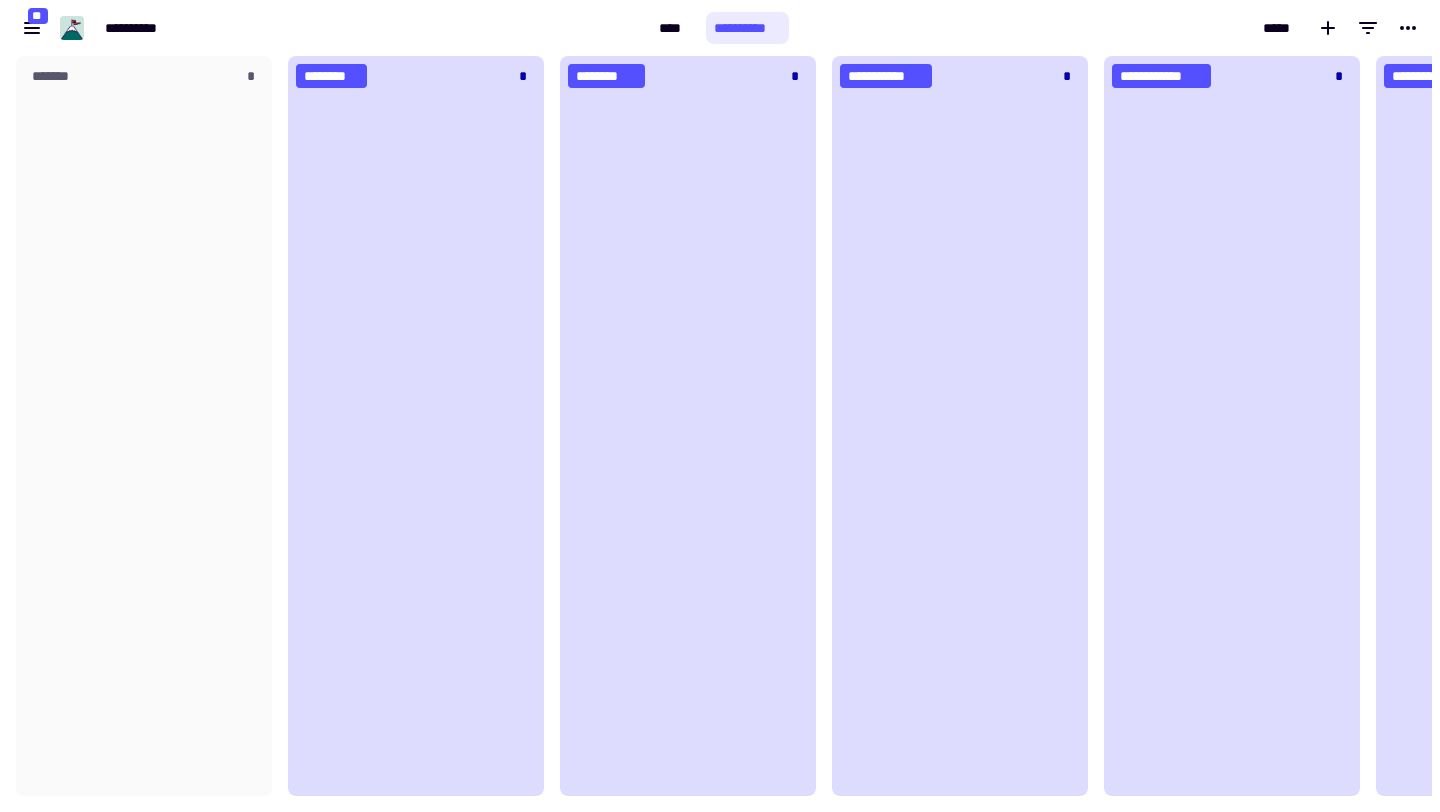 scroll, scrollTop: 740, scrollLeft: 1424, axis: both 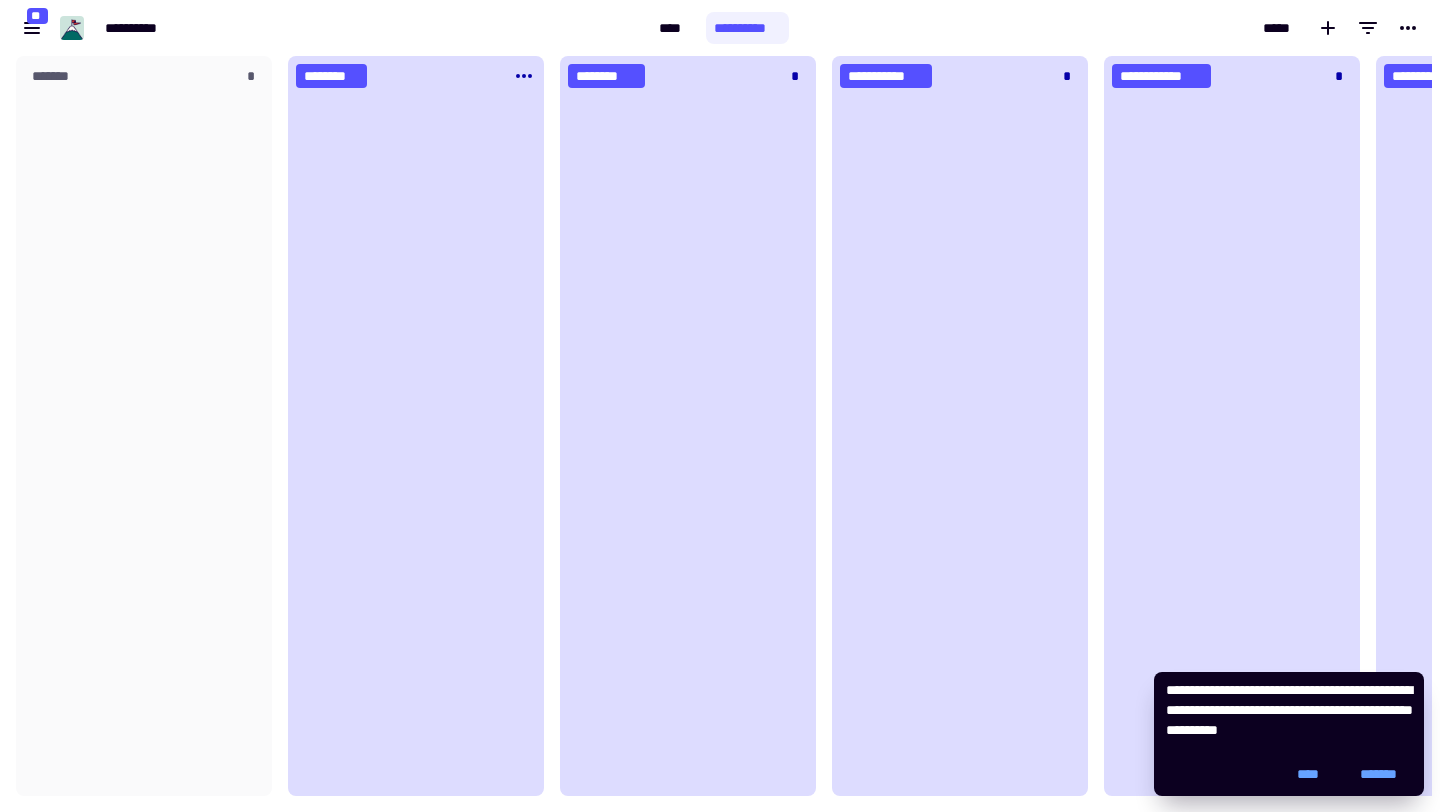 click on "********" 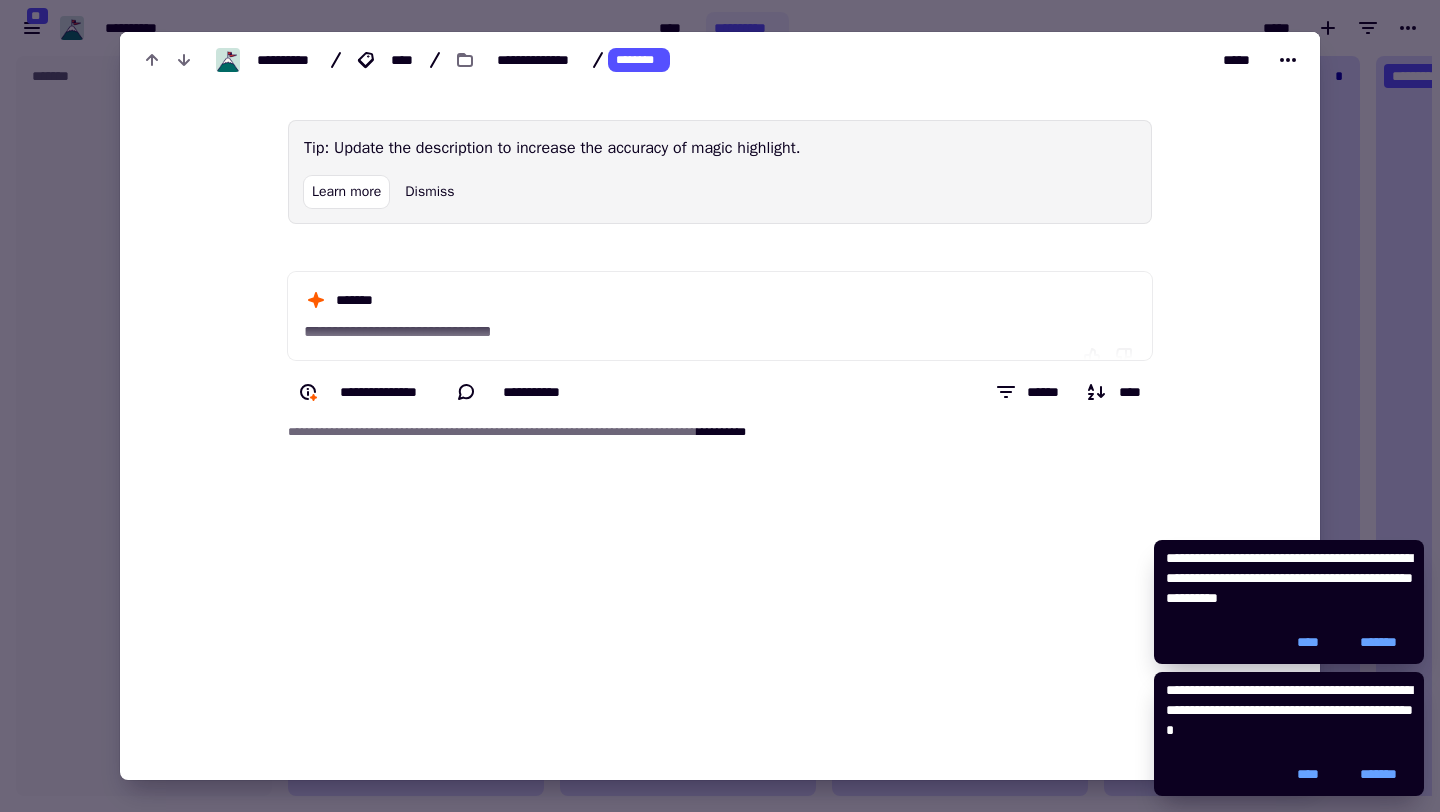 click at bounding box center (720, 406) 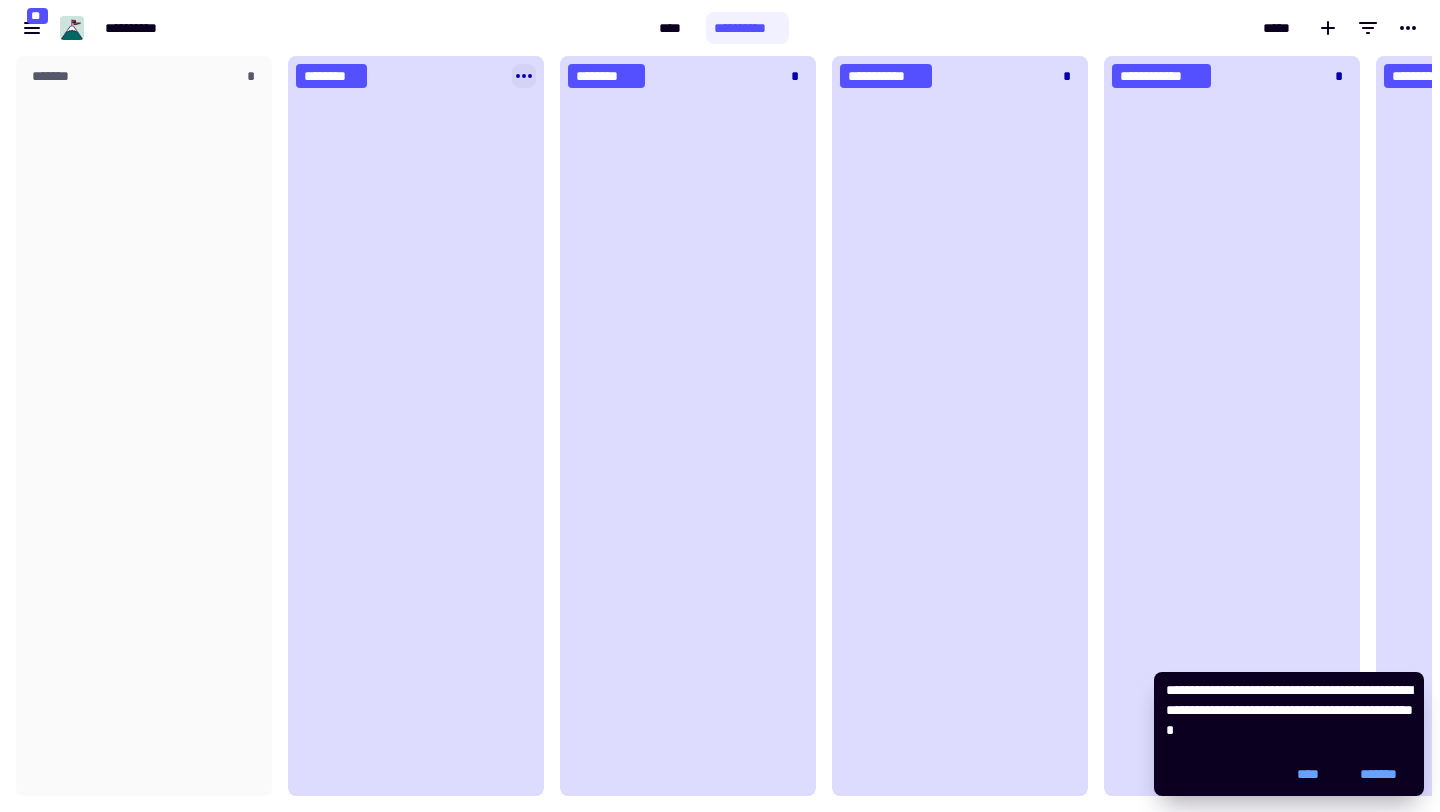 click 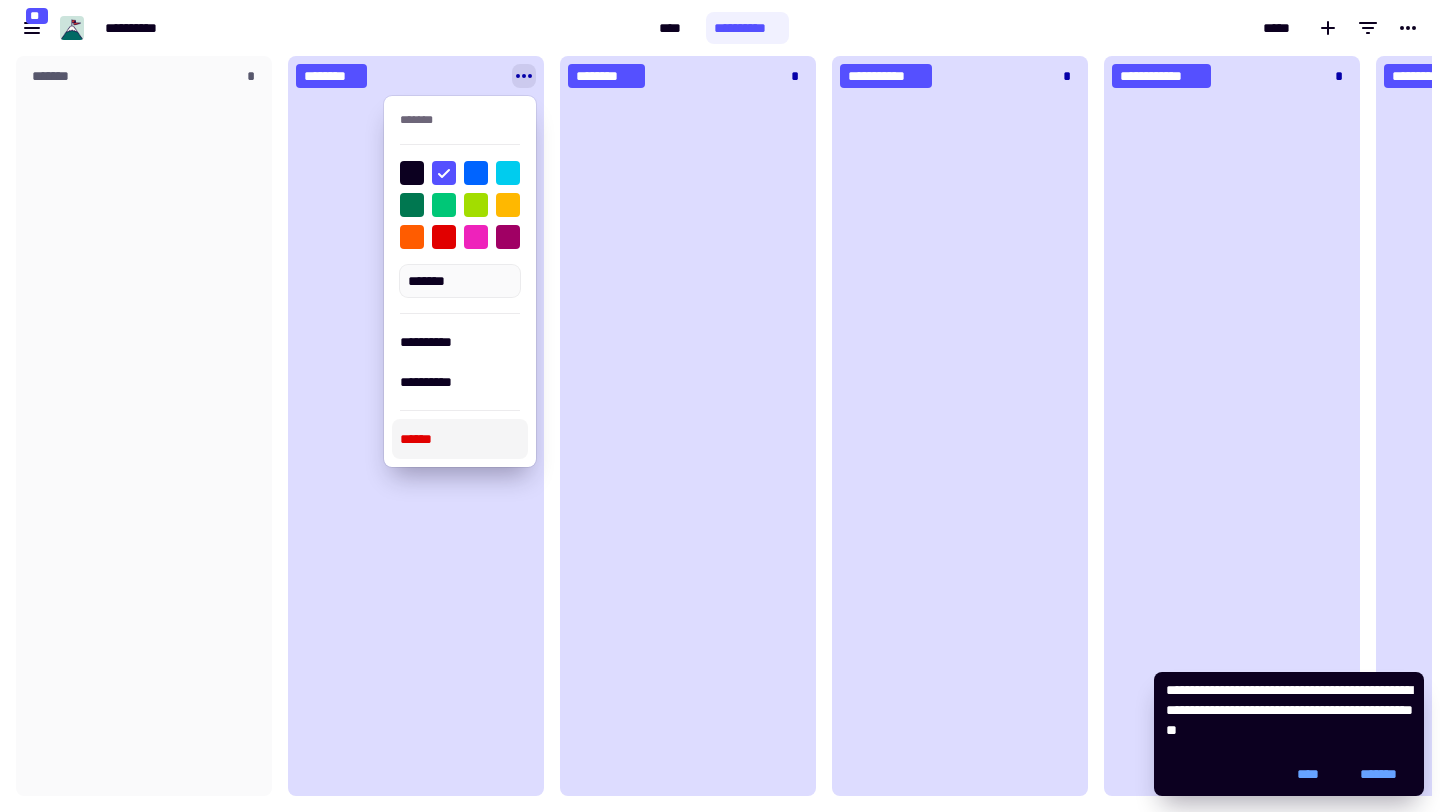 click on "********" 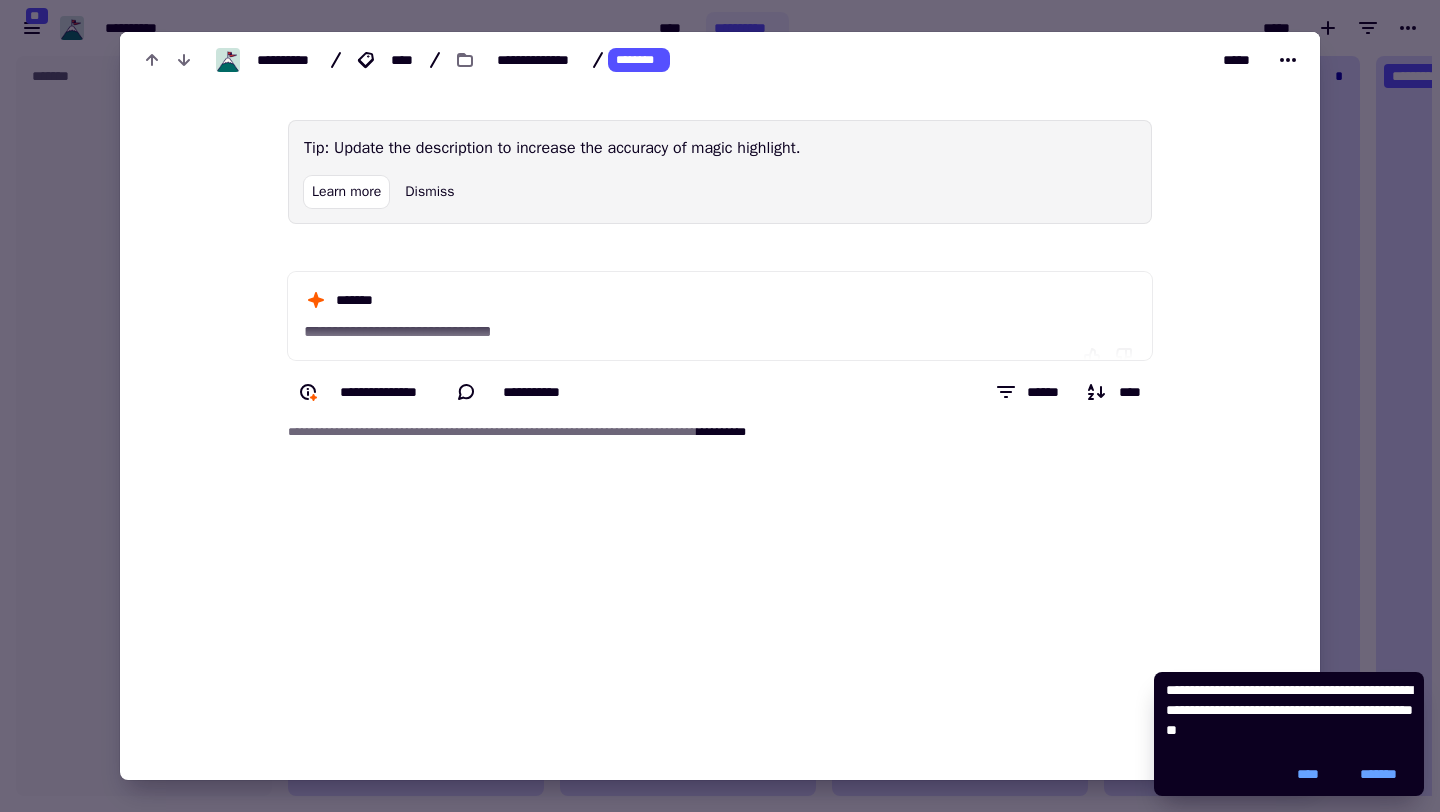 drag, startPoint x: 327, startPoint y: 76, endPoint x: 650, endPoint y: 59, distance: 323.44705 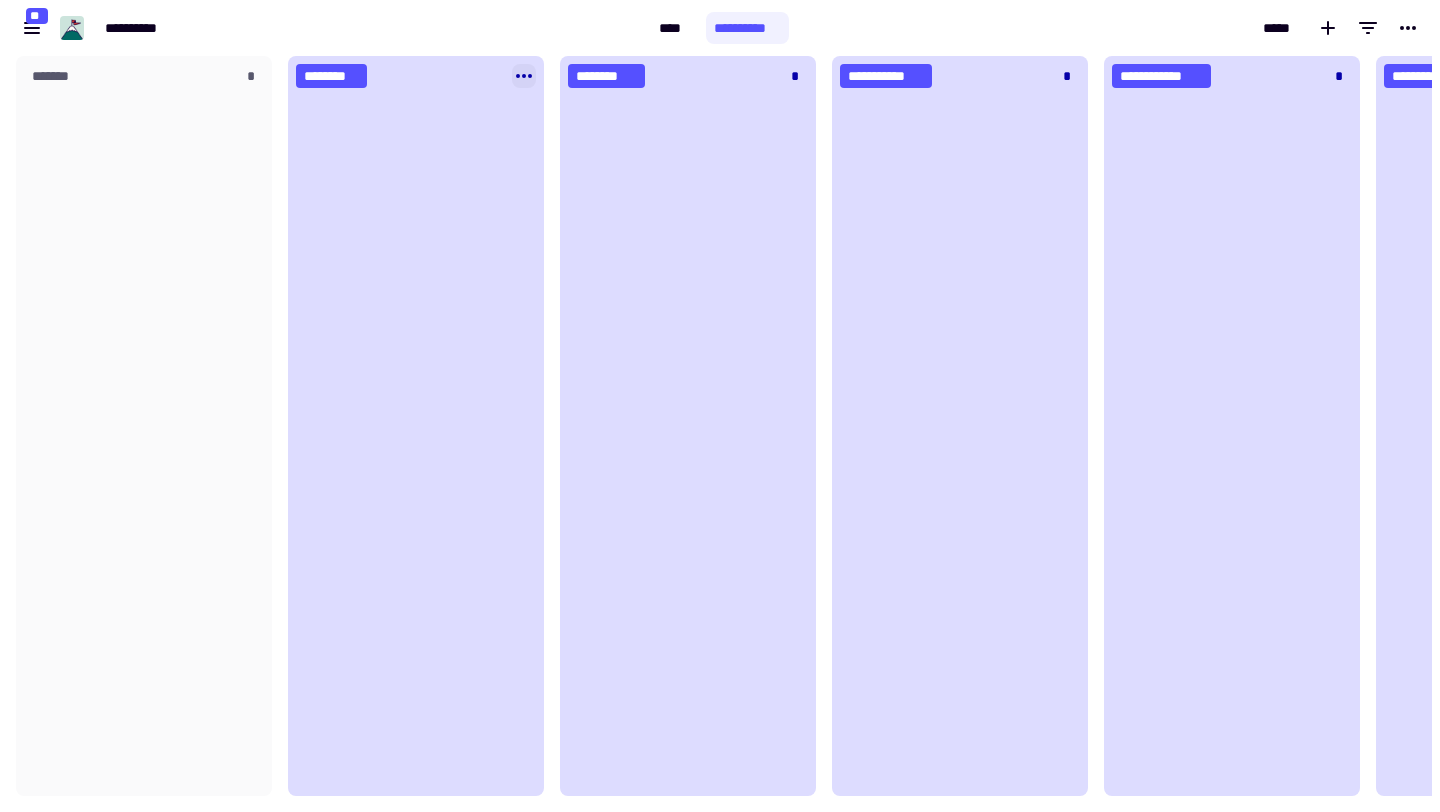 click 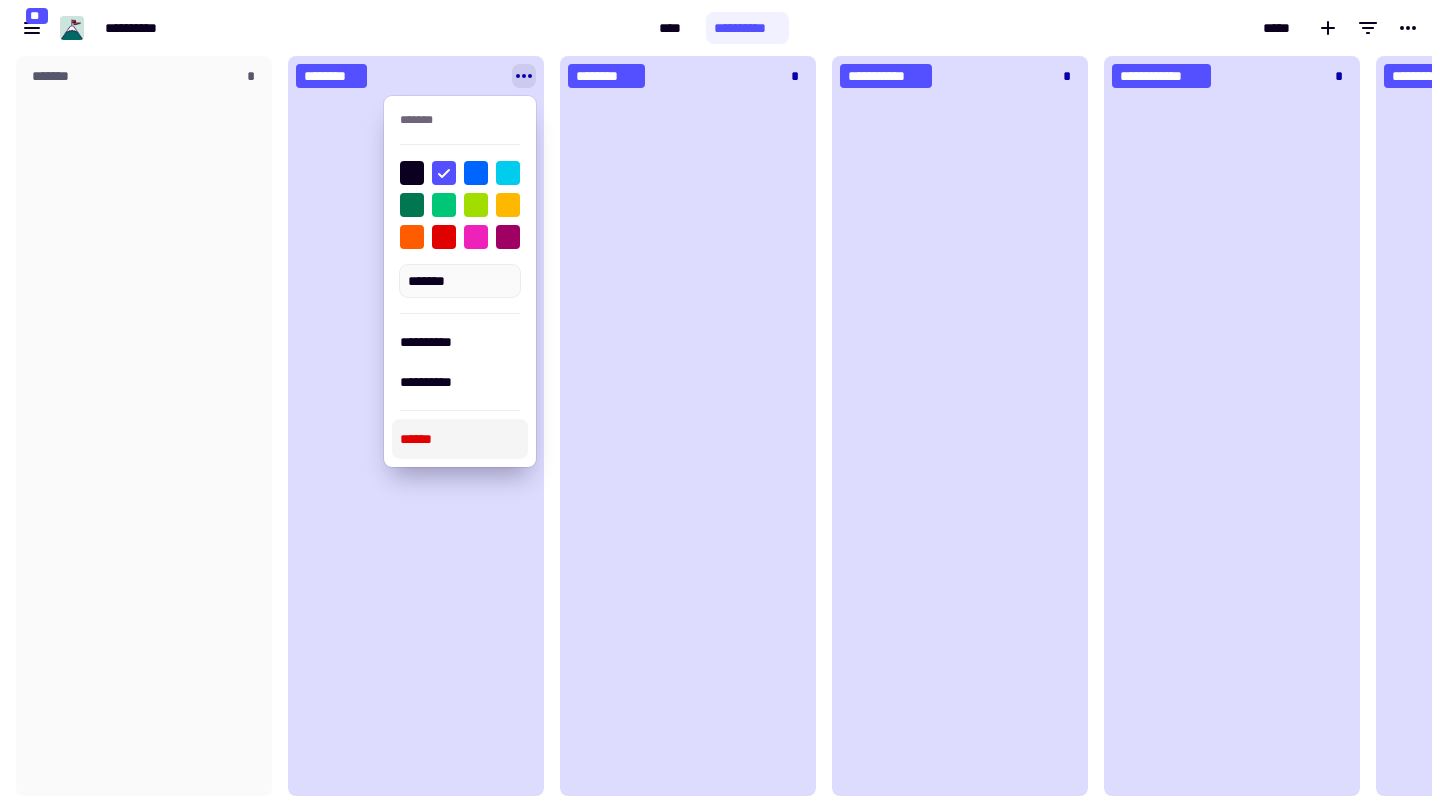 click on "******" at bounding box center (460, 439) 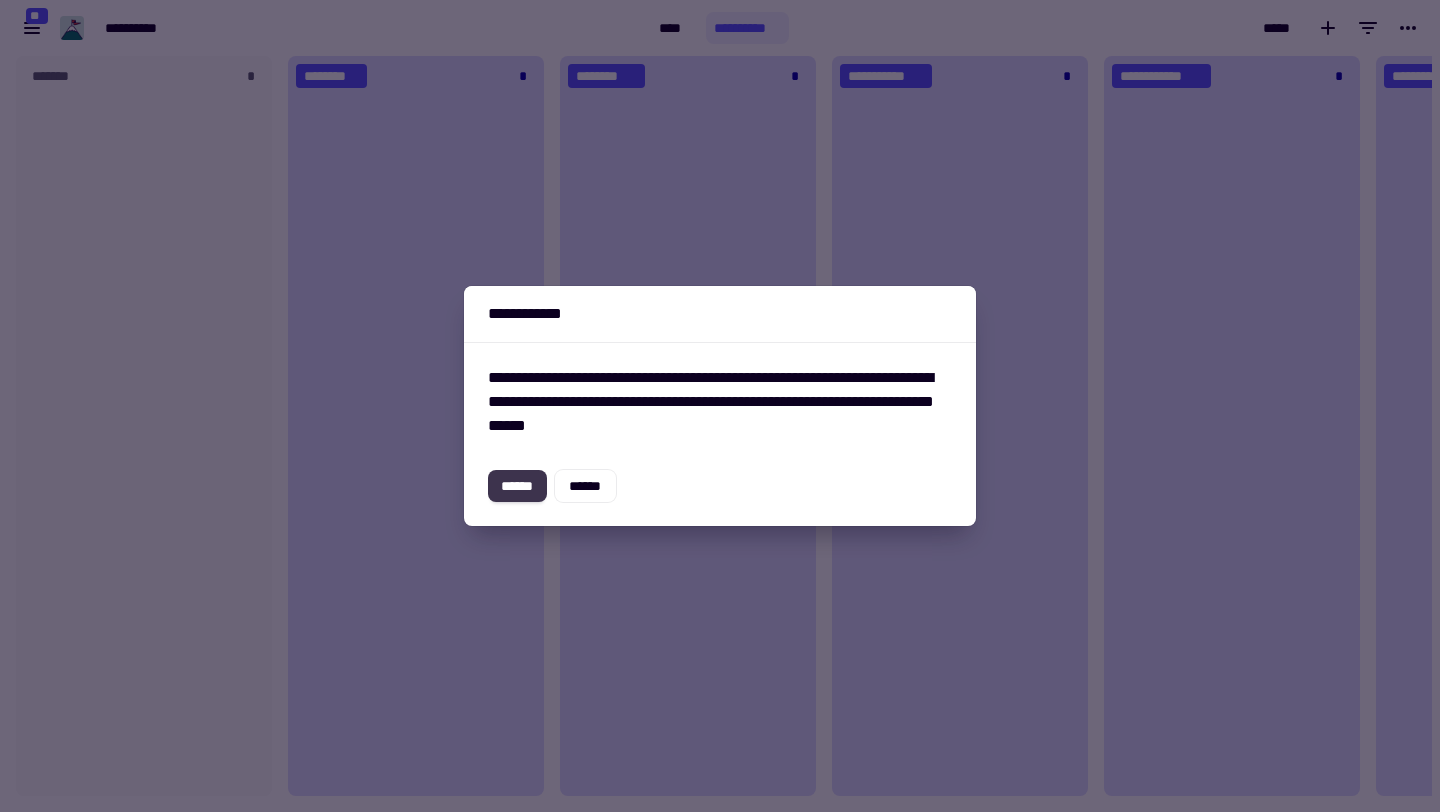 click on "******" 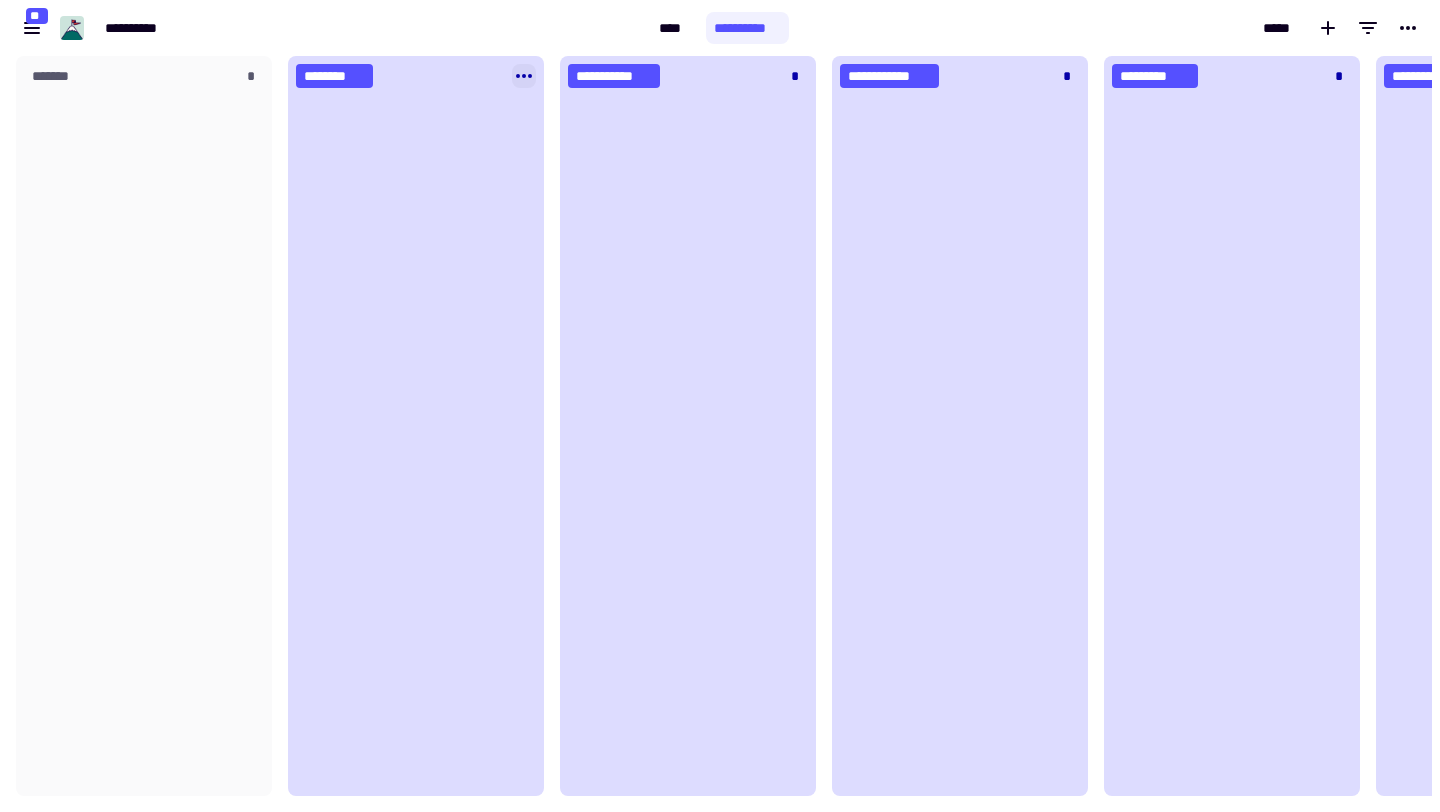 click 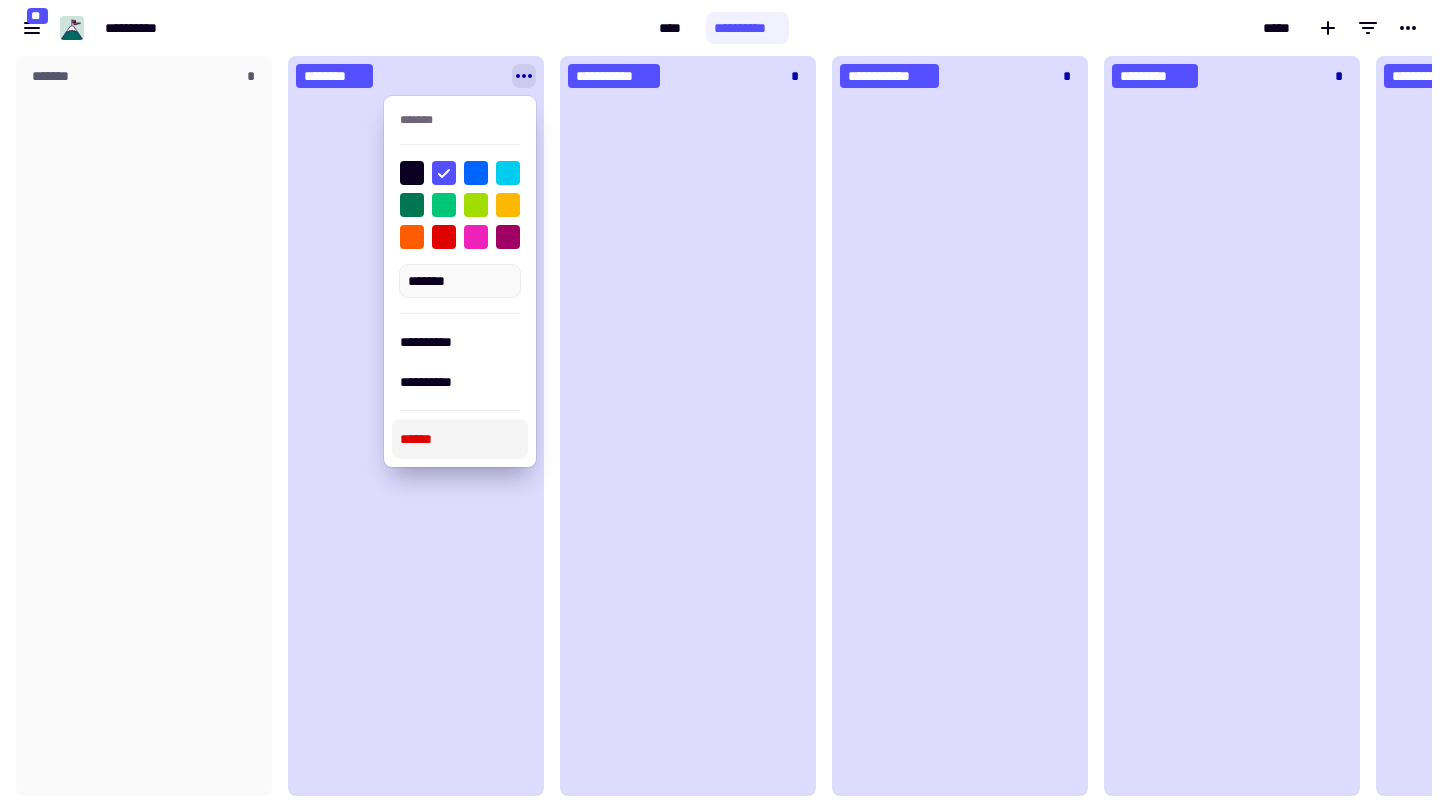 click on "******" at bounding box center (460, 439) 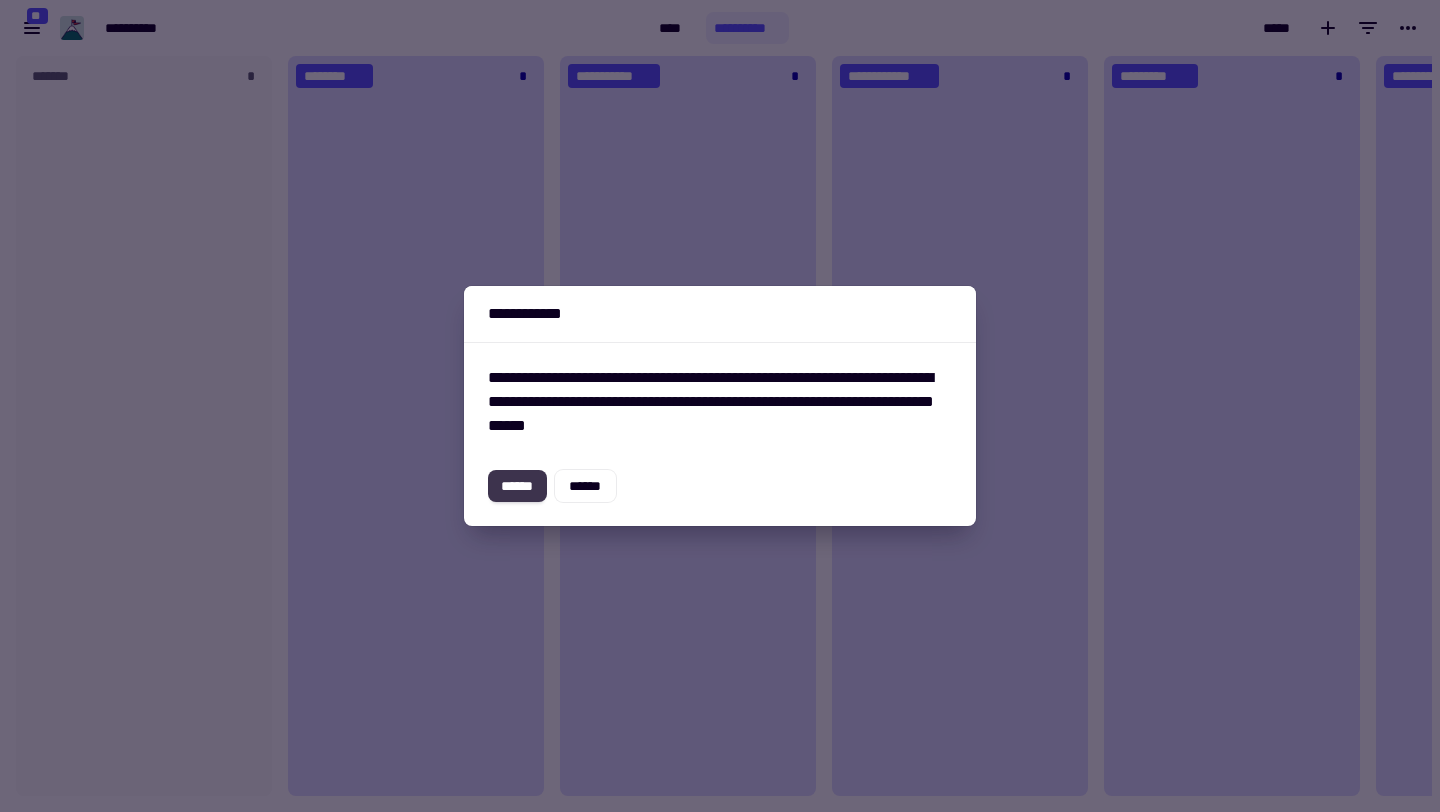 click on "******" 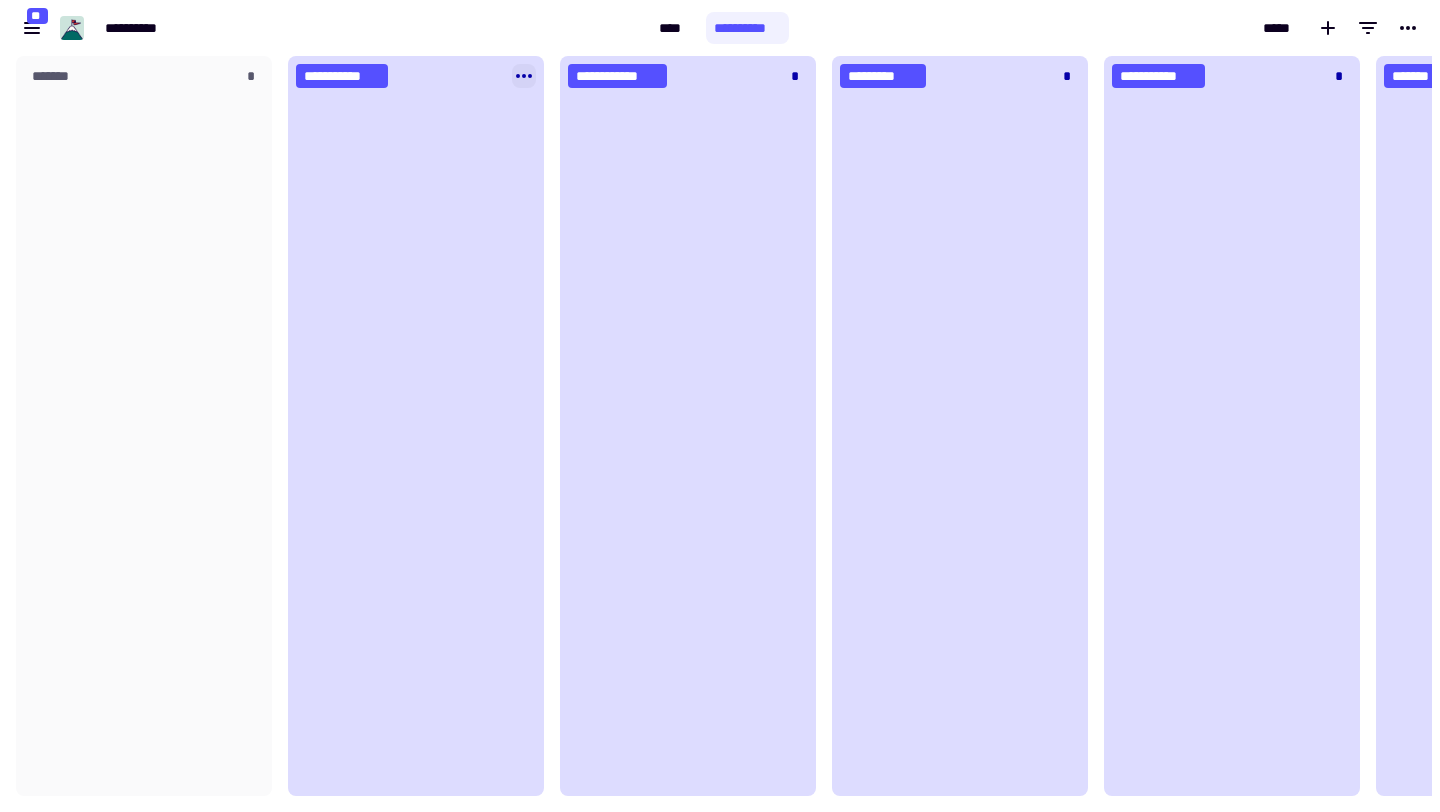 click 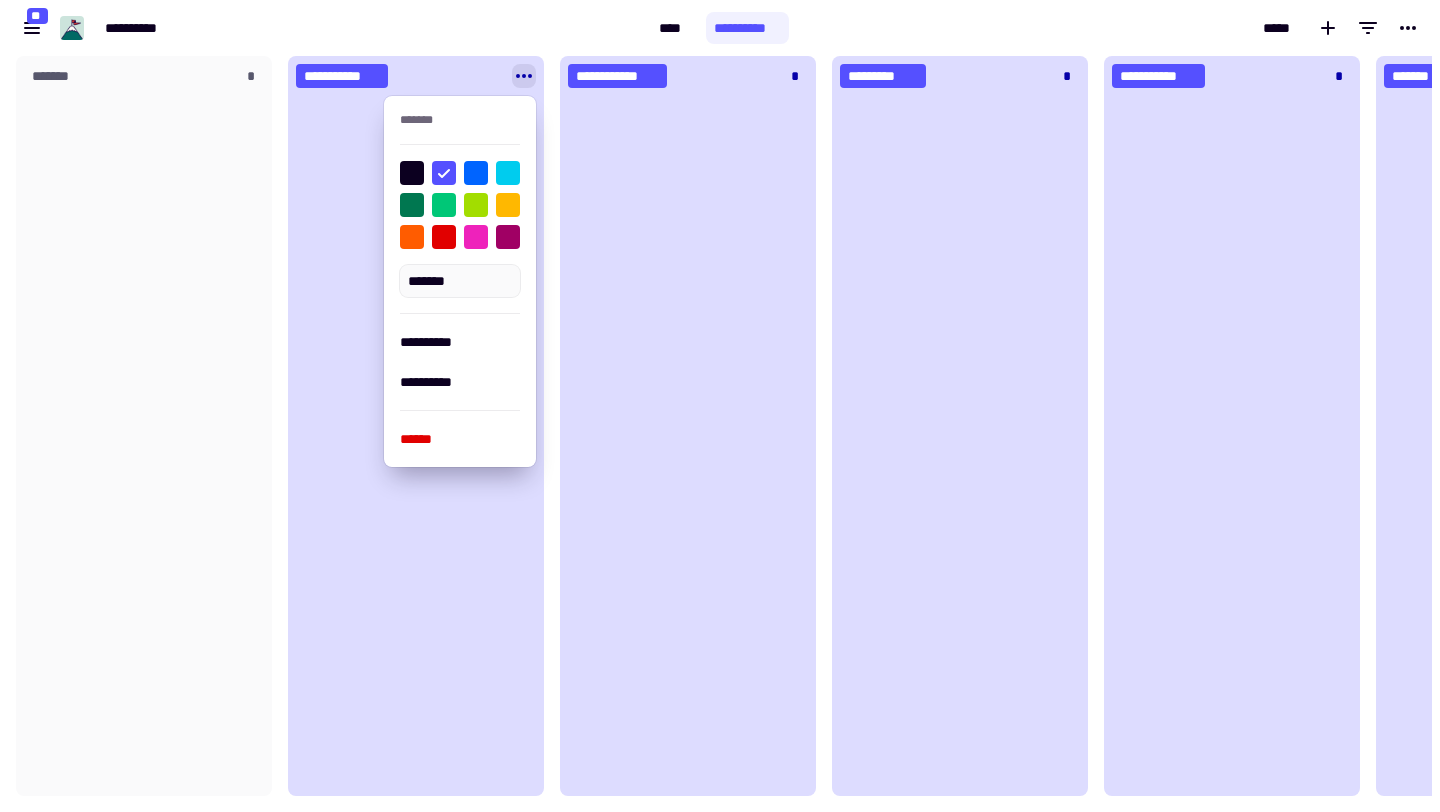click 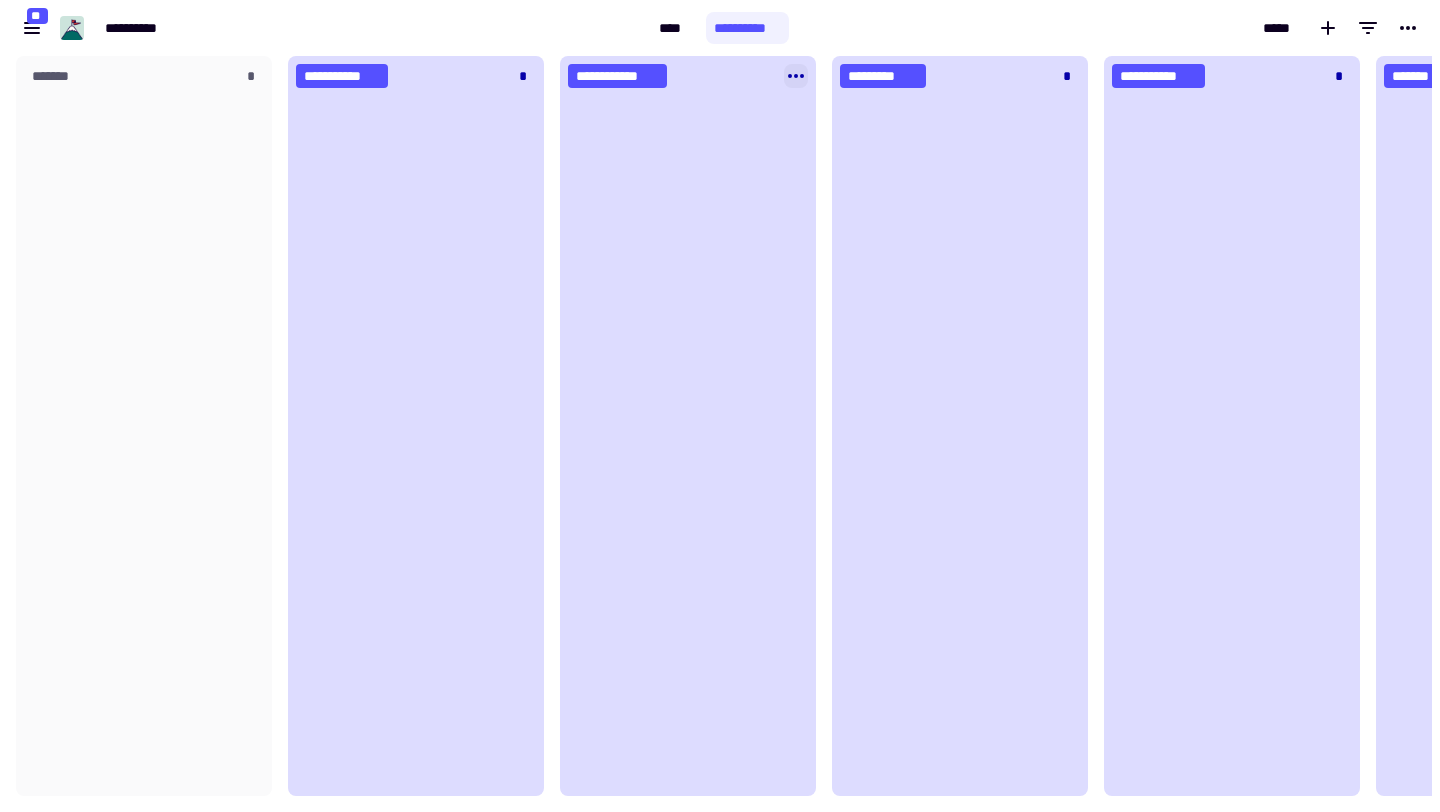 click 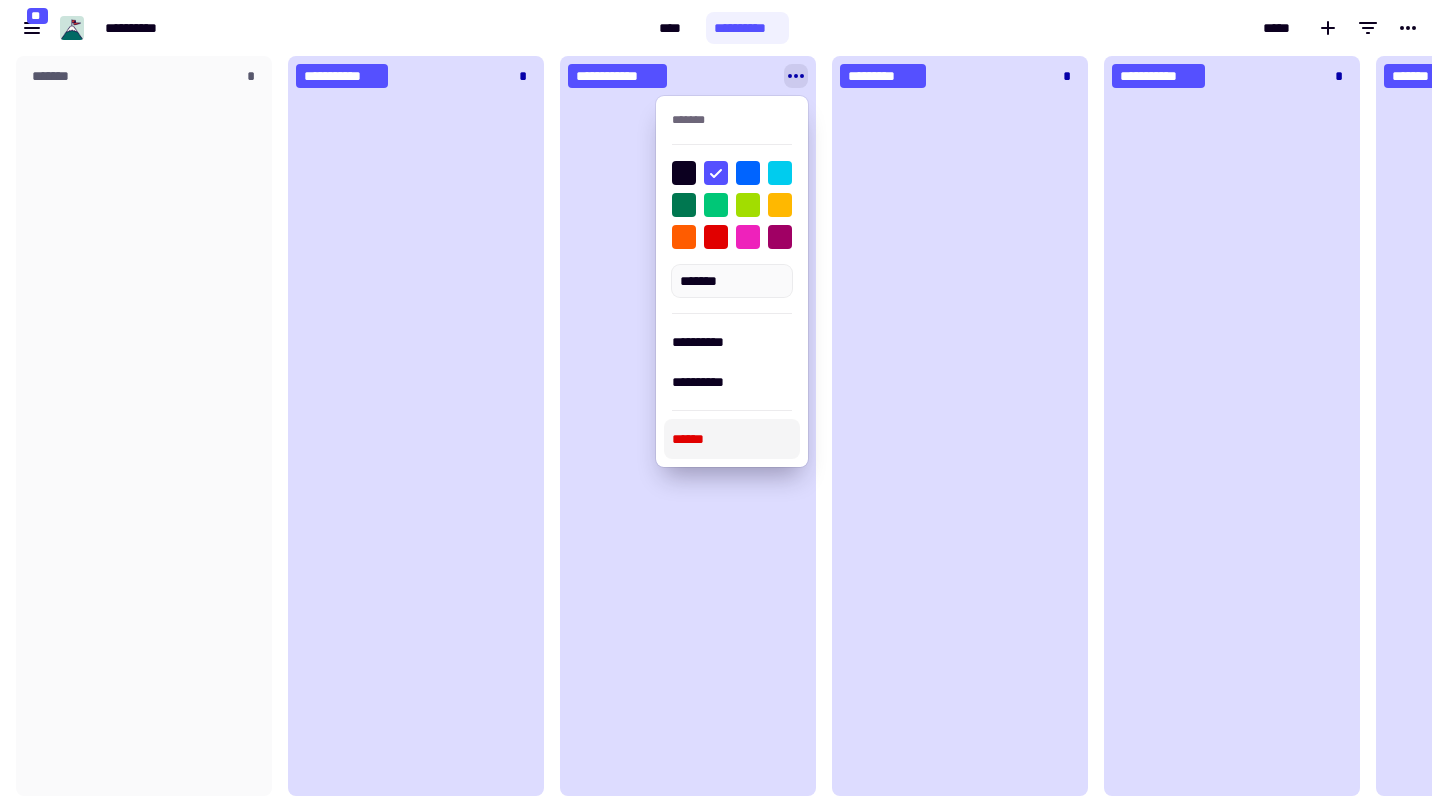 click on "******" at bounding box center [732, 439] 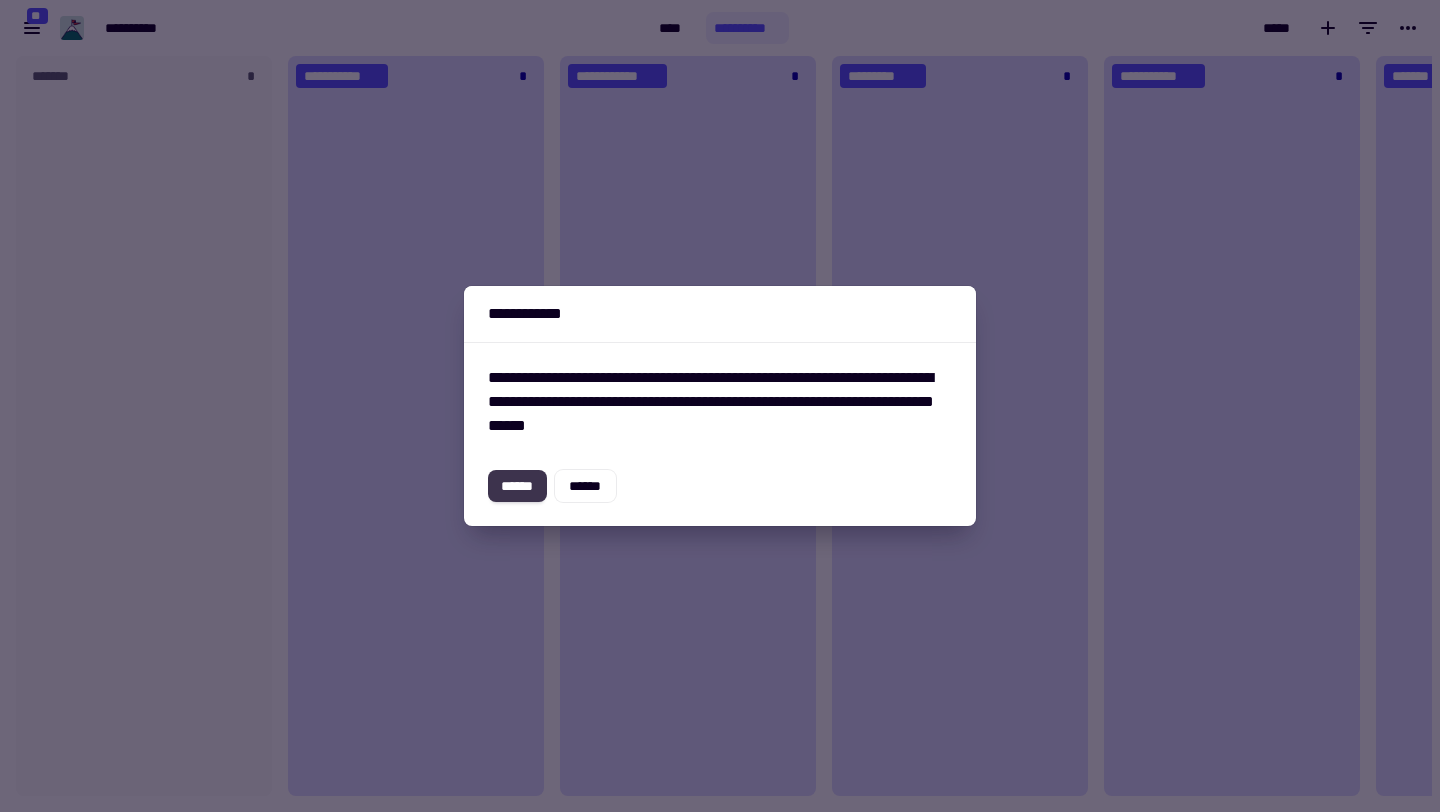 click on "******" 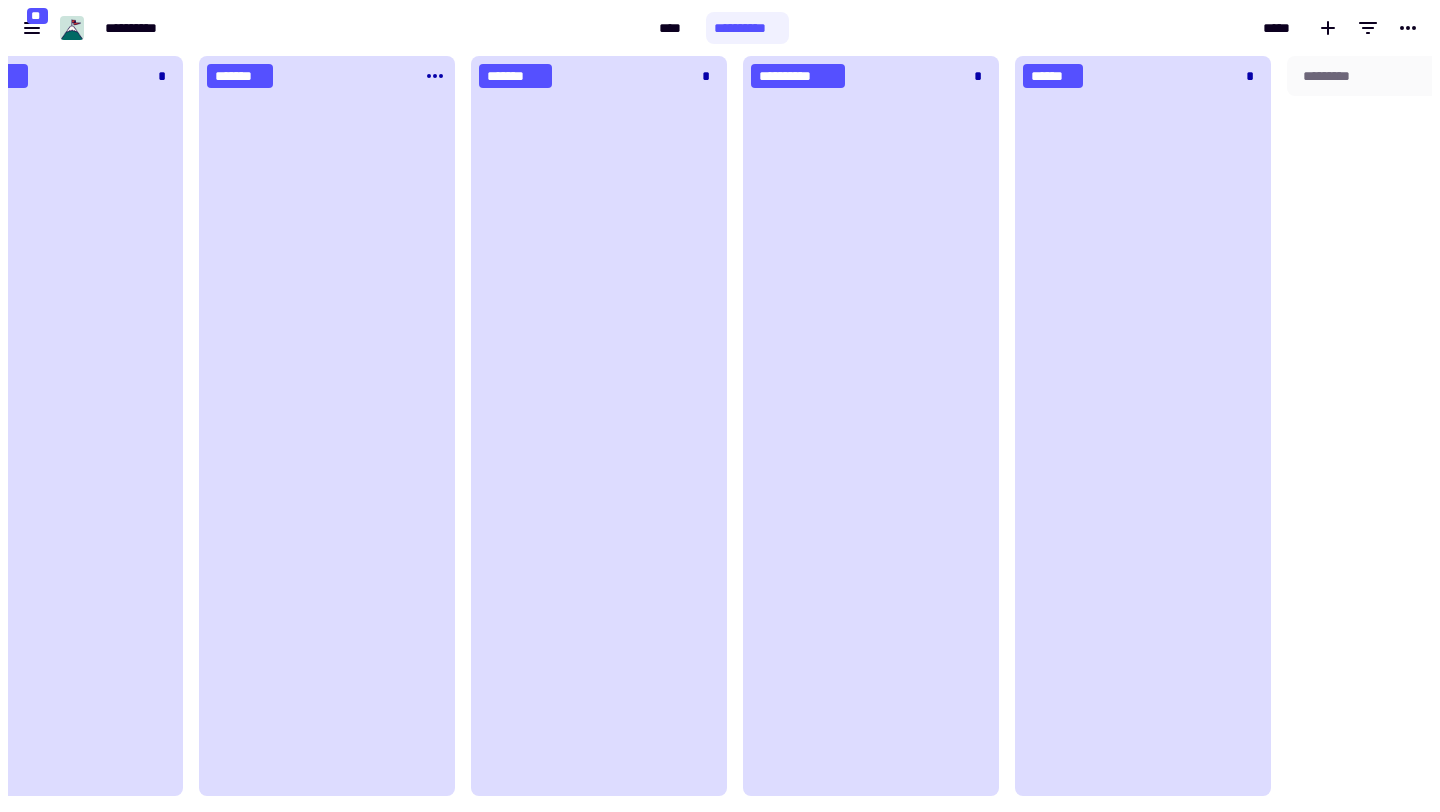 scroll, scrollTop: 0, scrollLeft: 1024, axis: horizontal 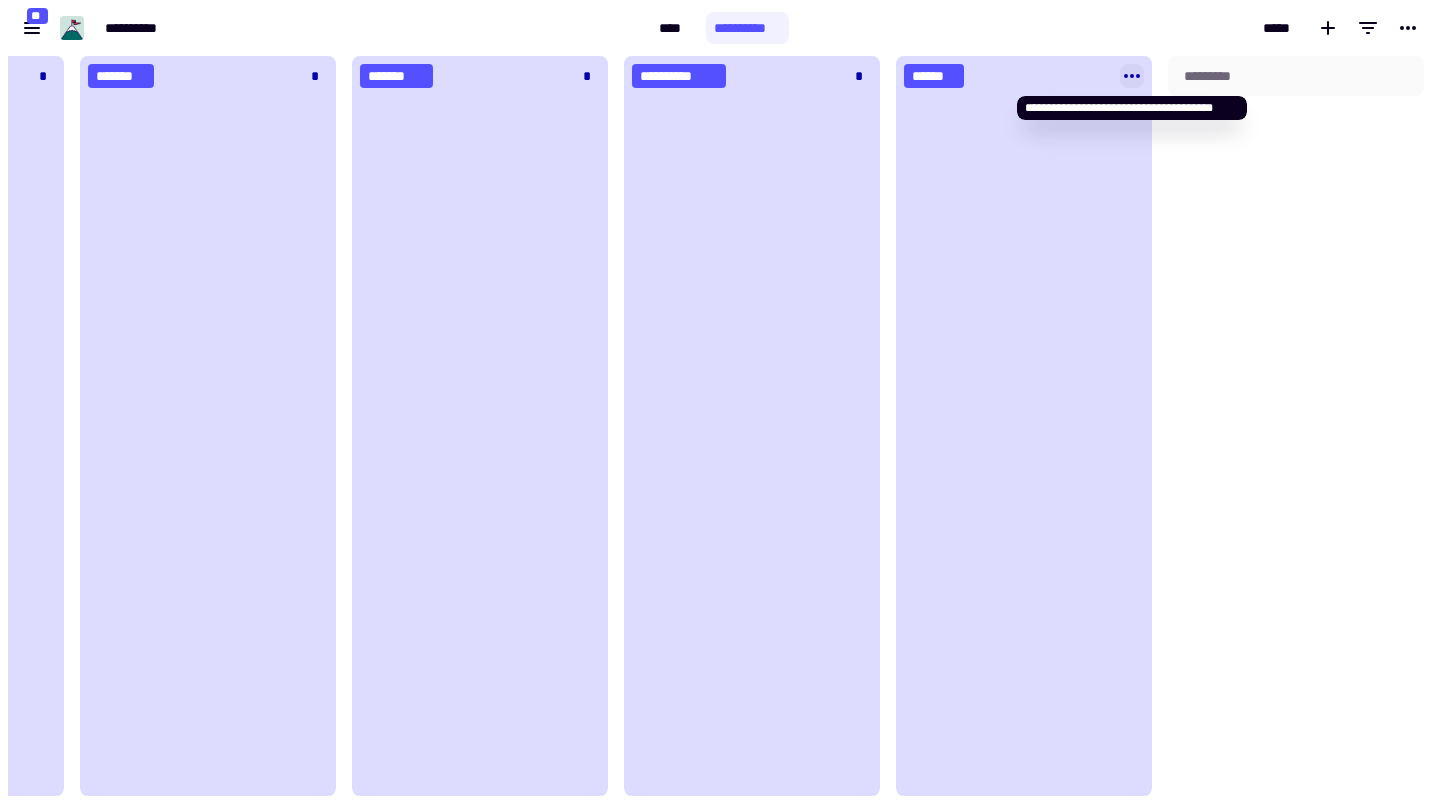click 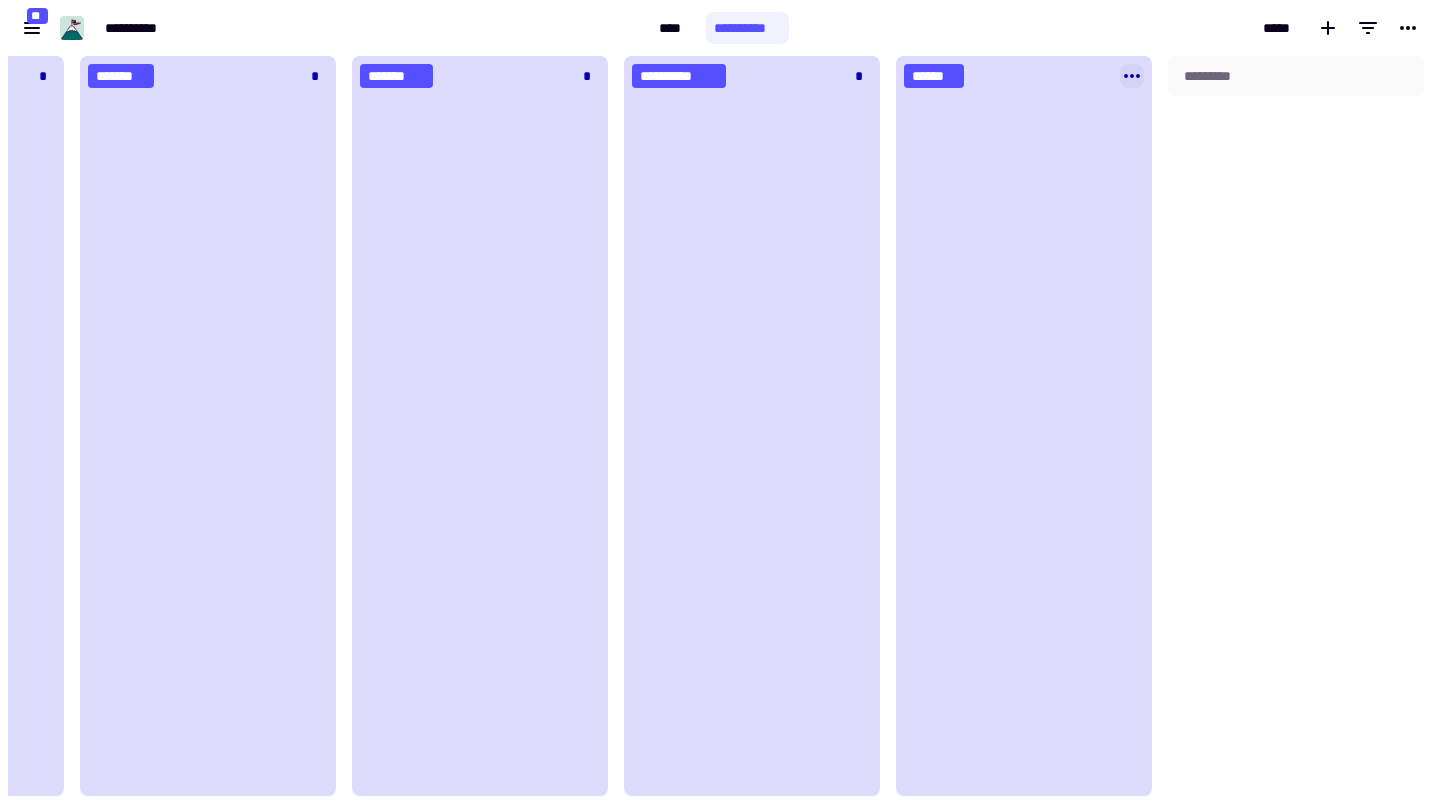 click 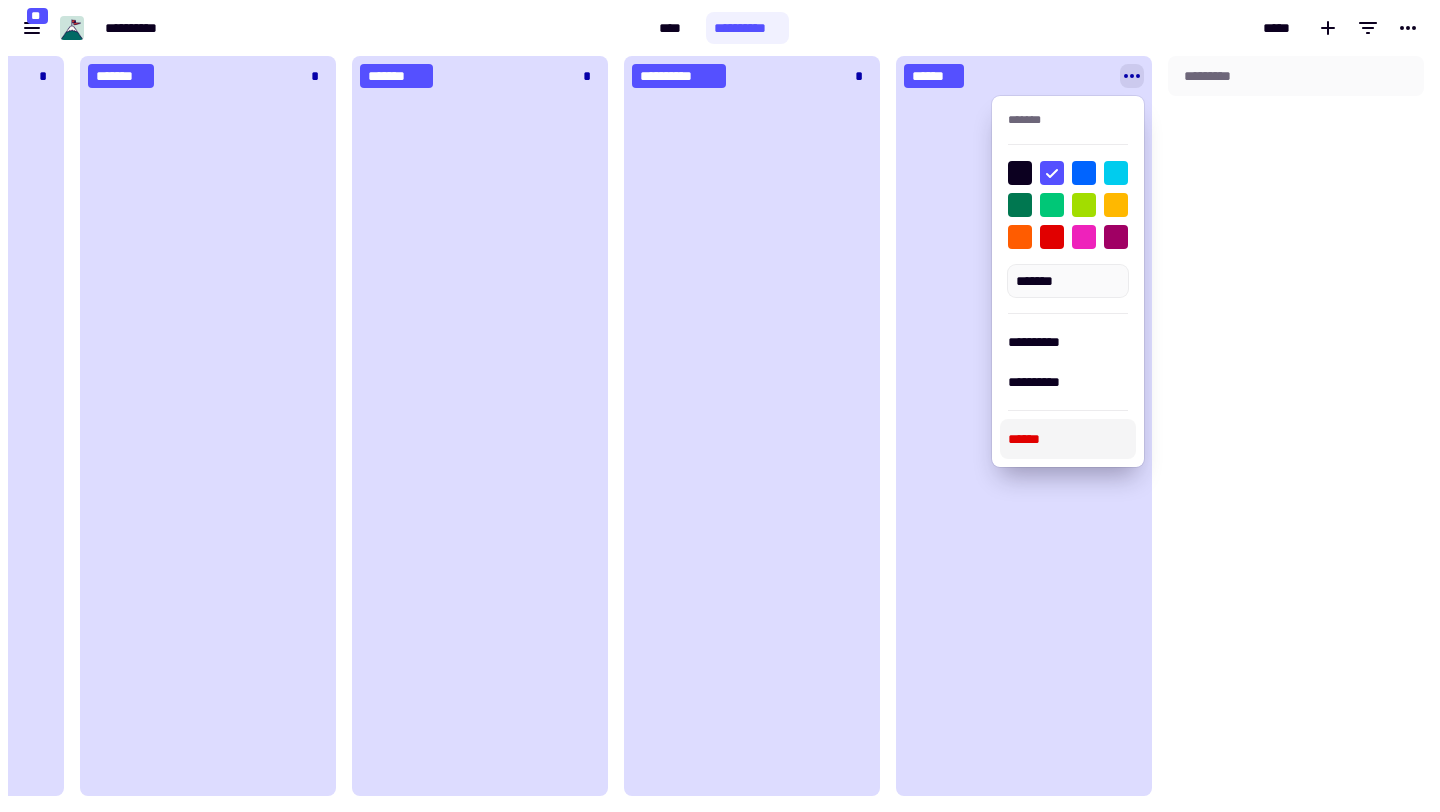 click on "******" at bounding box center (1068, 439) 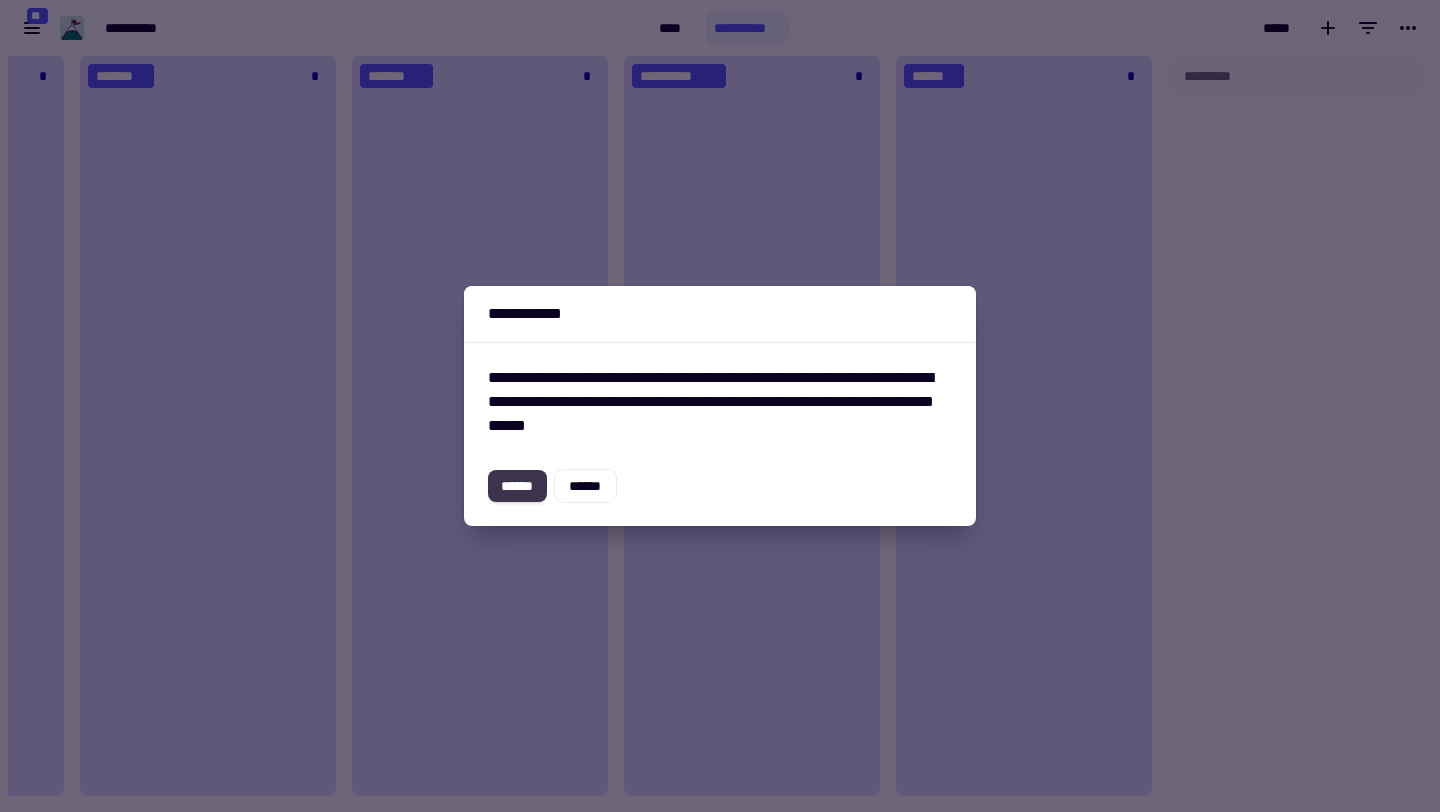 click on "******" 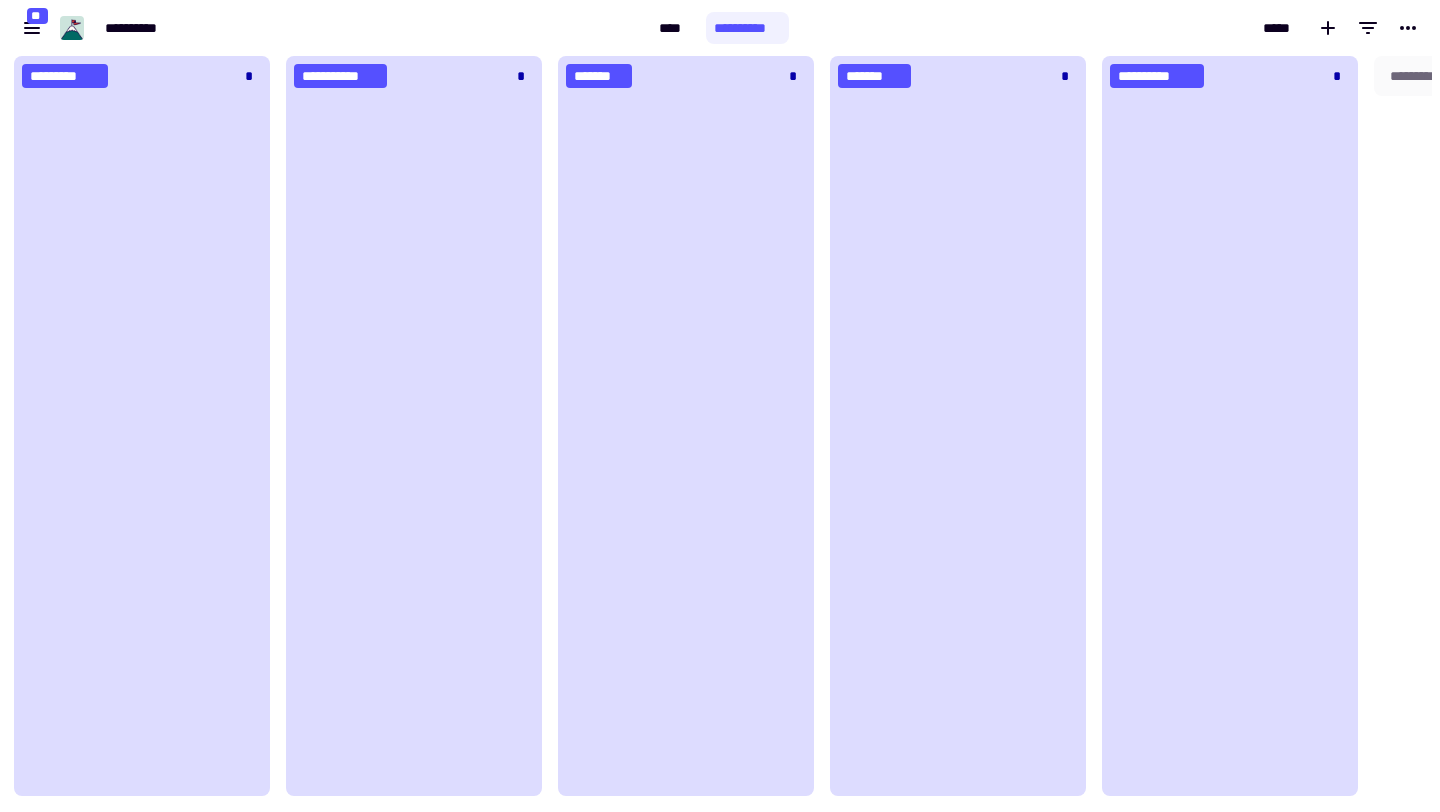 scroll, scrollTop: 0, scrollLeft: 339, axis: horizontal 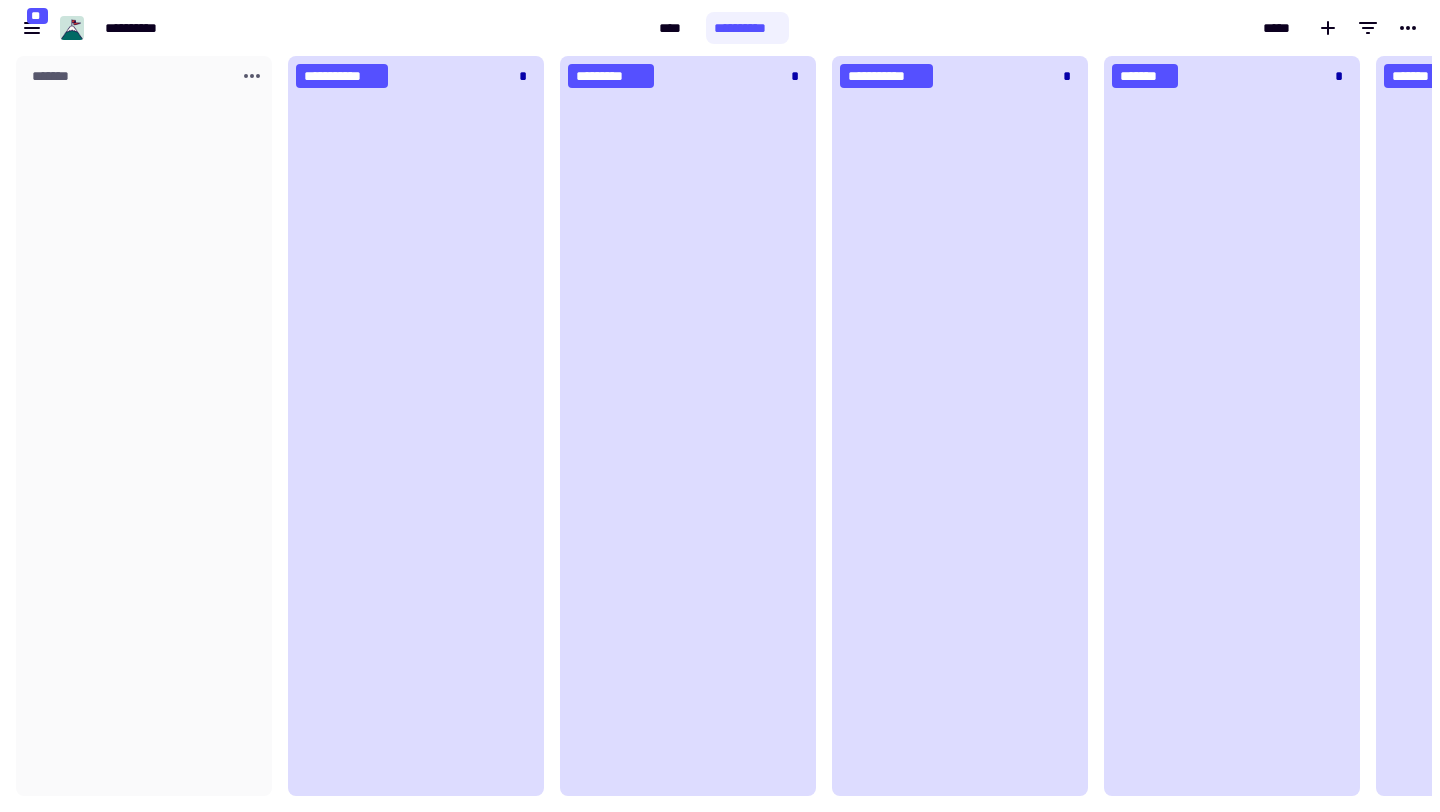 click on "*******" 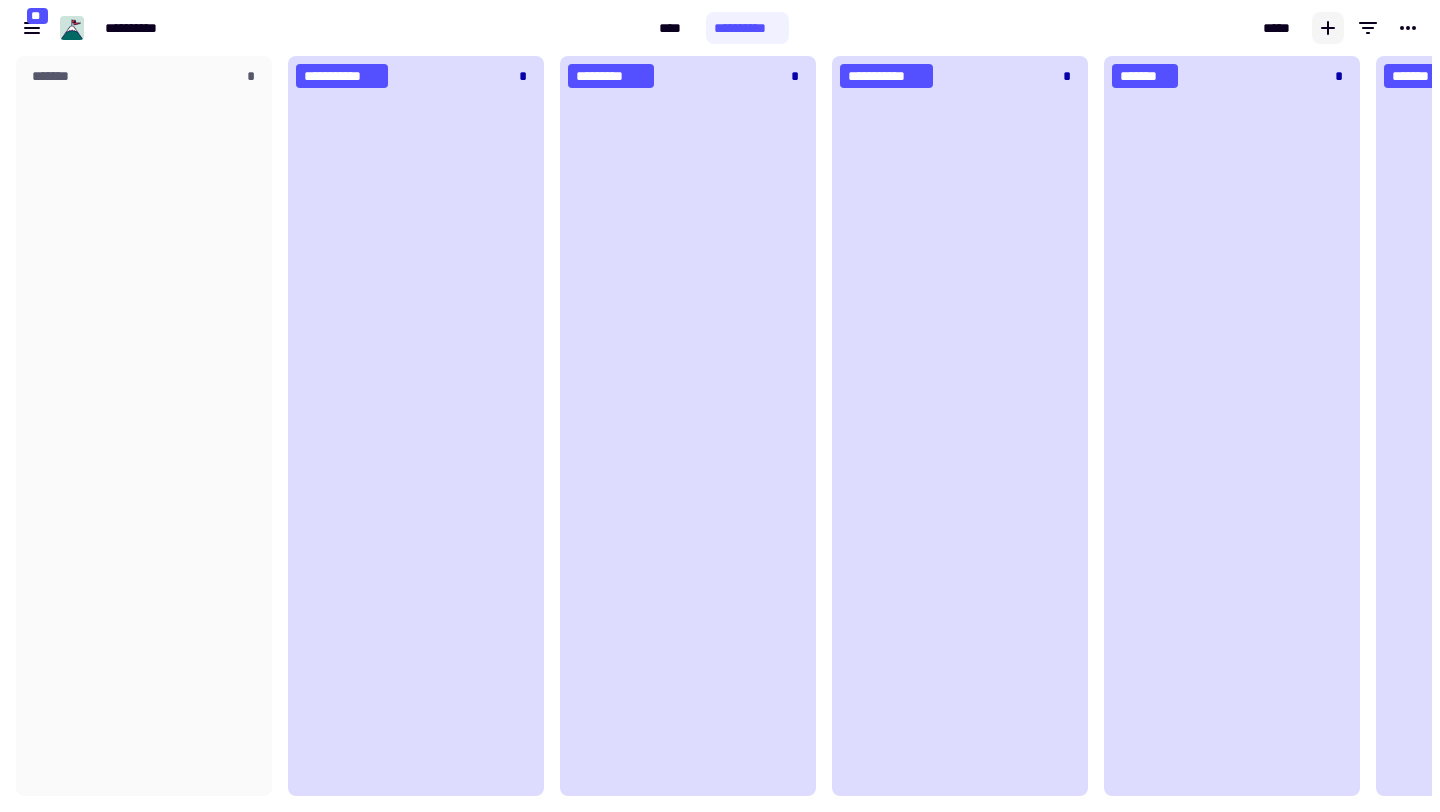 click 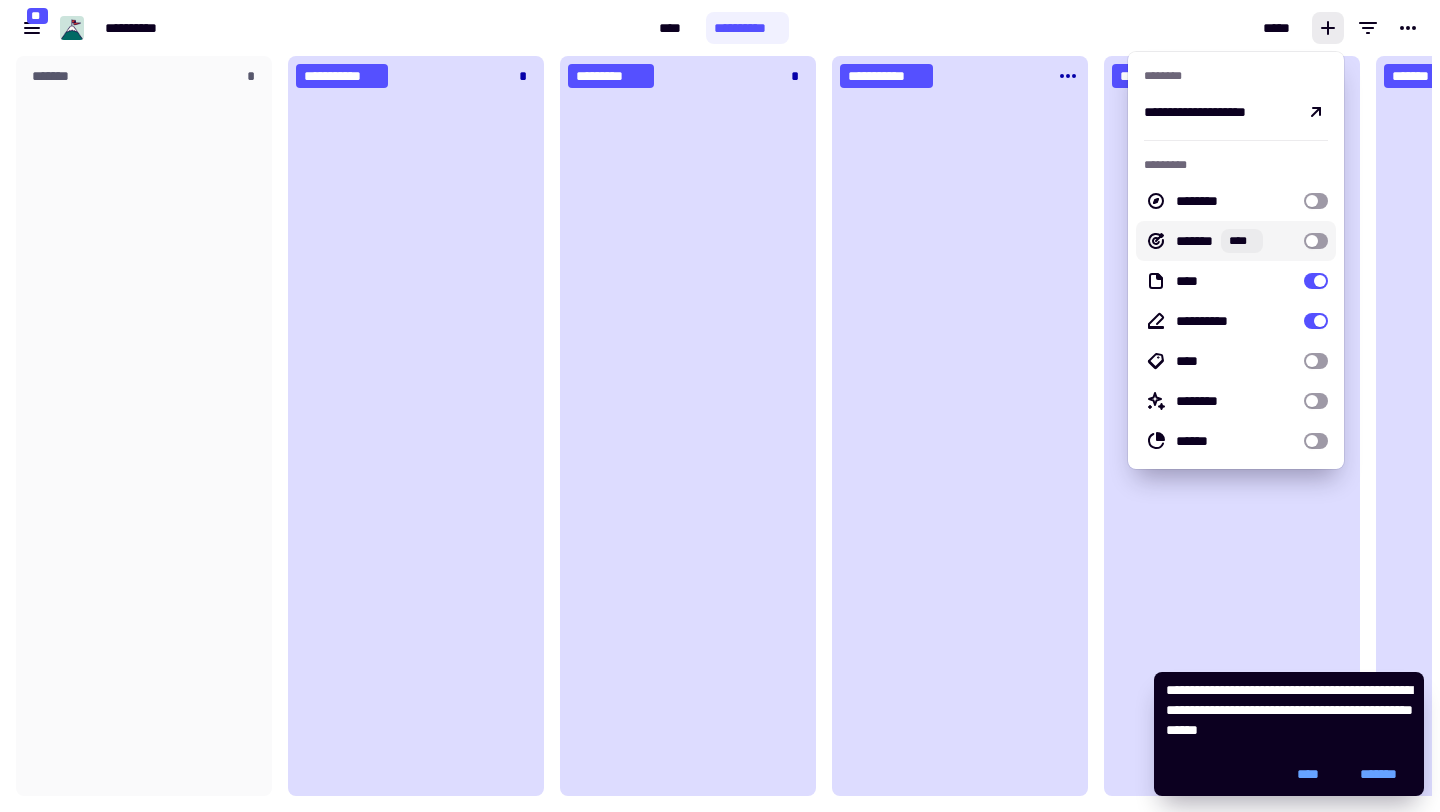 click 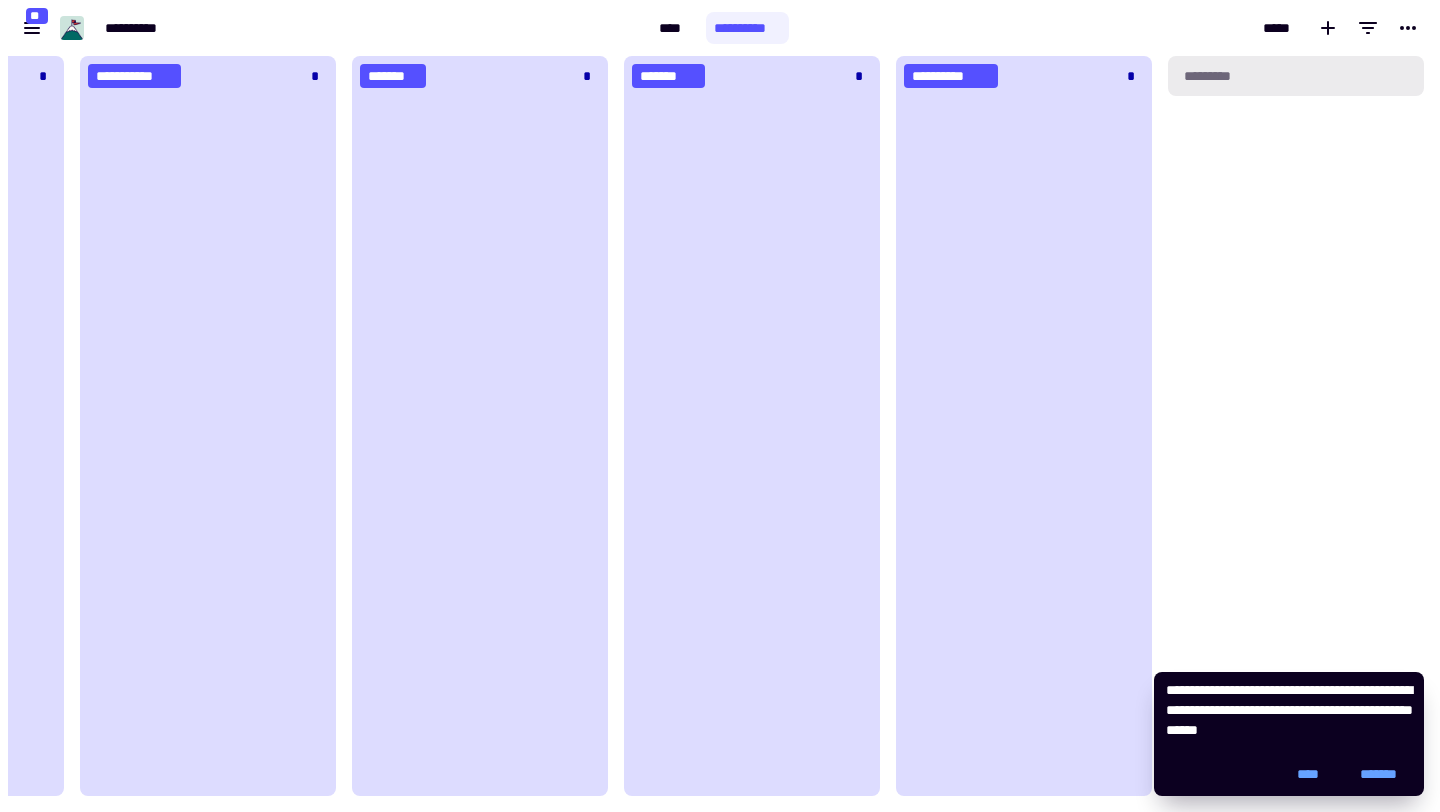 click on "*********" 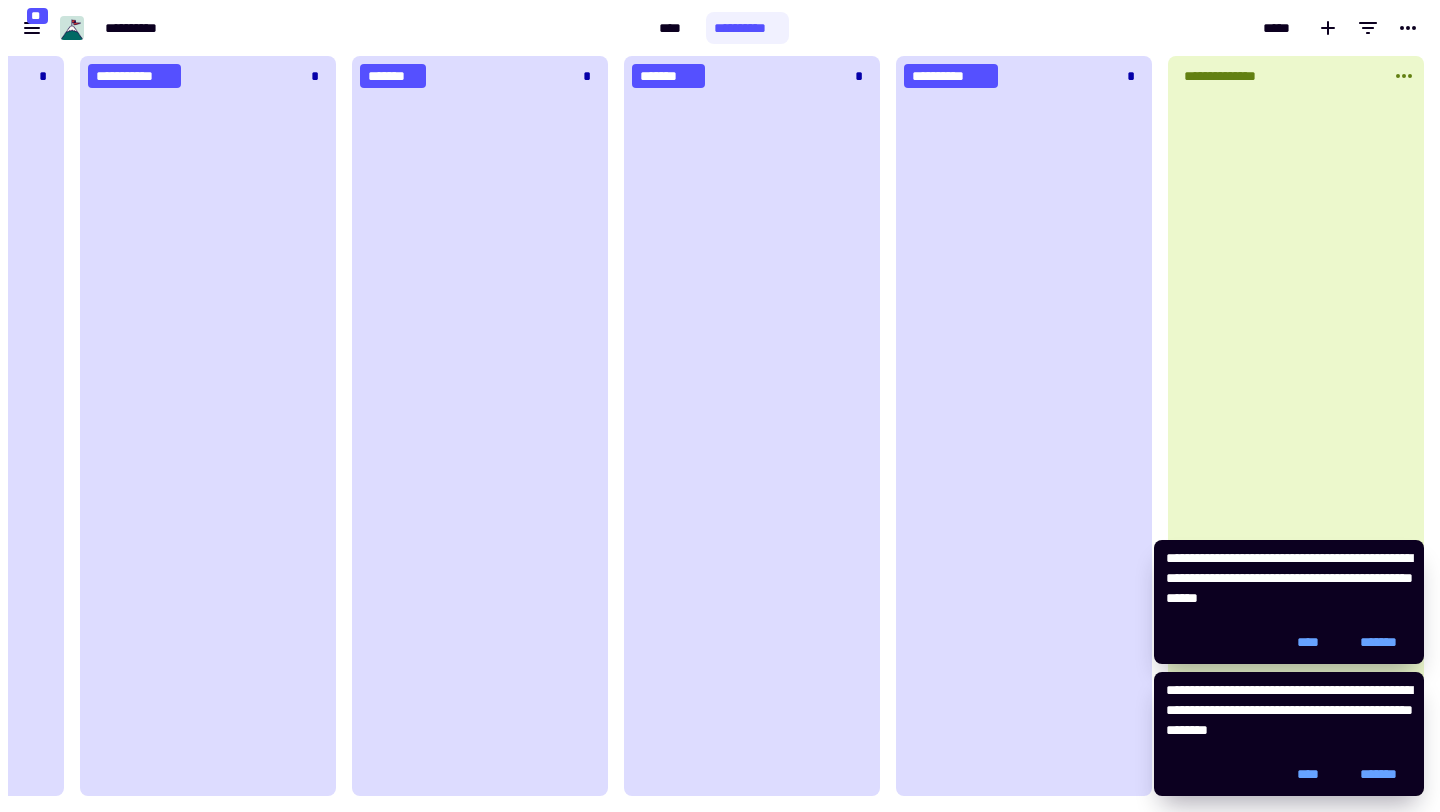 type on "**********" 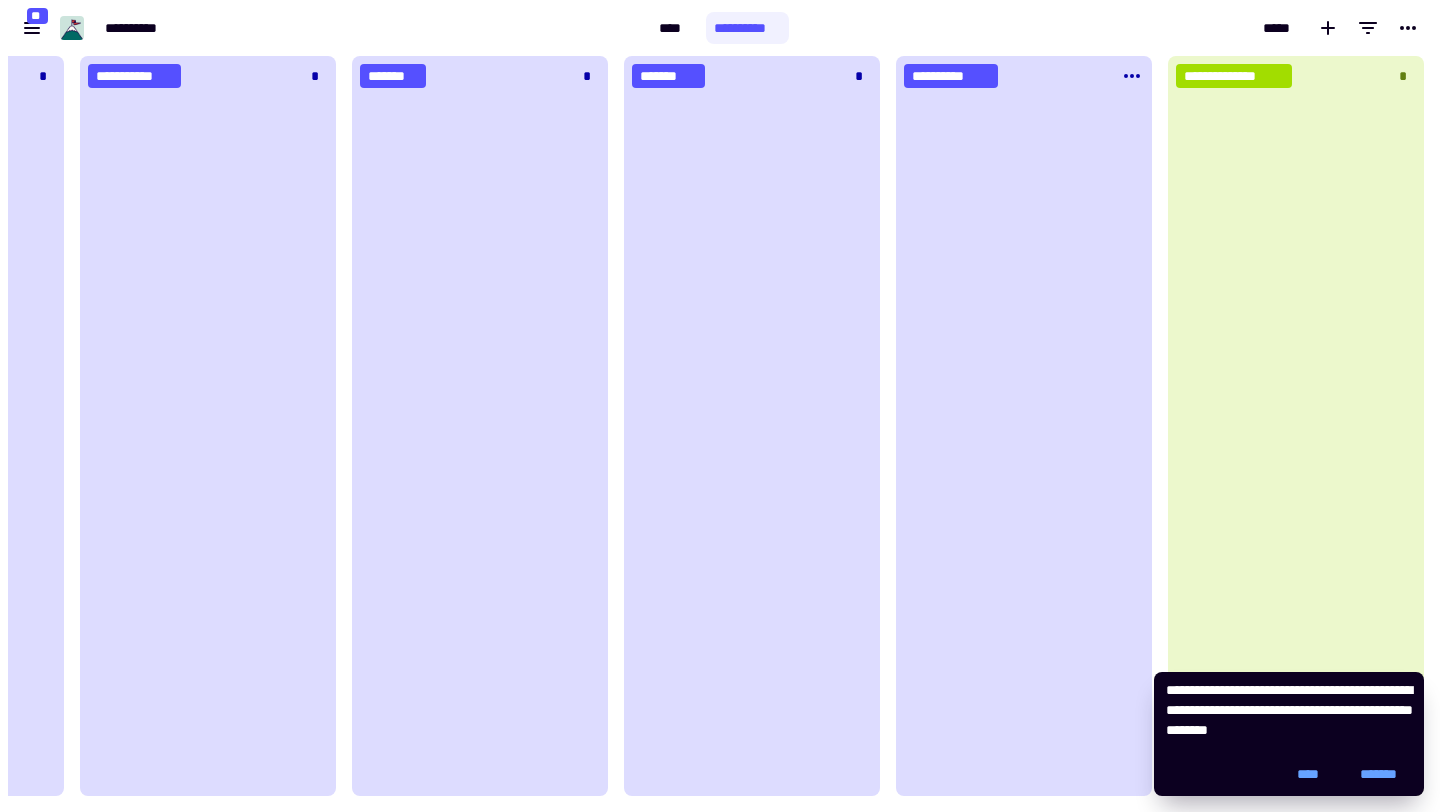click 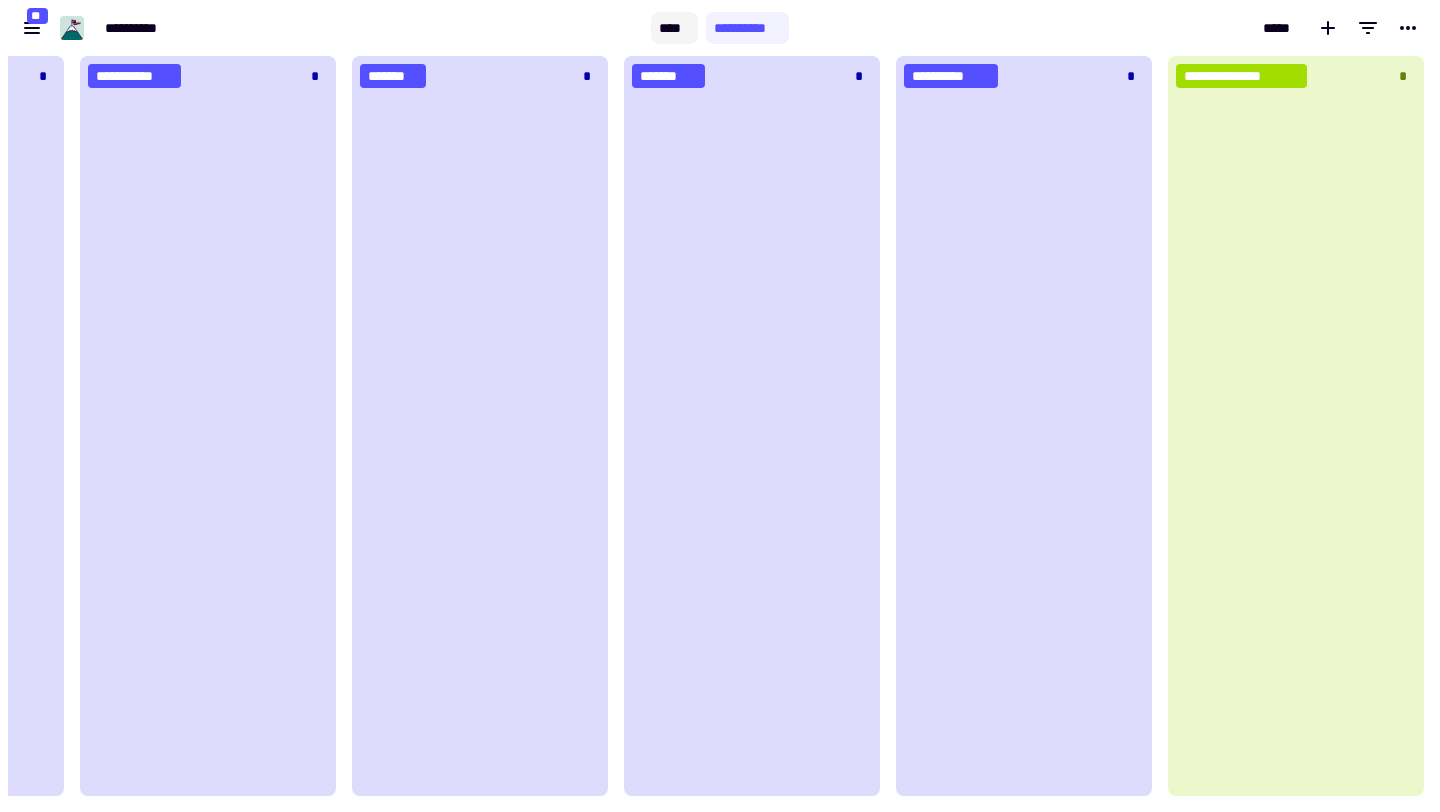 click on "****" 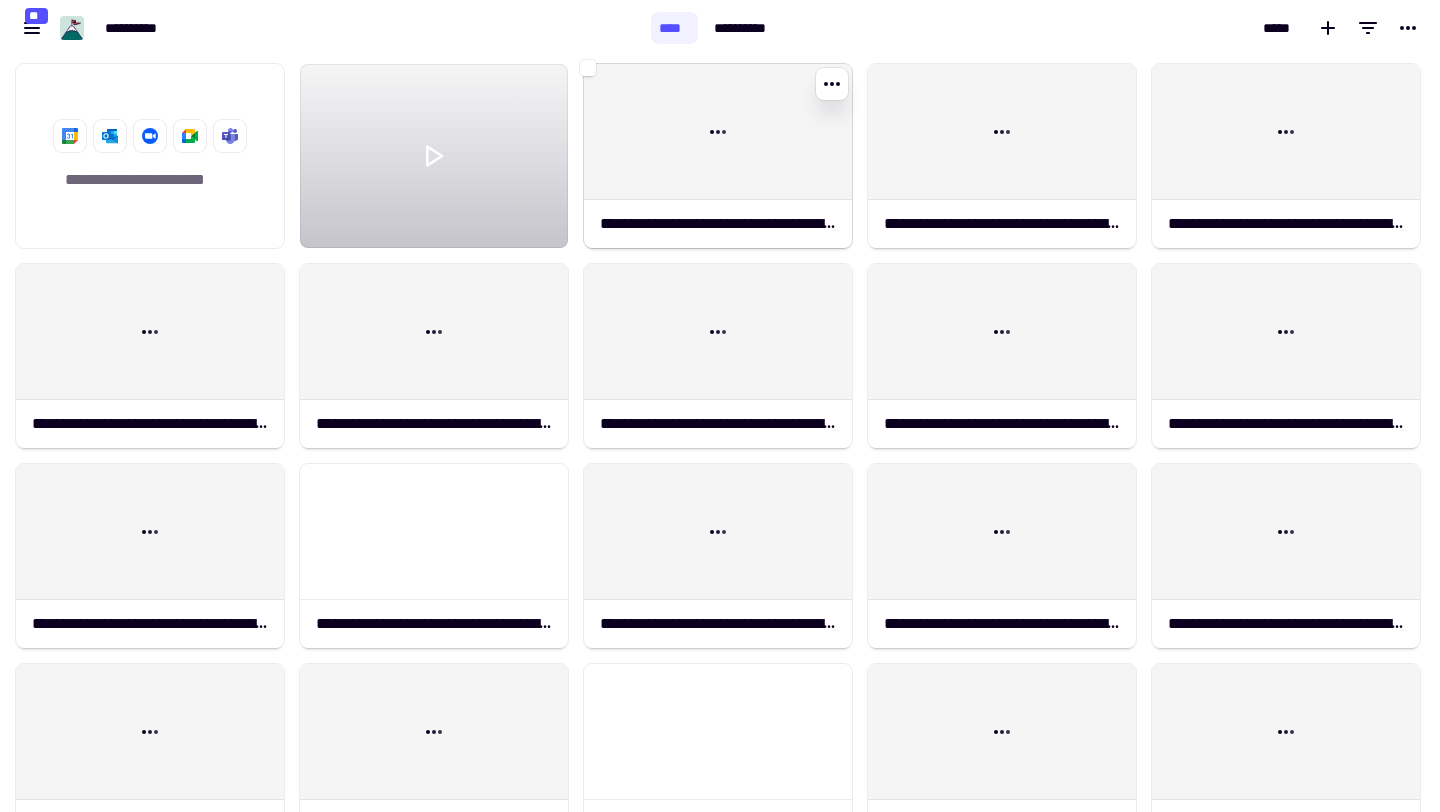 click on "**********" 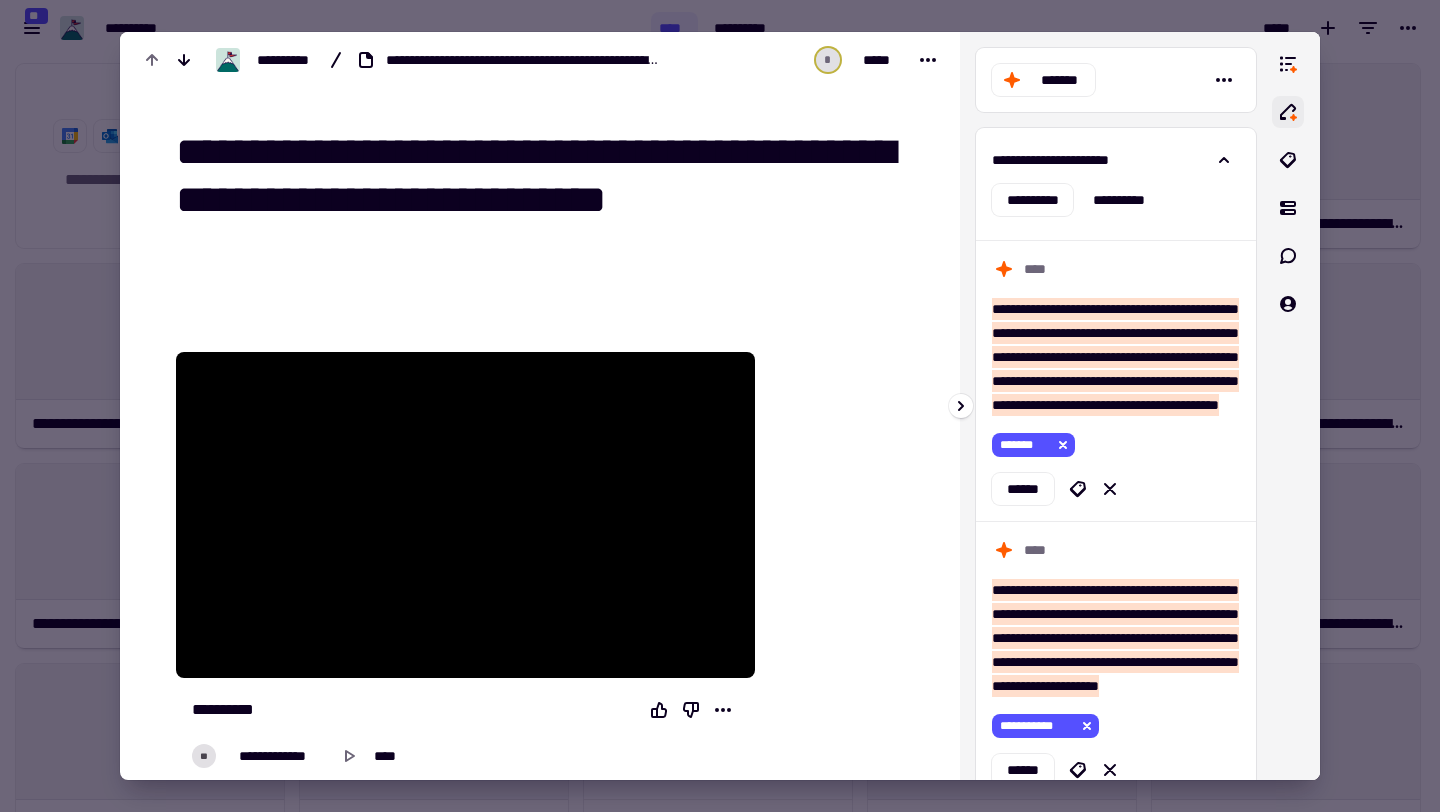 click 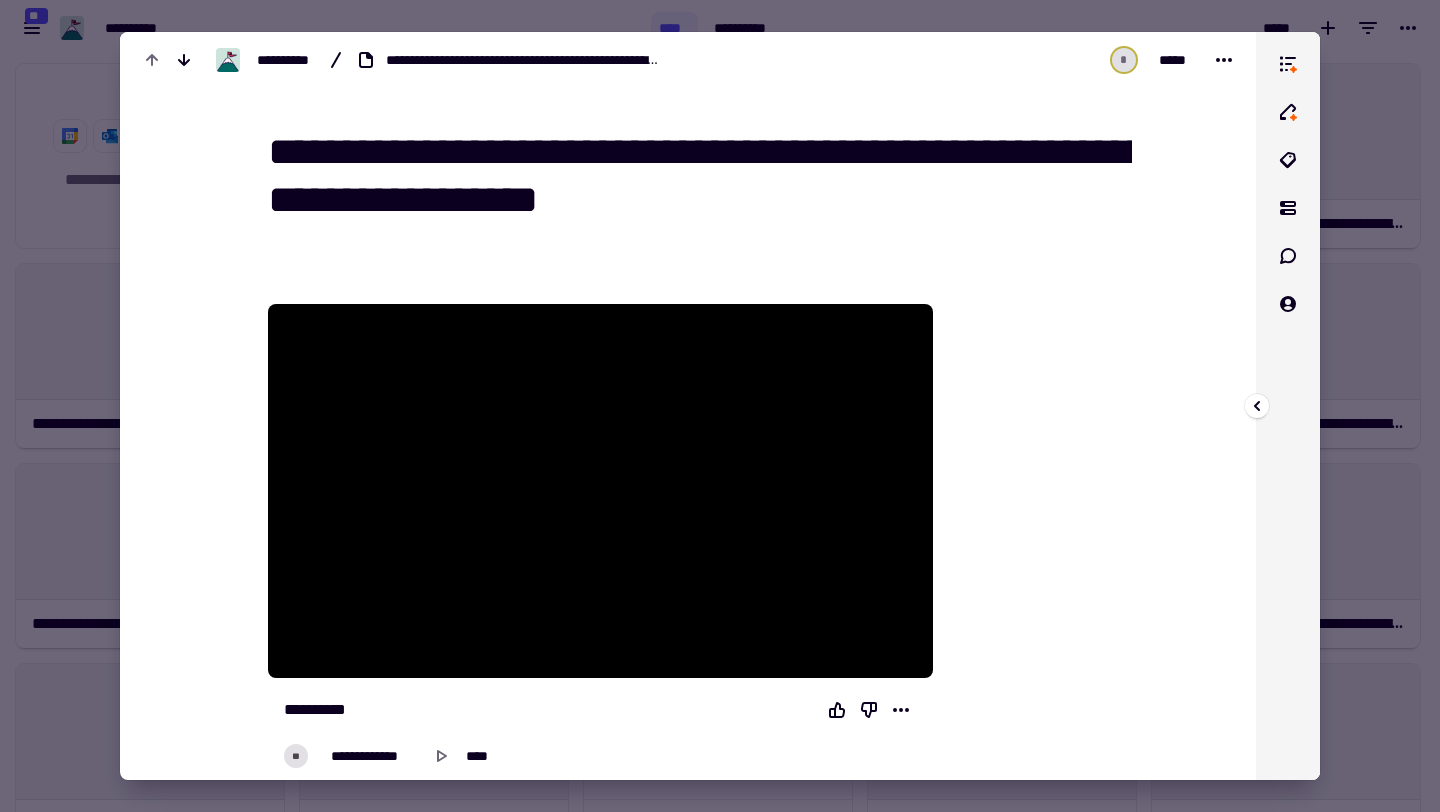 click at bounding box center (1288, 406) 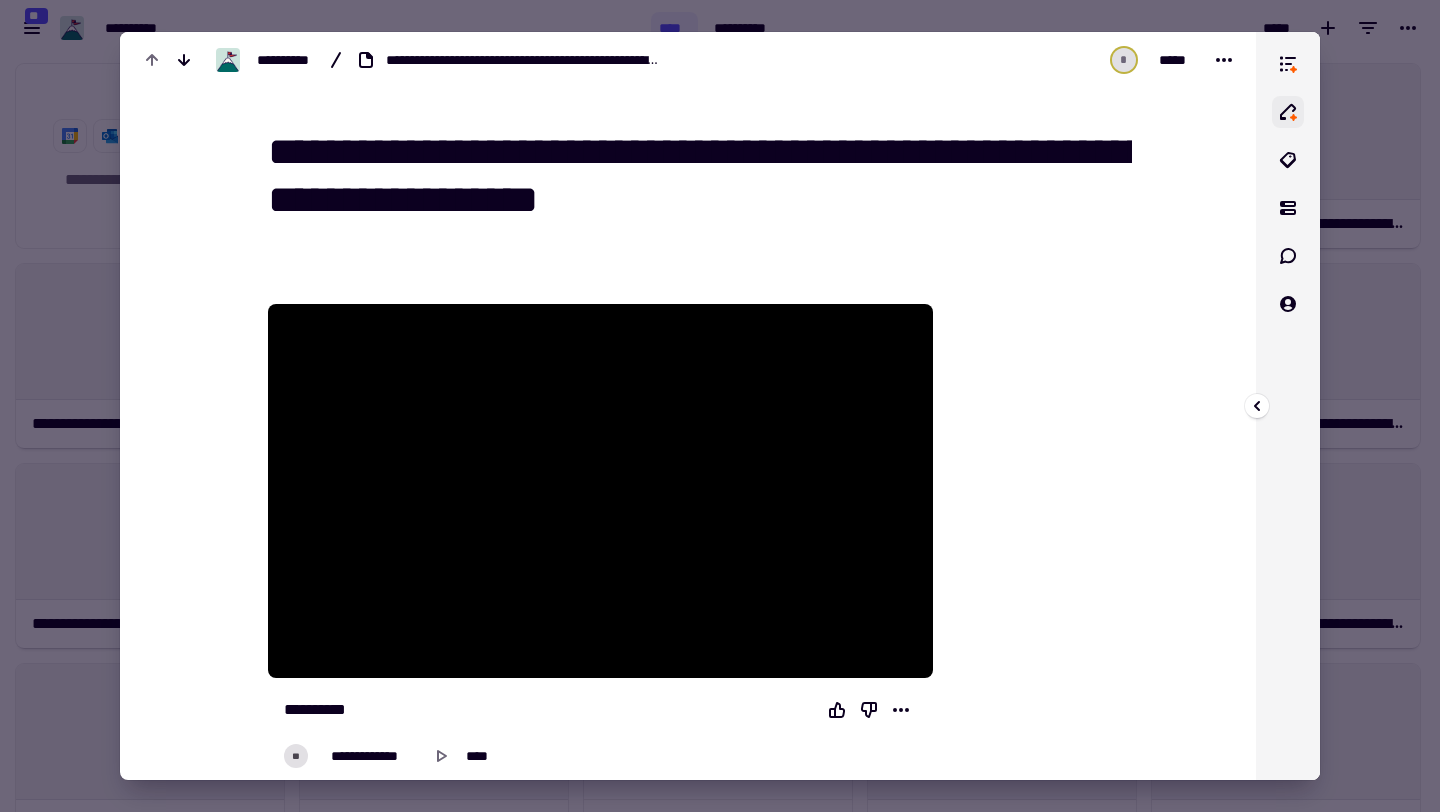 click 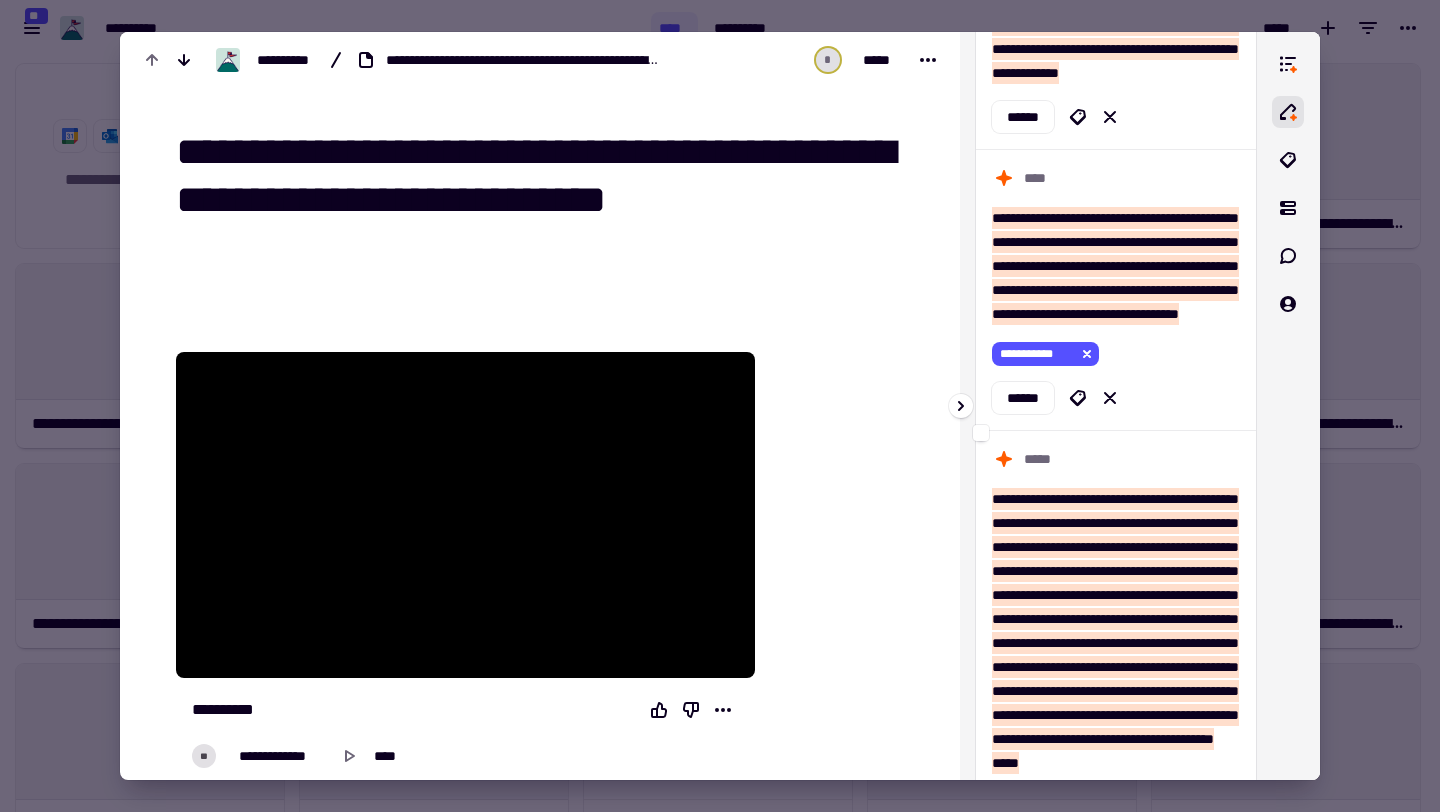 scroll, scrollTop: 0, scrollLeft: 0, axis: both 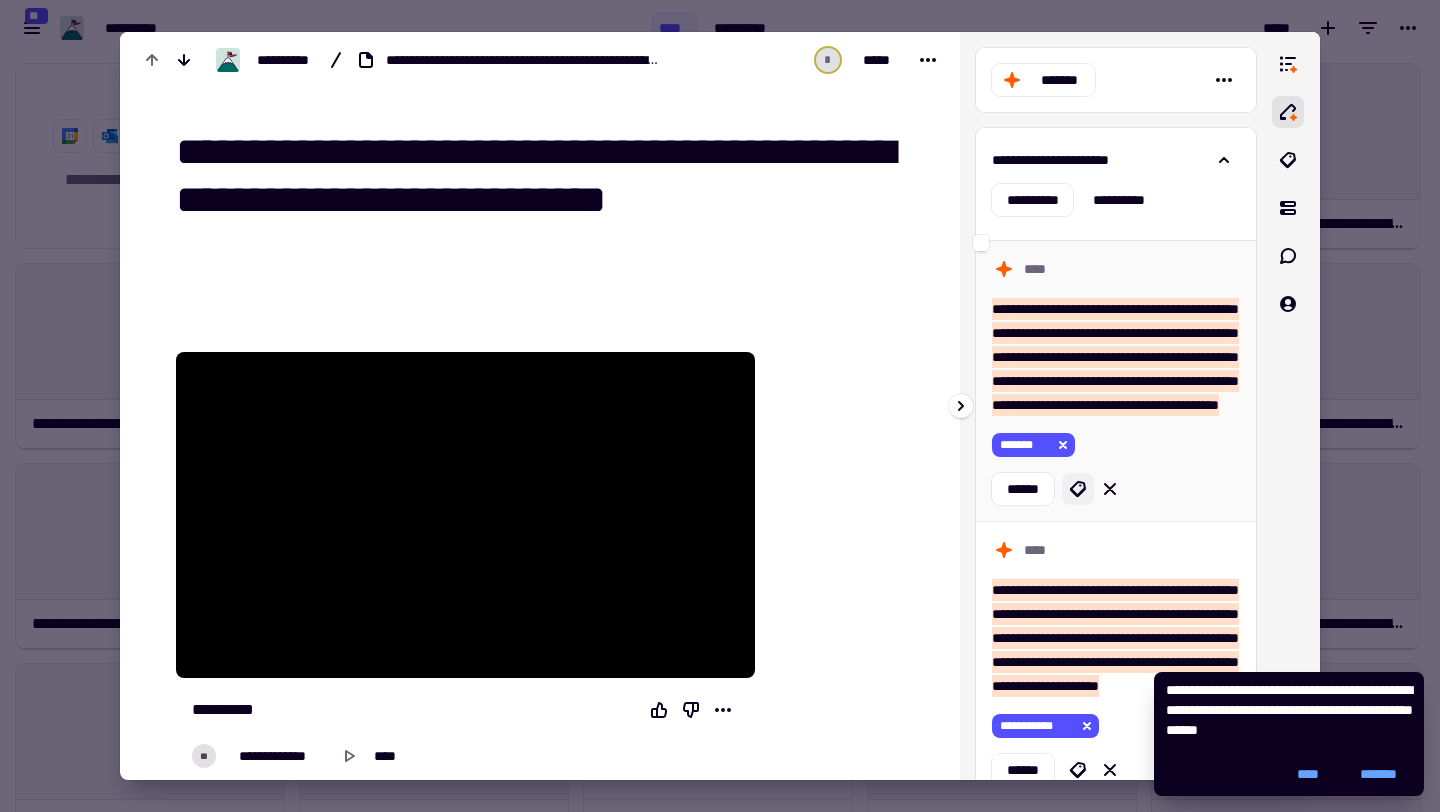 click 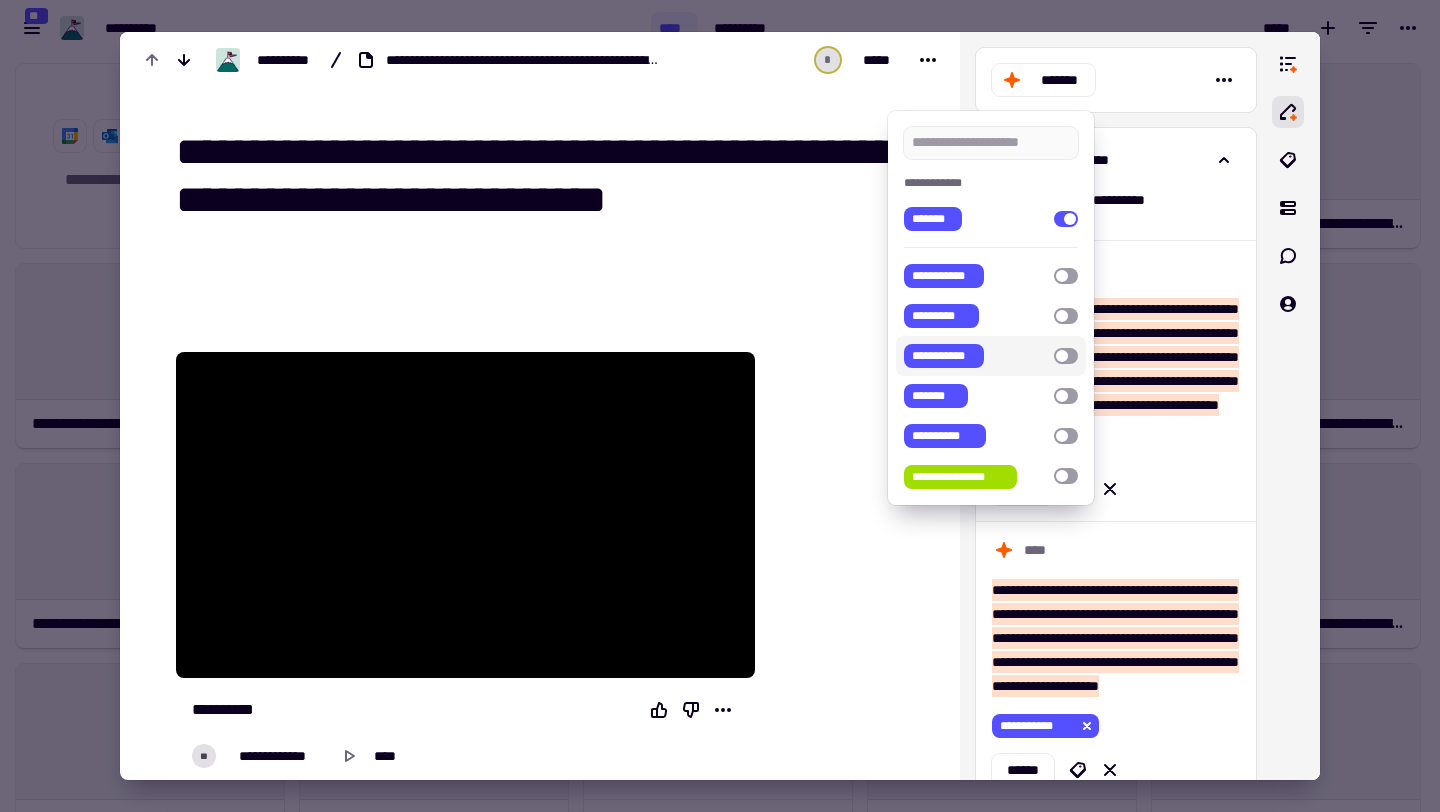 click at bounding box center [720, 406] 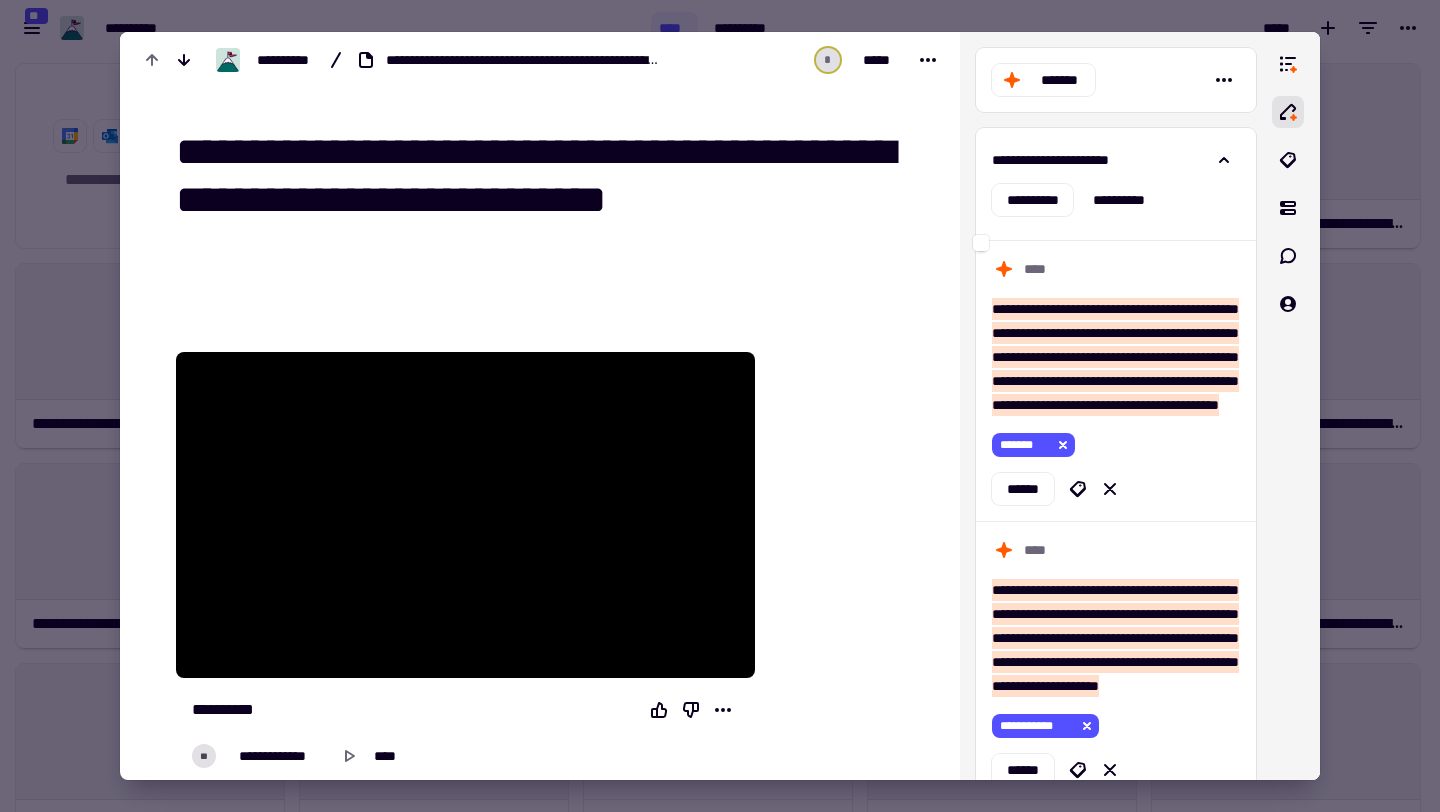 click at bounding box center (720, 406) 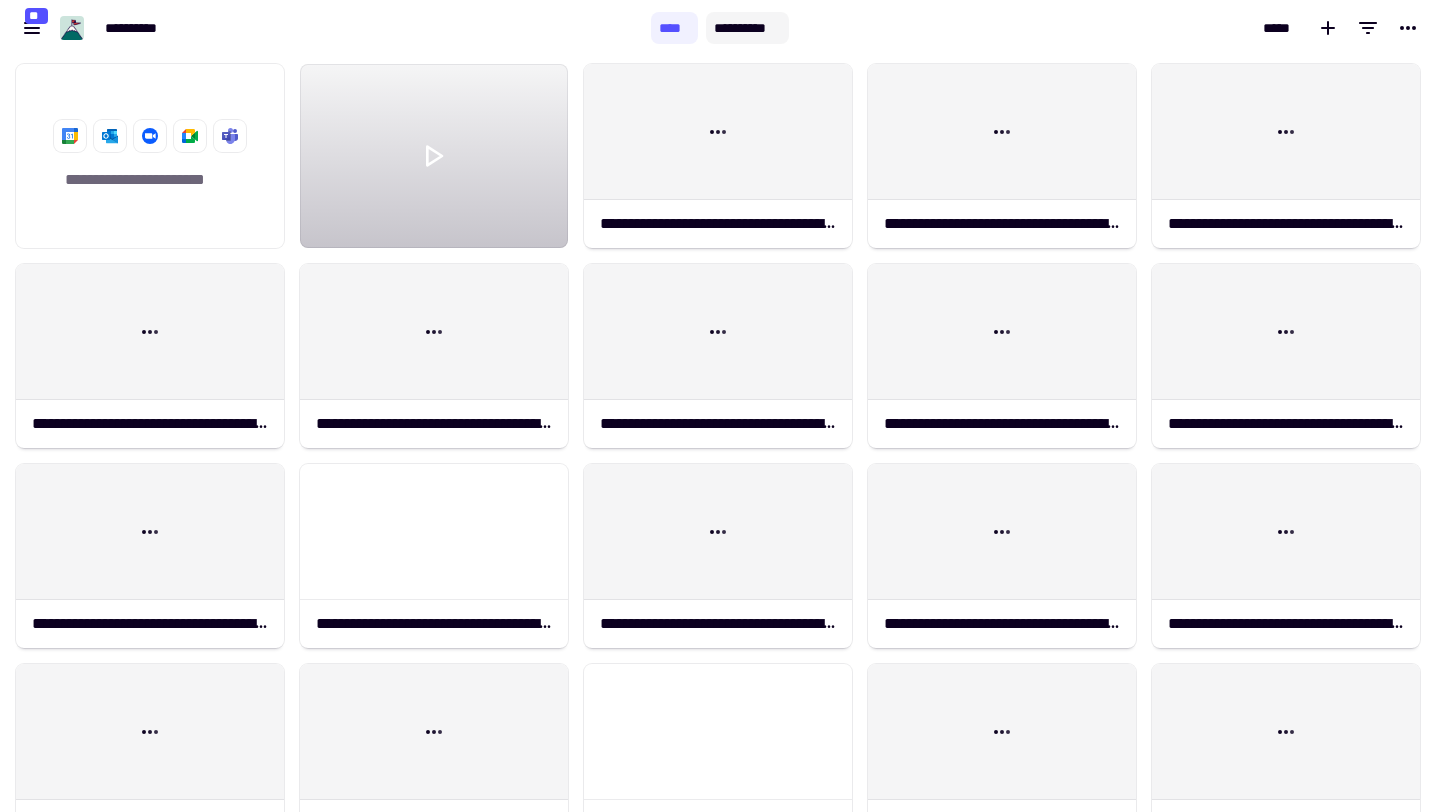click on "**********" 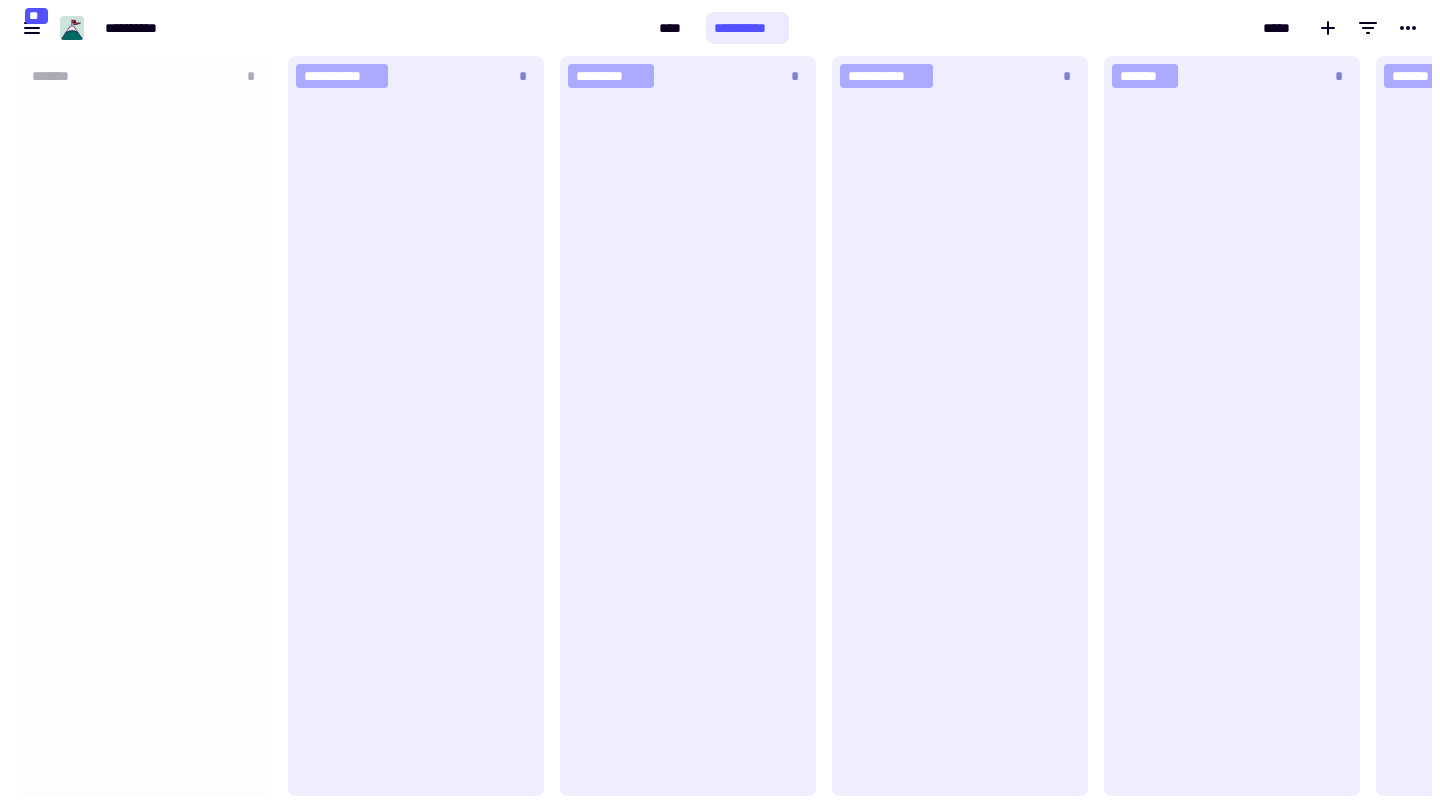 scroll, scrollTop: 1, scrollLeft: 1, axis: both 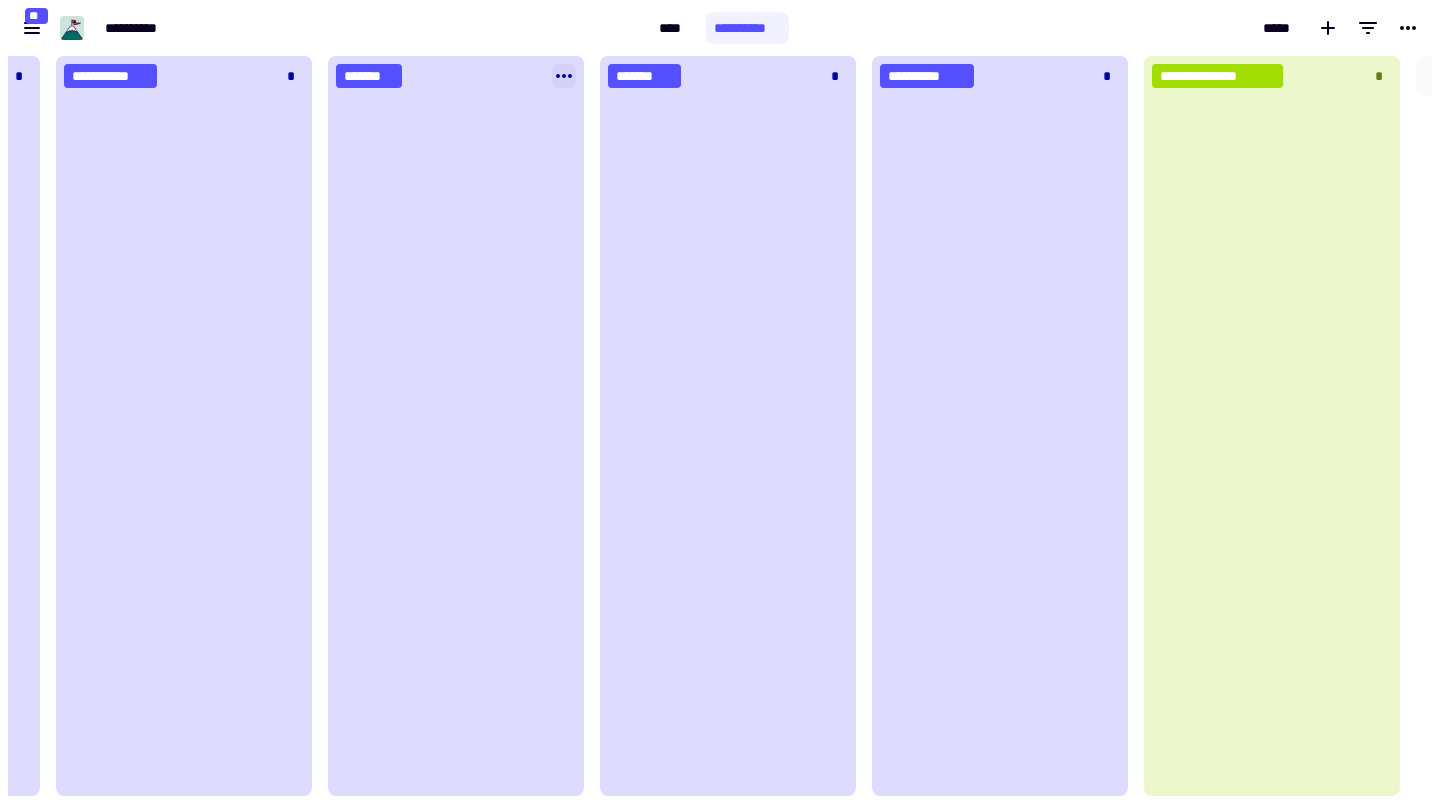 click 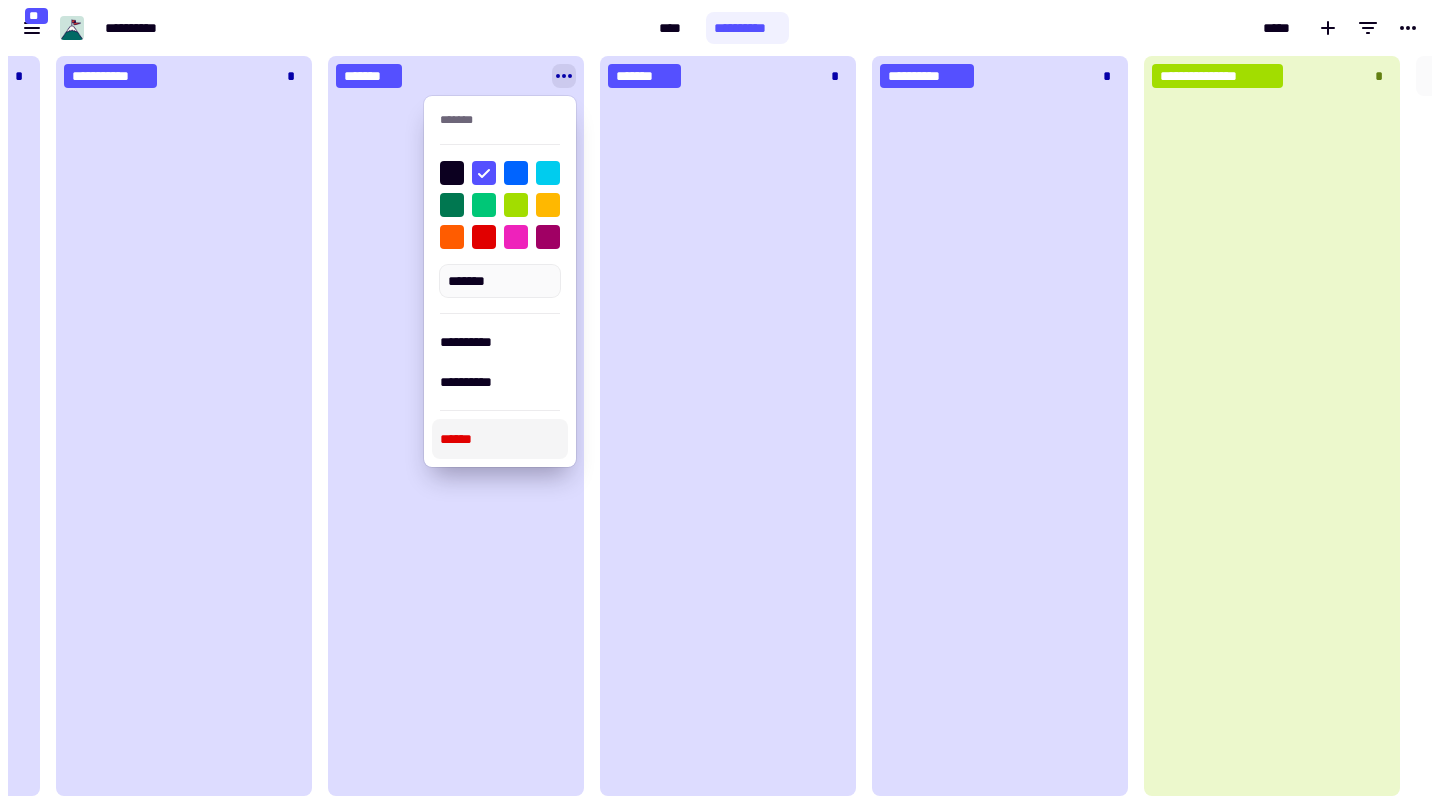 click on "******" at bounding box center [500, 439] 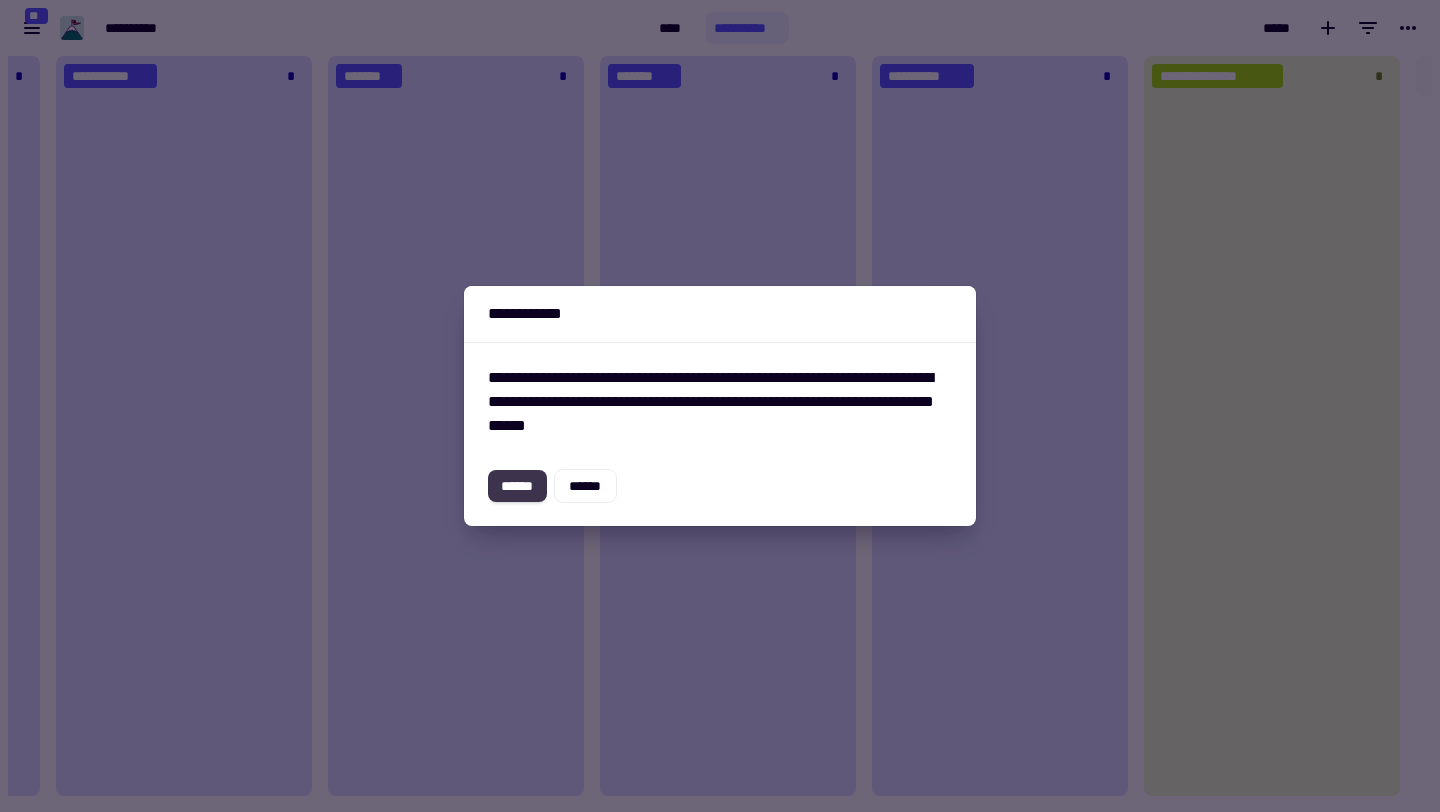 click on "******" 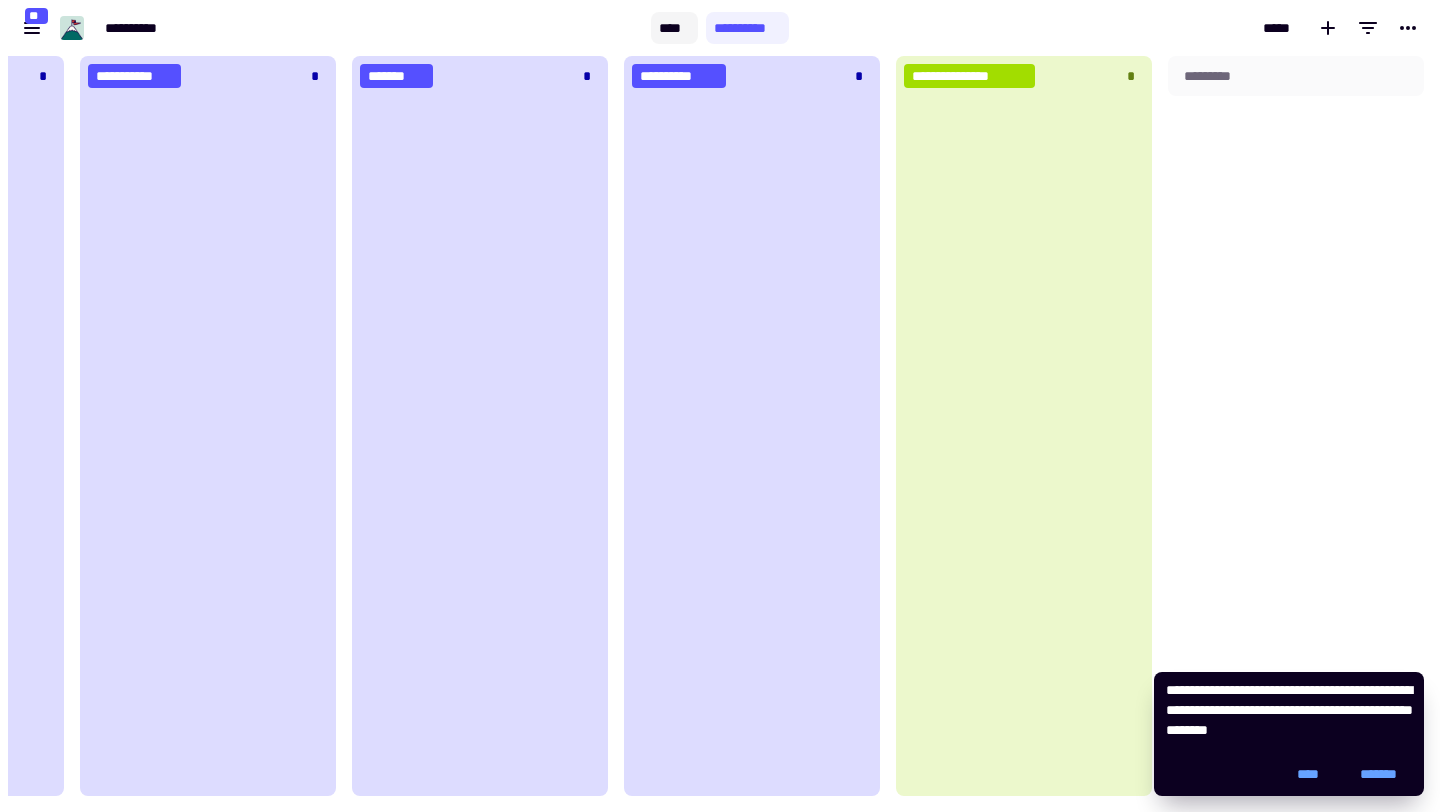 click on "****" 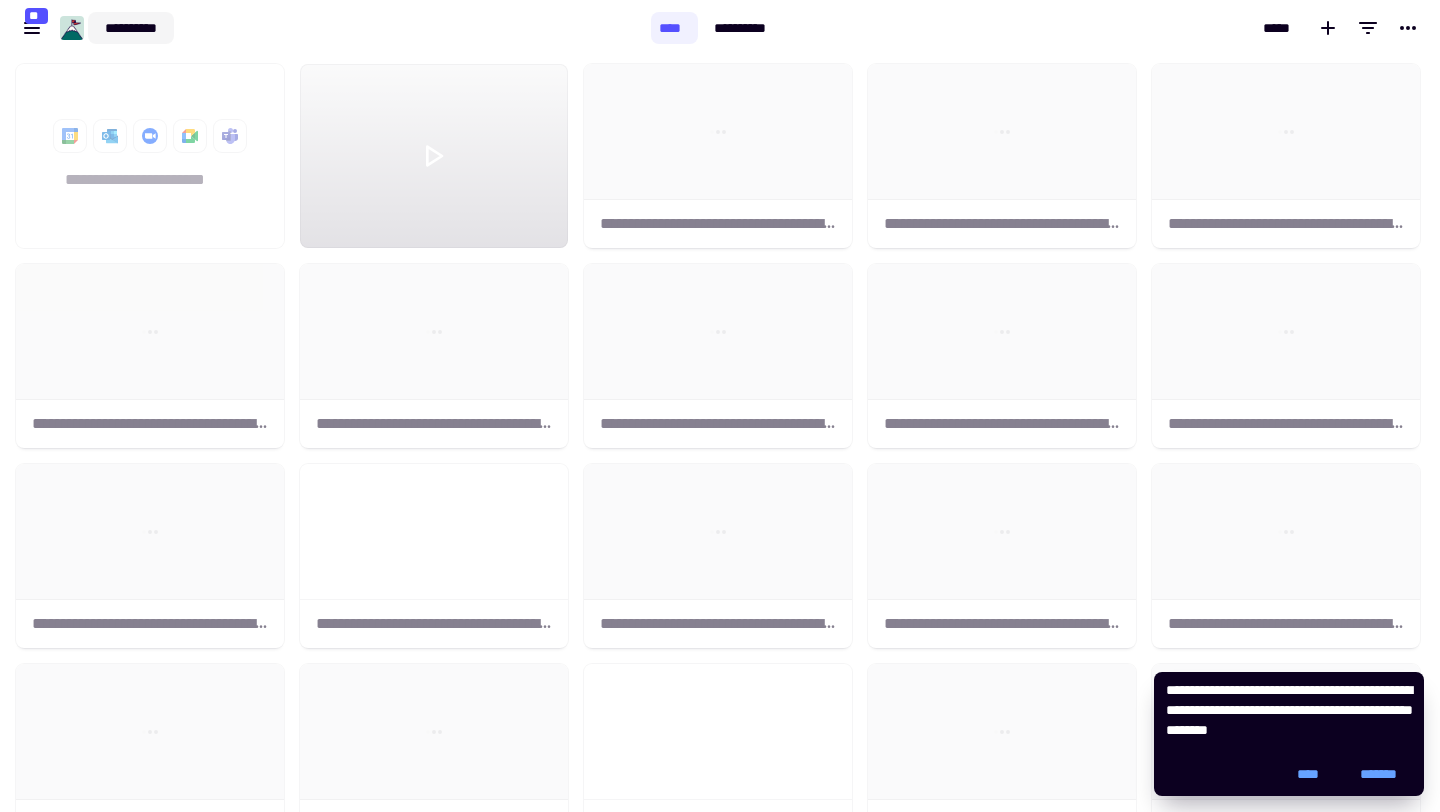 scroll, scrollTop: 1, scrollLeft: 1, axis: both 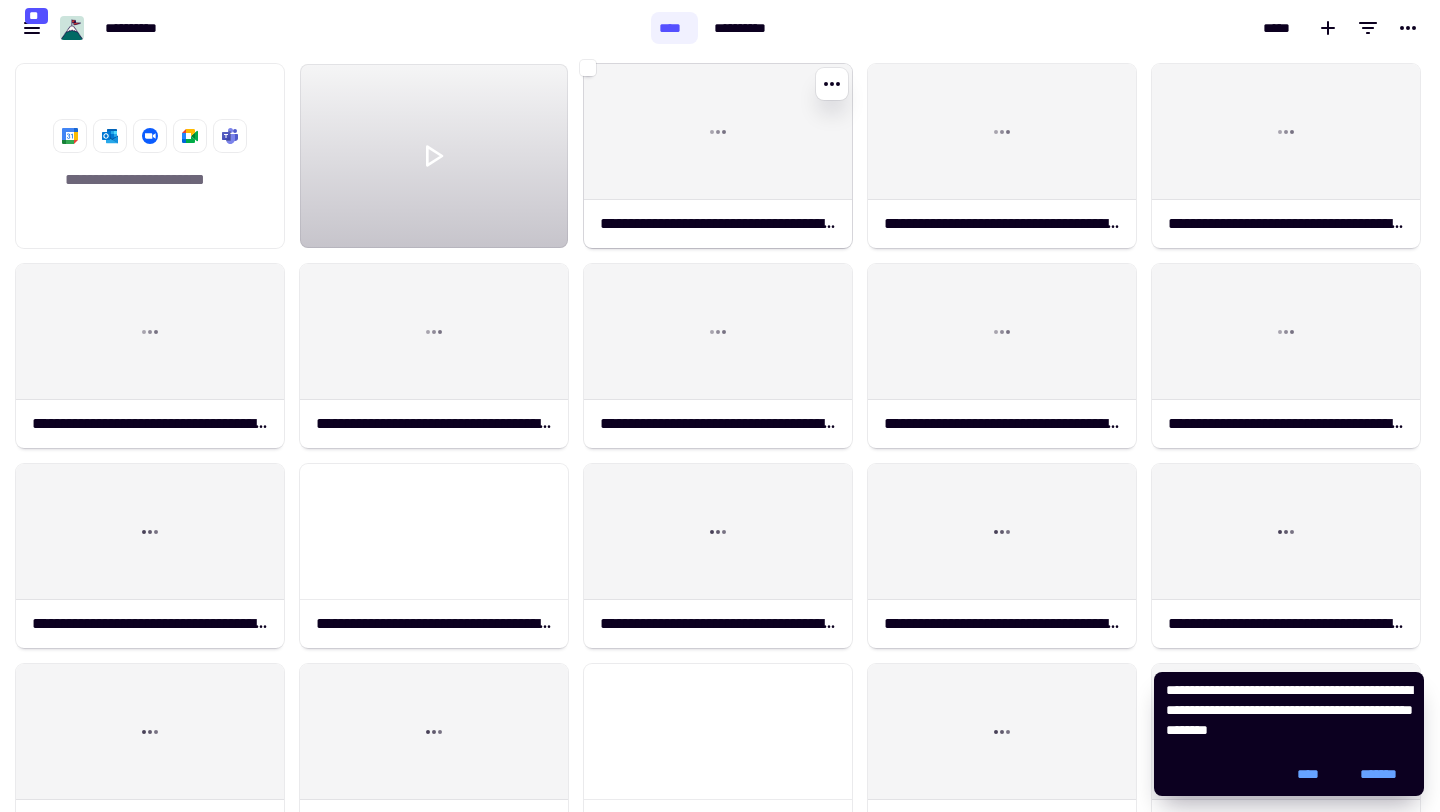 click on "**********" 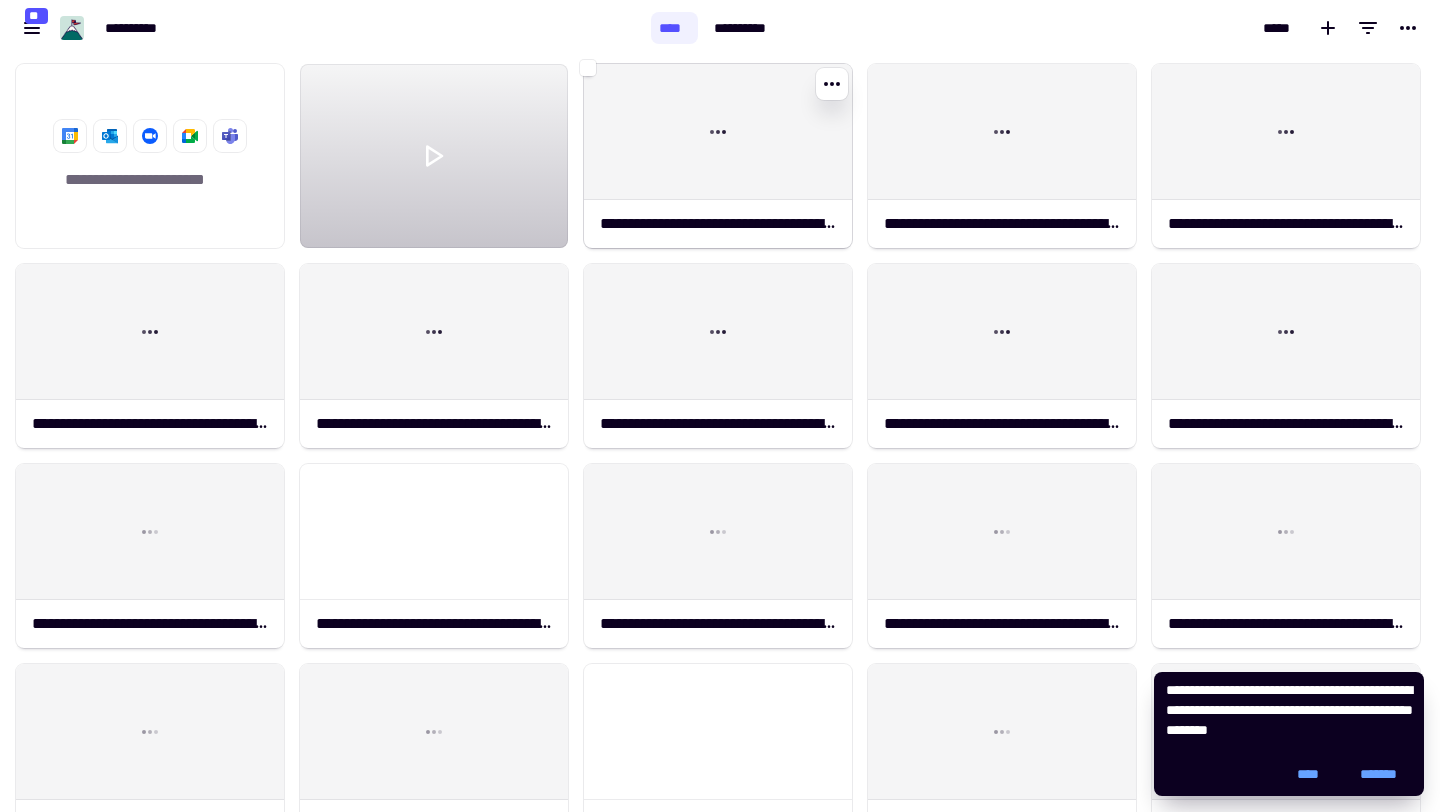 click on "**********" 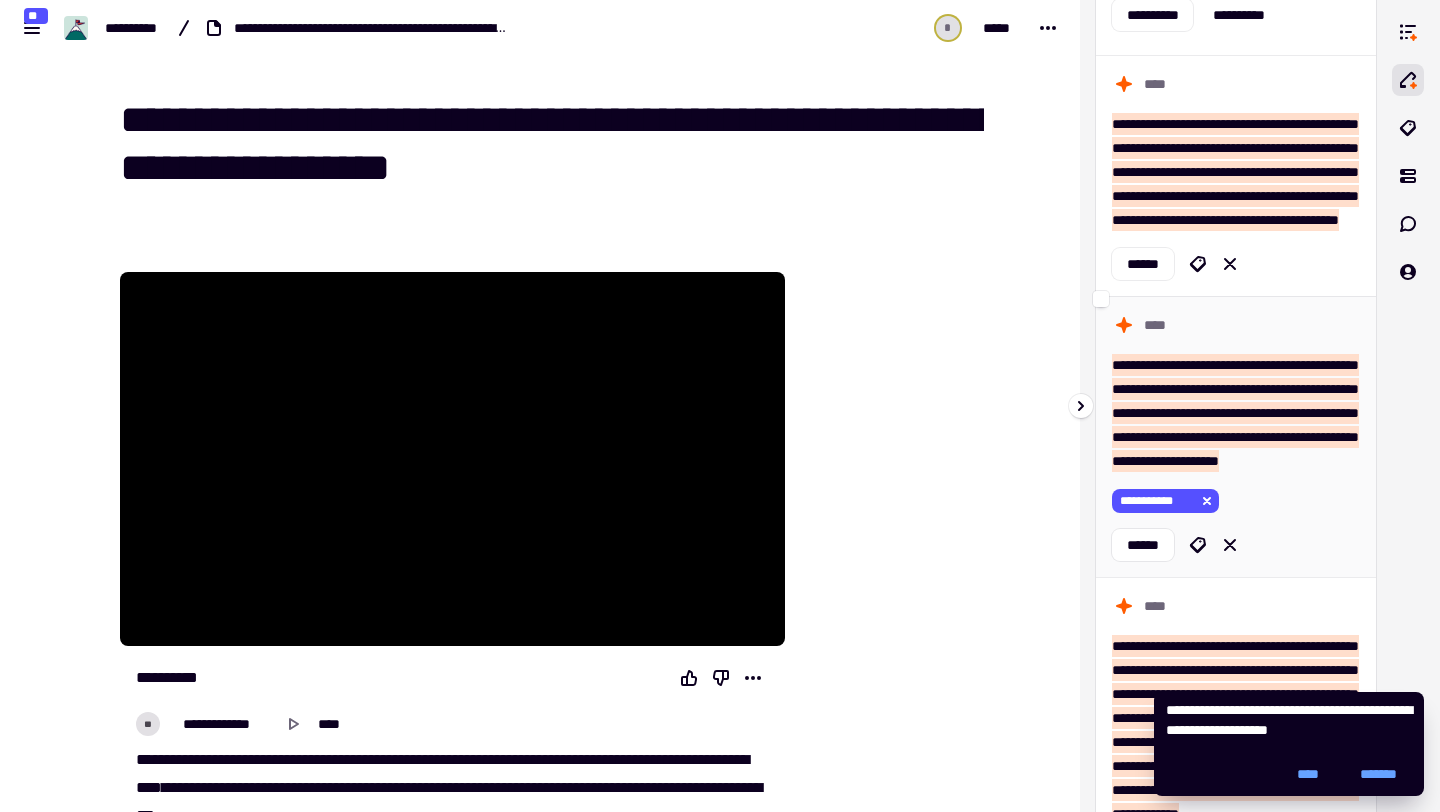 scroll, scrollTop: 158, scrollLeft: 0, axis: vertical 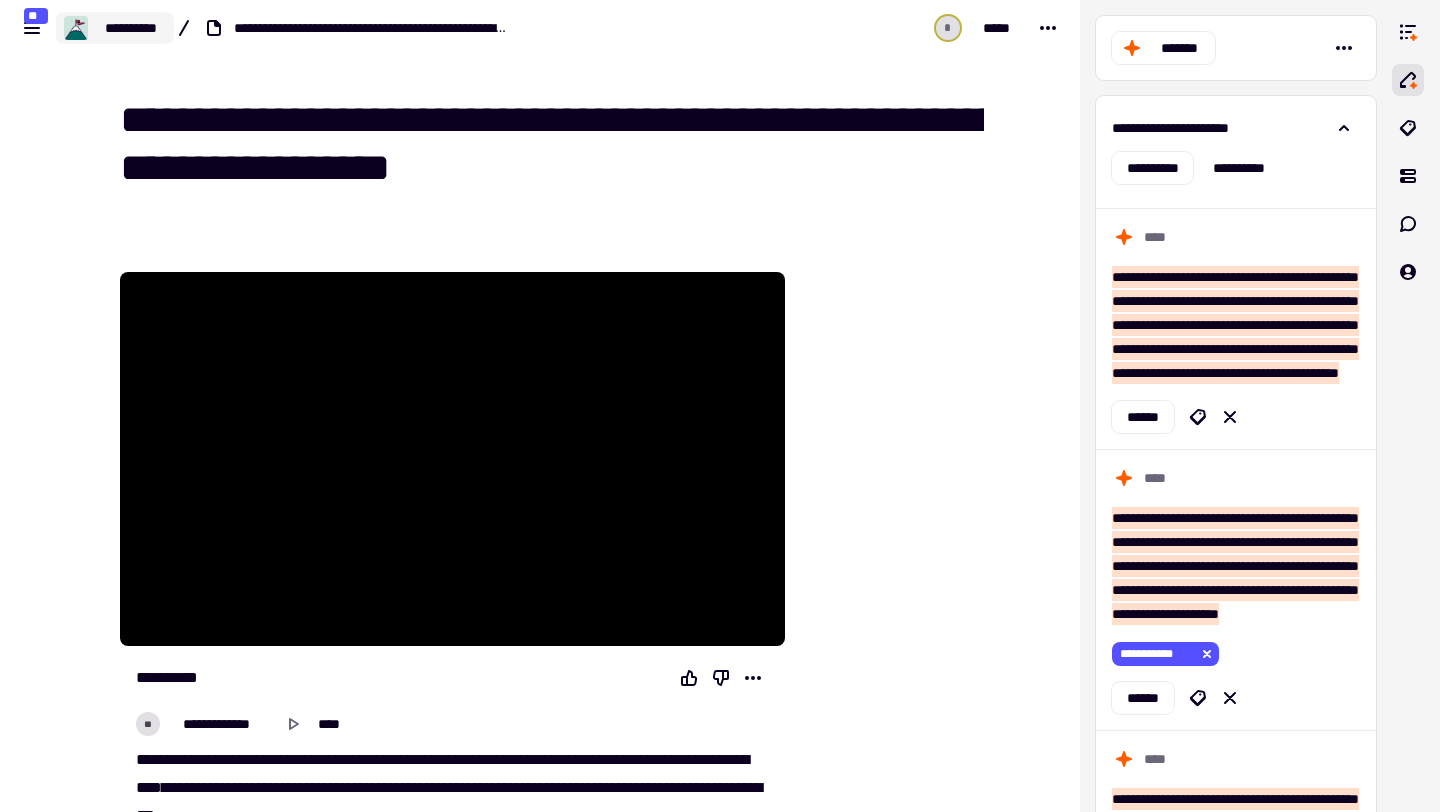 click on "**********" 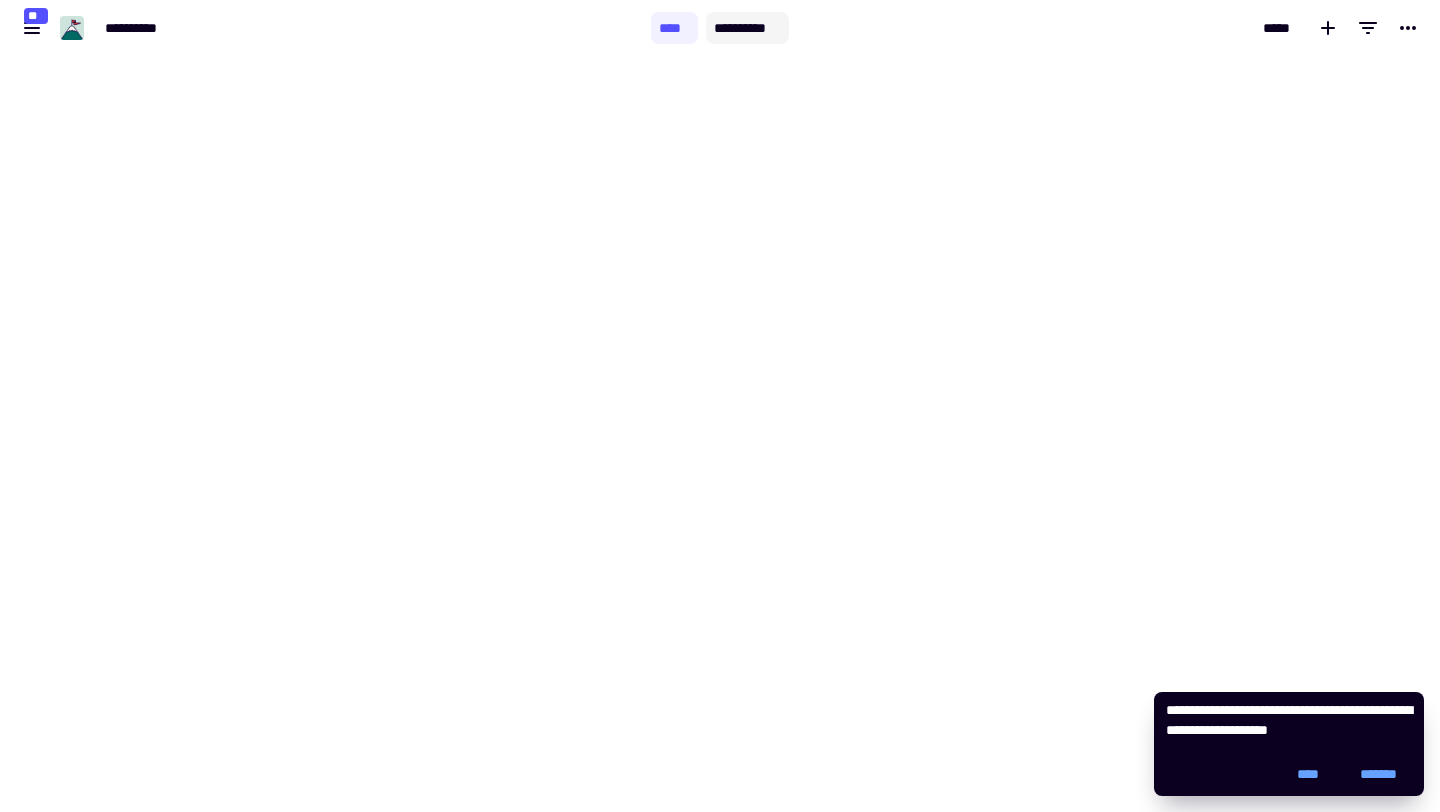 click on "**********" 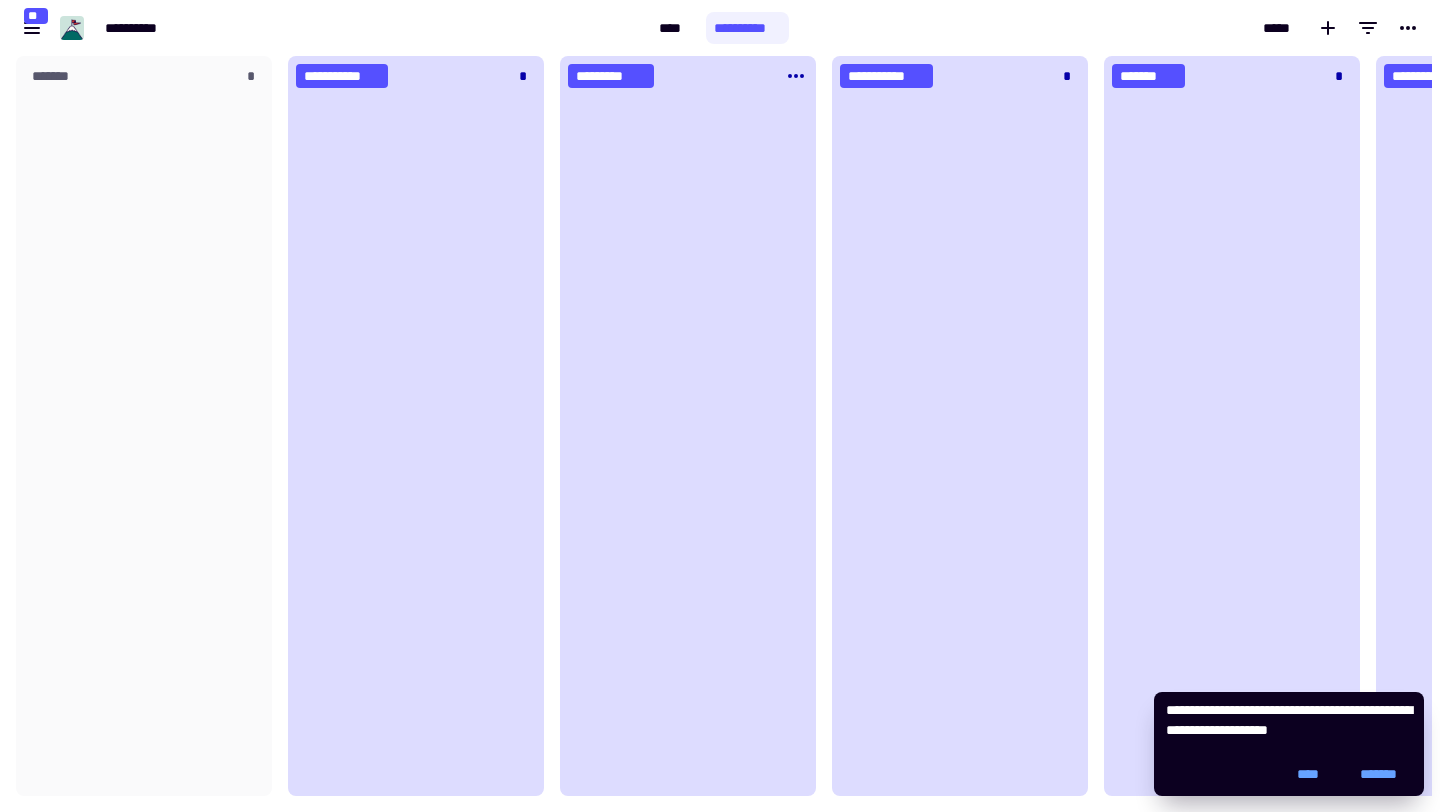 scroll, scrollTop: 1, scrollLeft: 1, axis: both 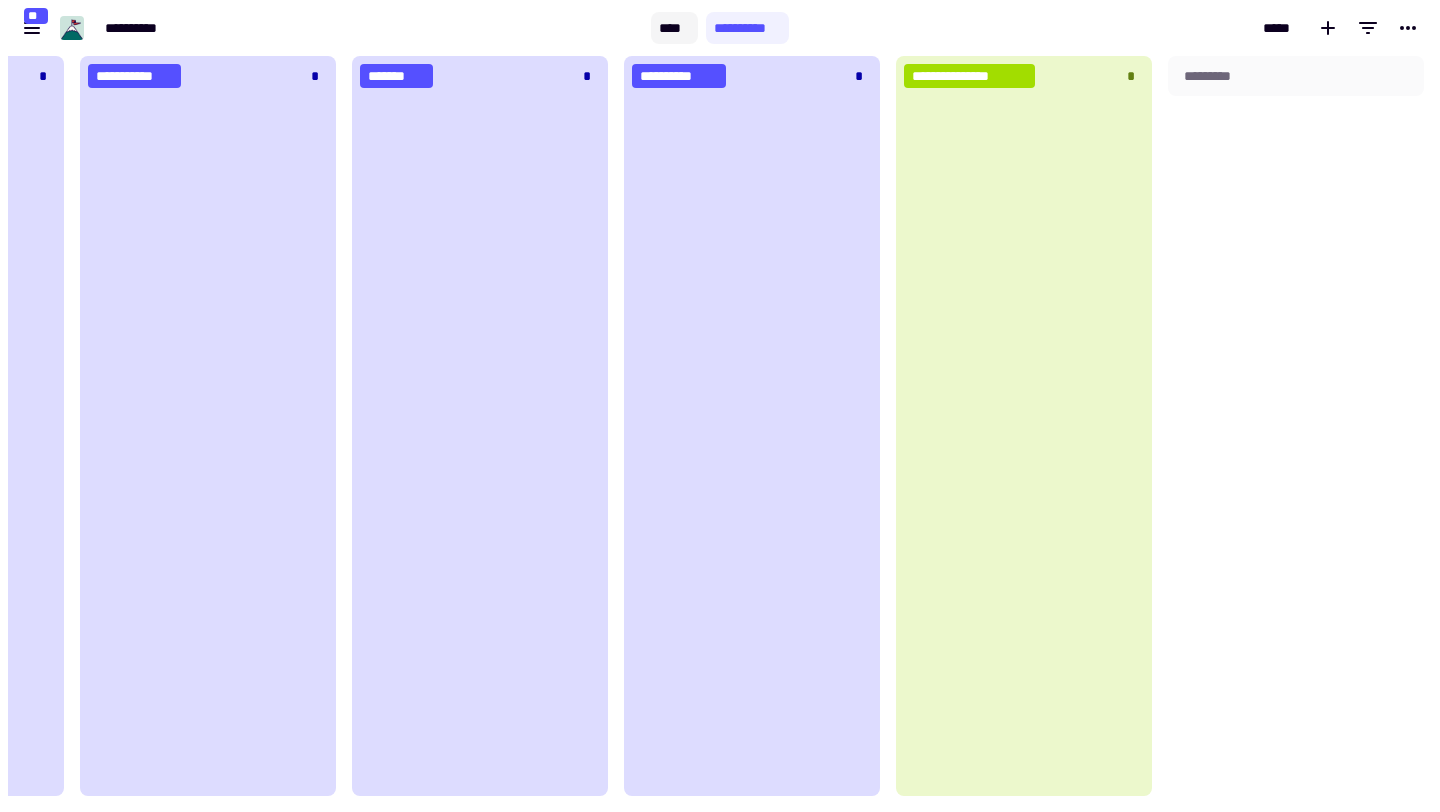click on "****" 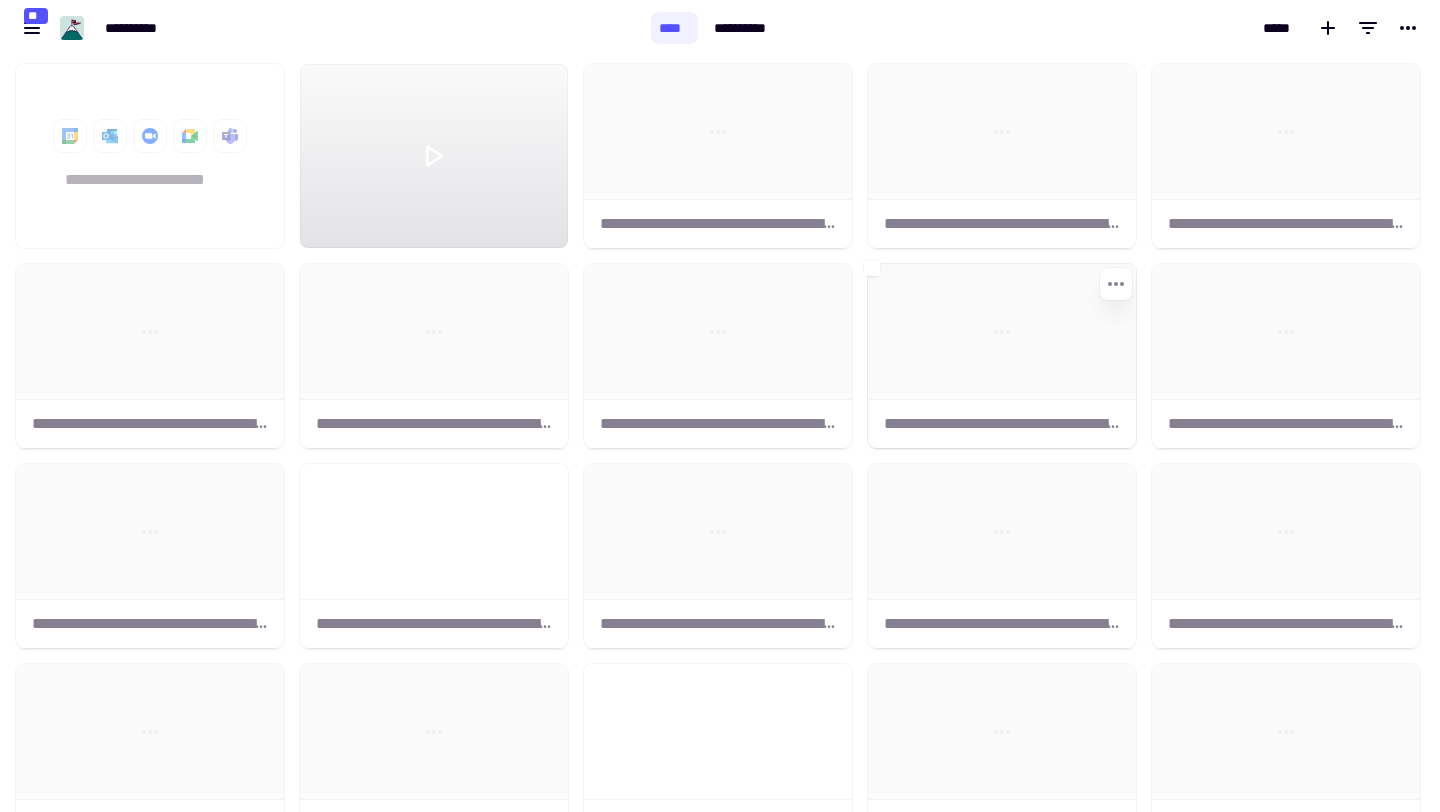 scroll, scrollTop: 1, scrollLeft: 1, axis: both 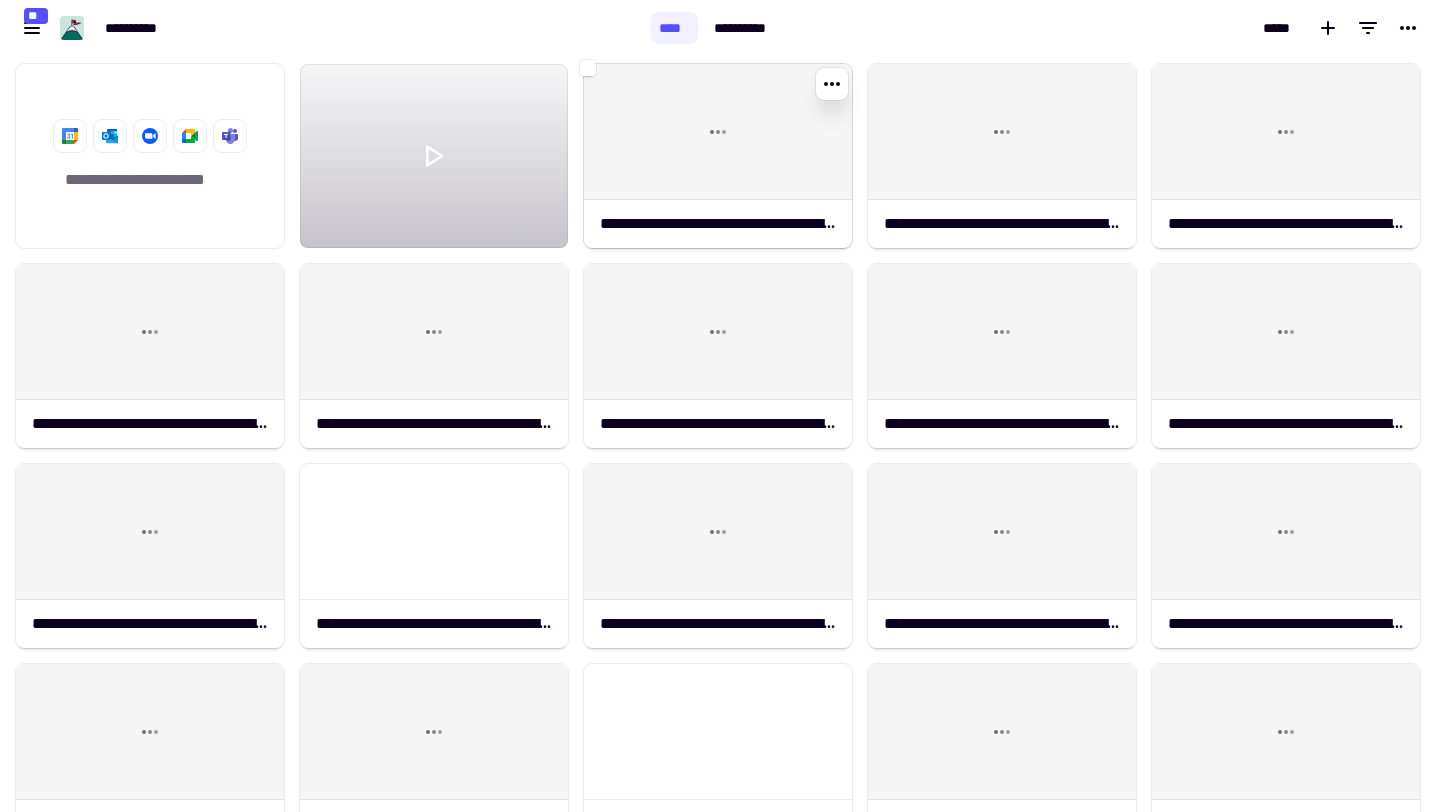 click on "**********" 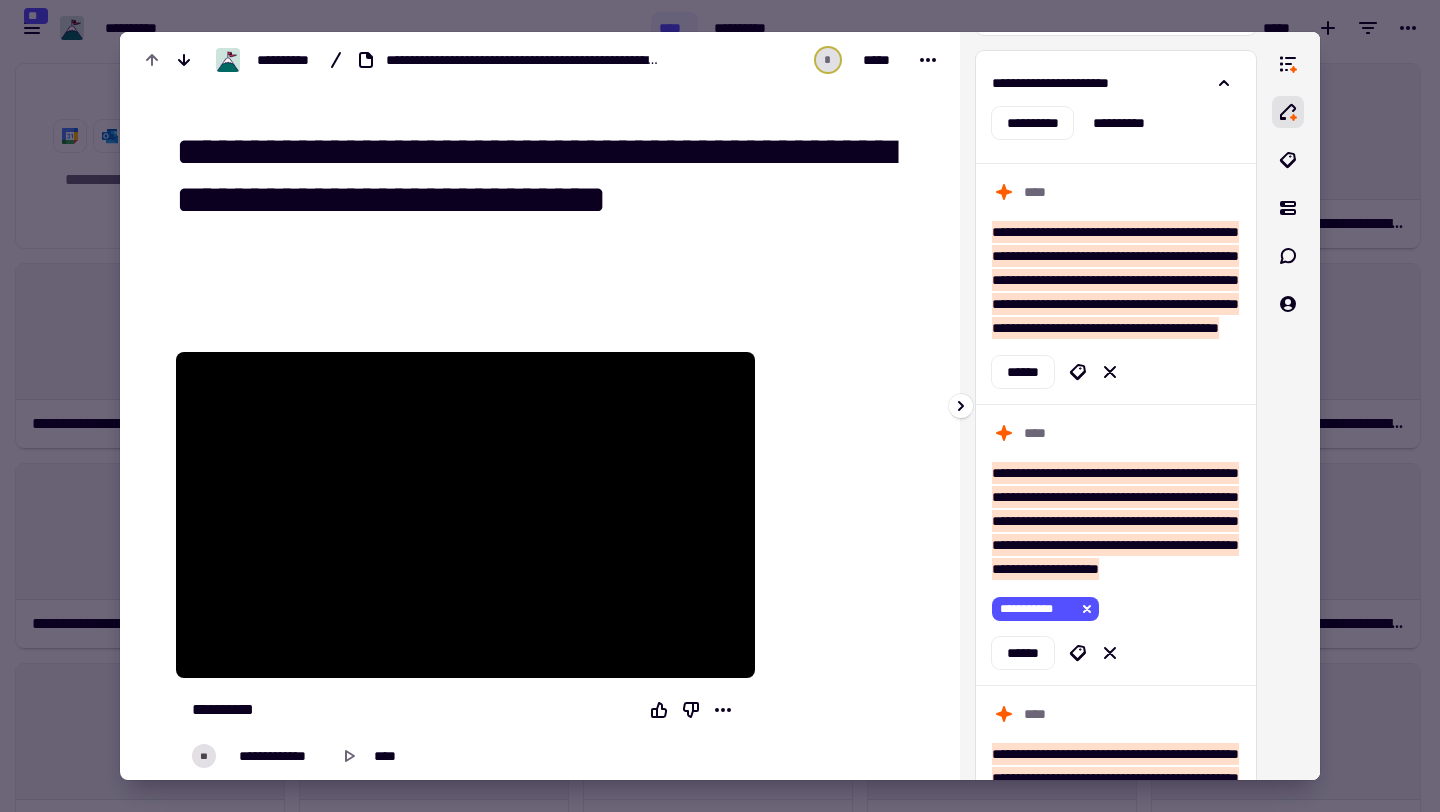 scroll, scrollTop: 113, scrollLeft: 0, axis: vertical 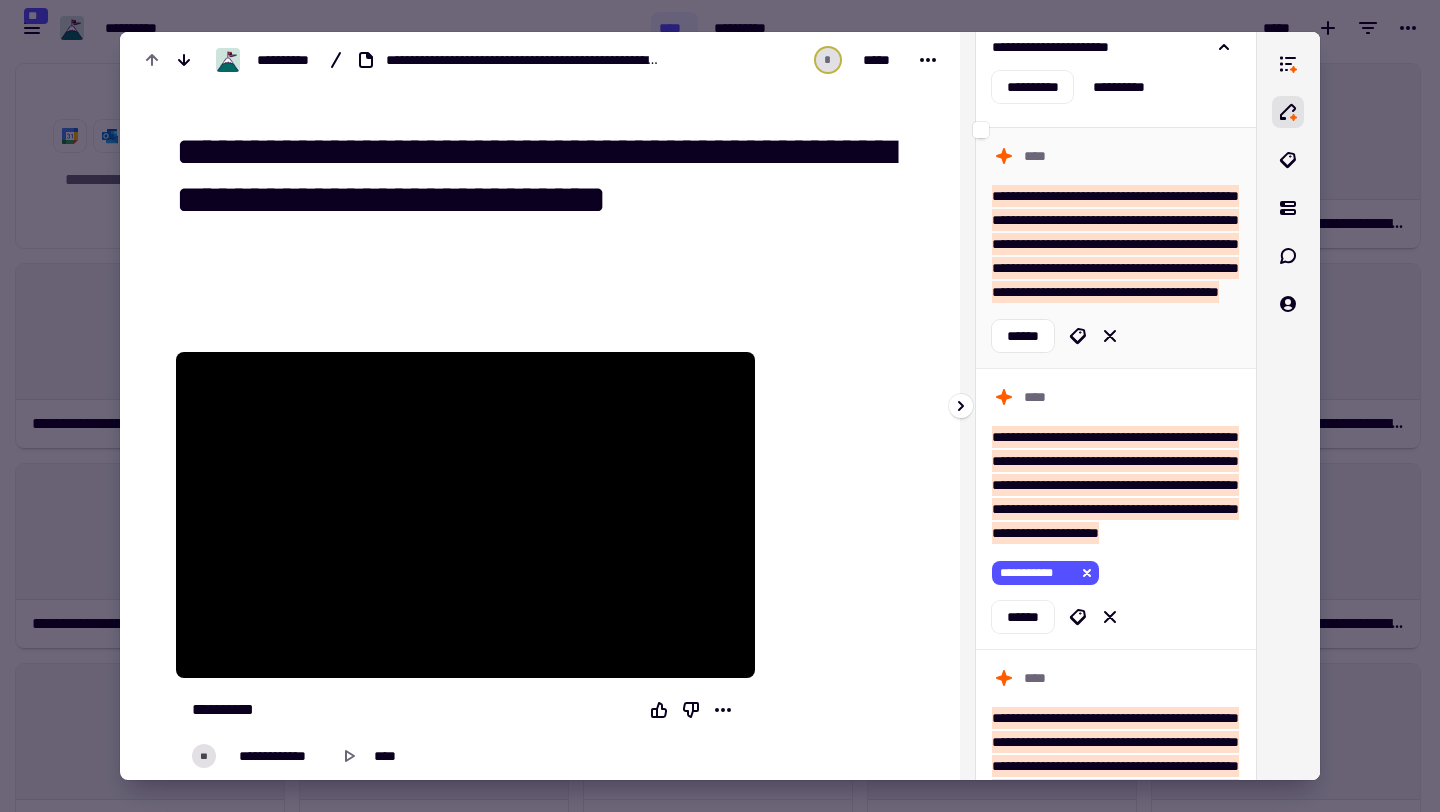 click on "**********" at bounding box center (1115, 244) 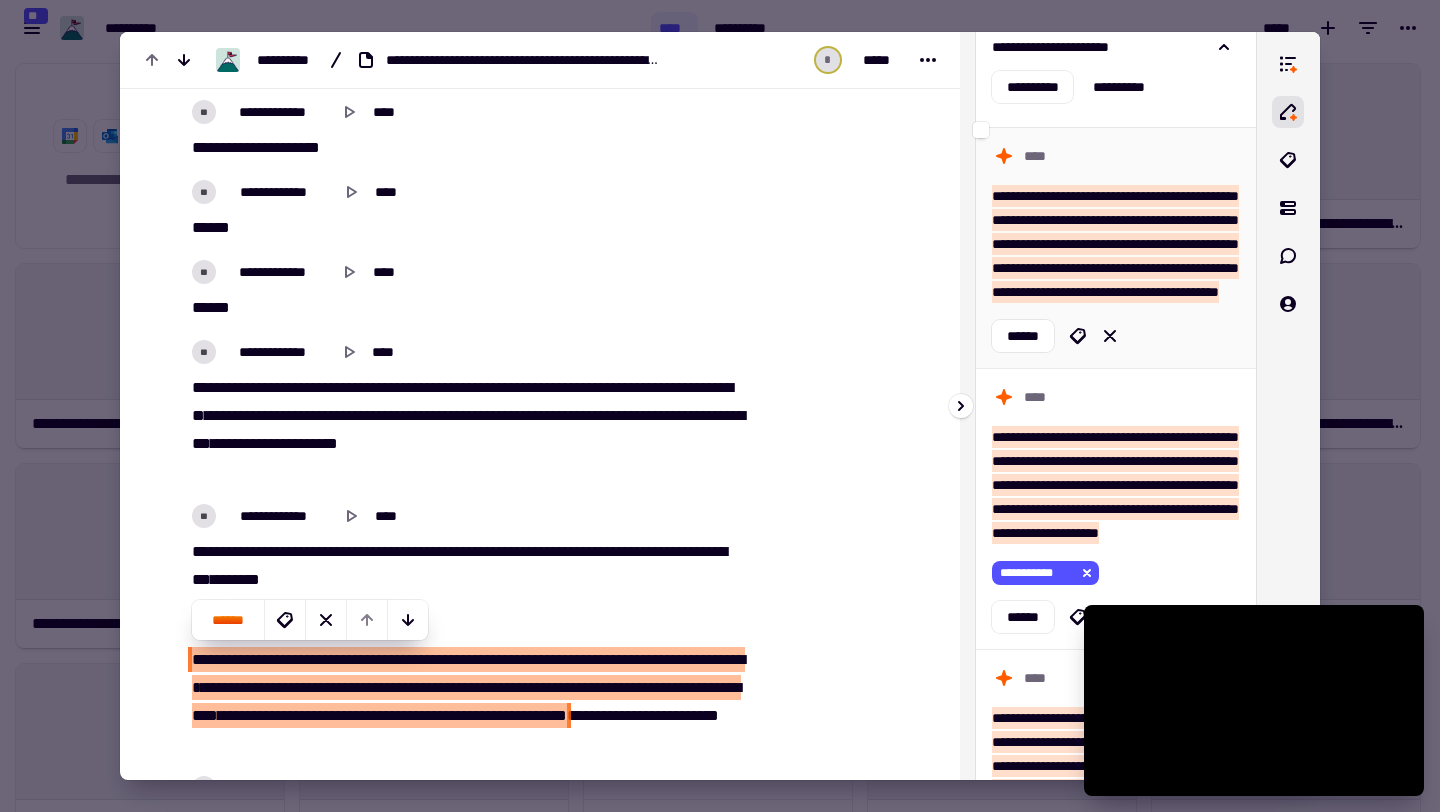 scroll, scrollTop: 2033, scrollLeft: 0, axis: vertical 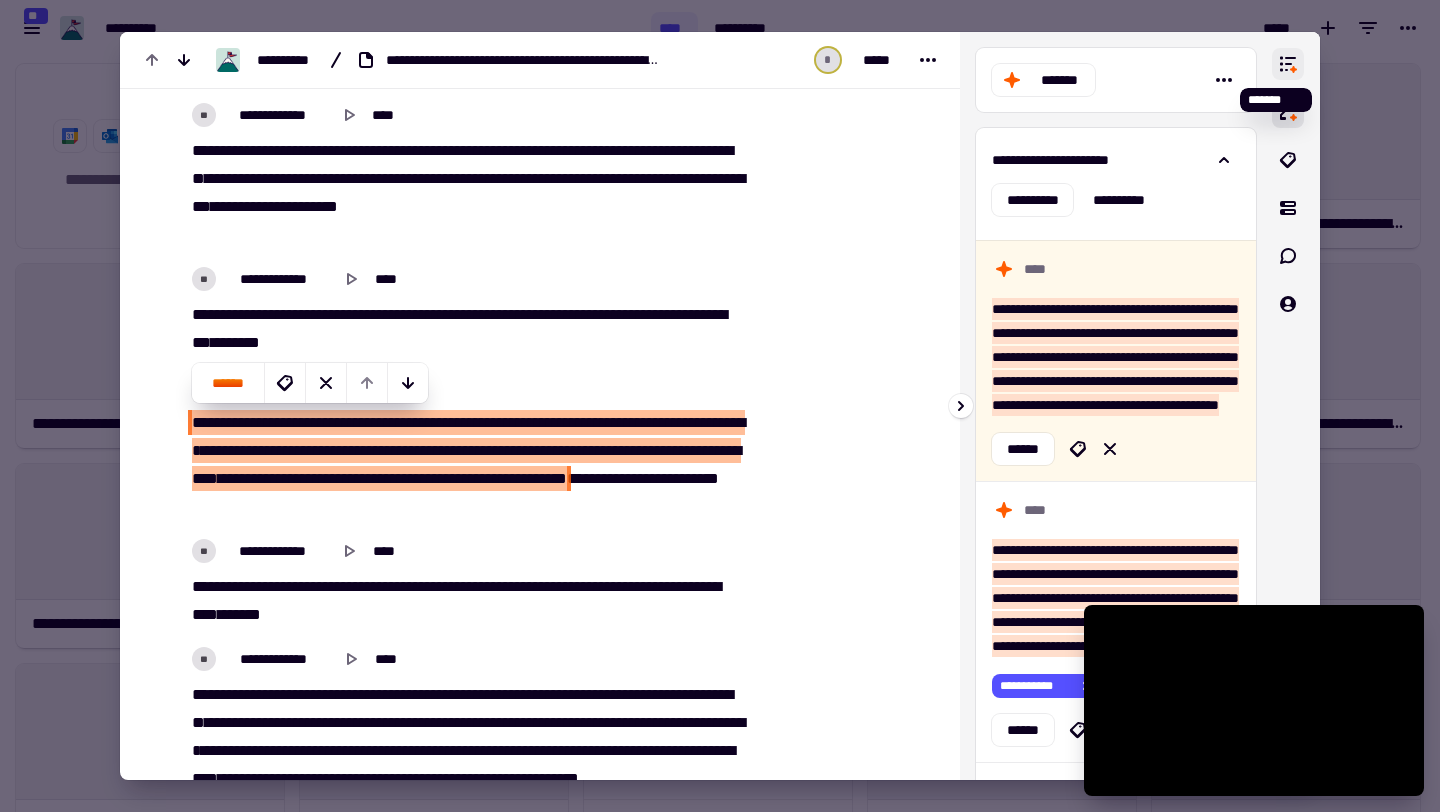 click 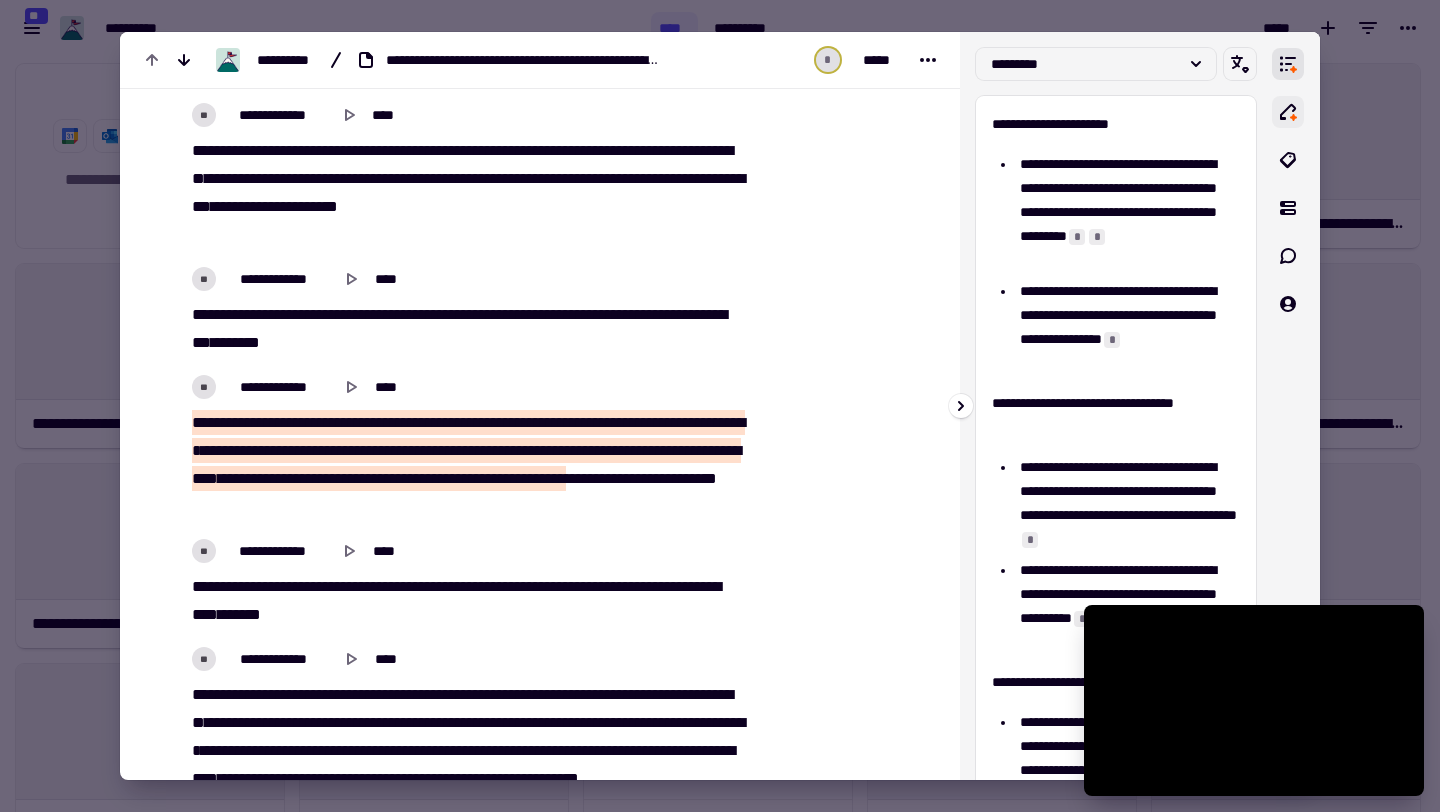 click 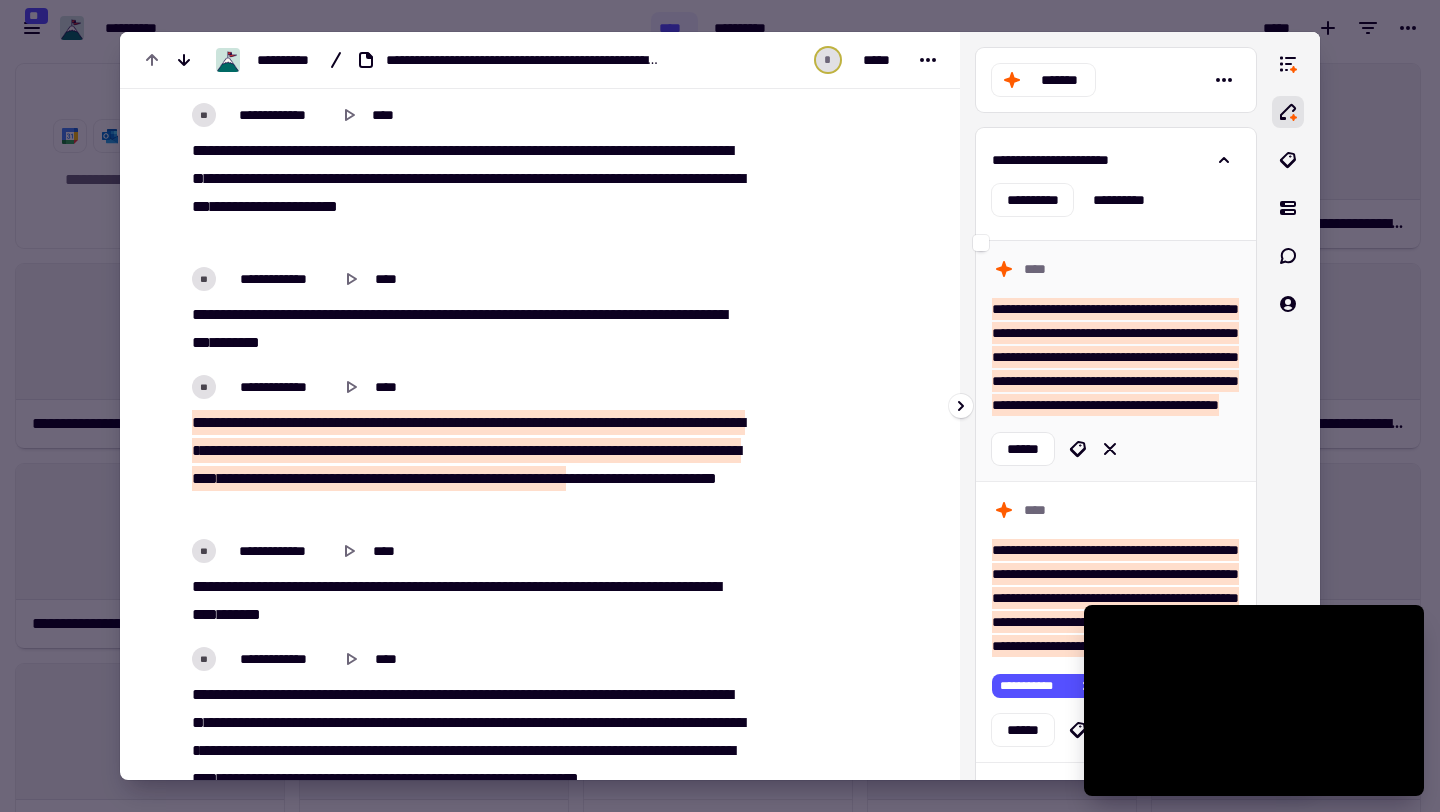 scroll, scrollTop: 32, scrollLeft: 0, axis: vertical 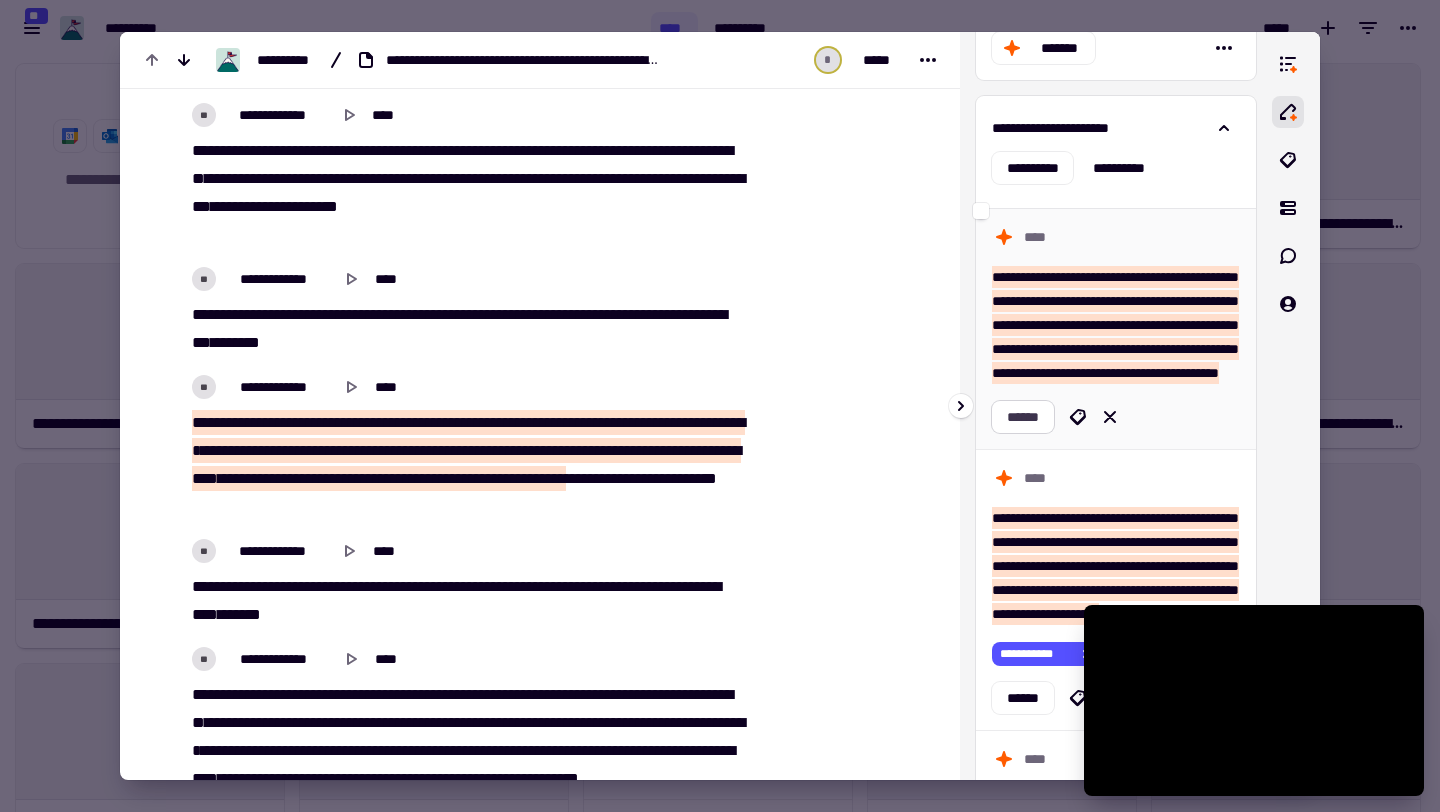 click on "******" 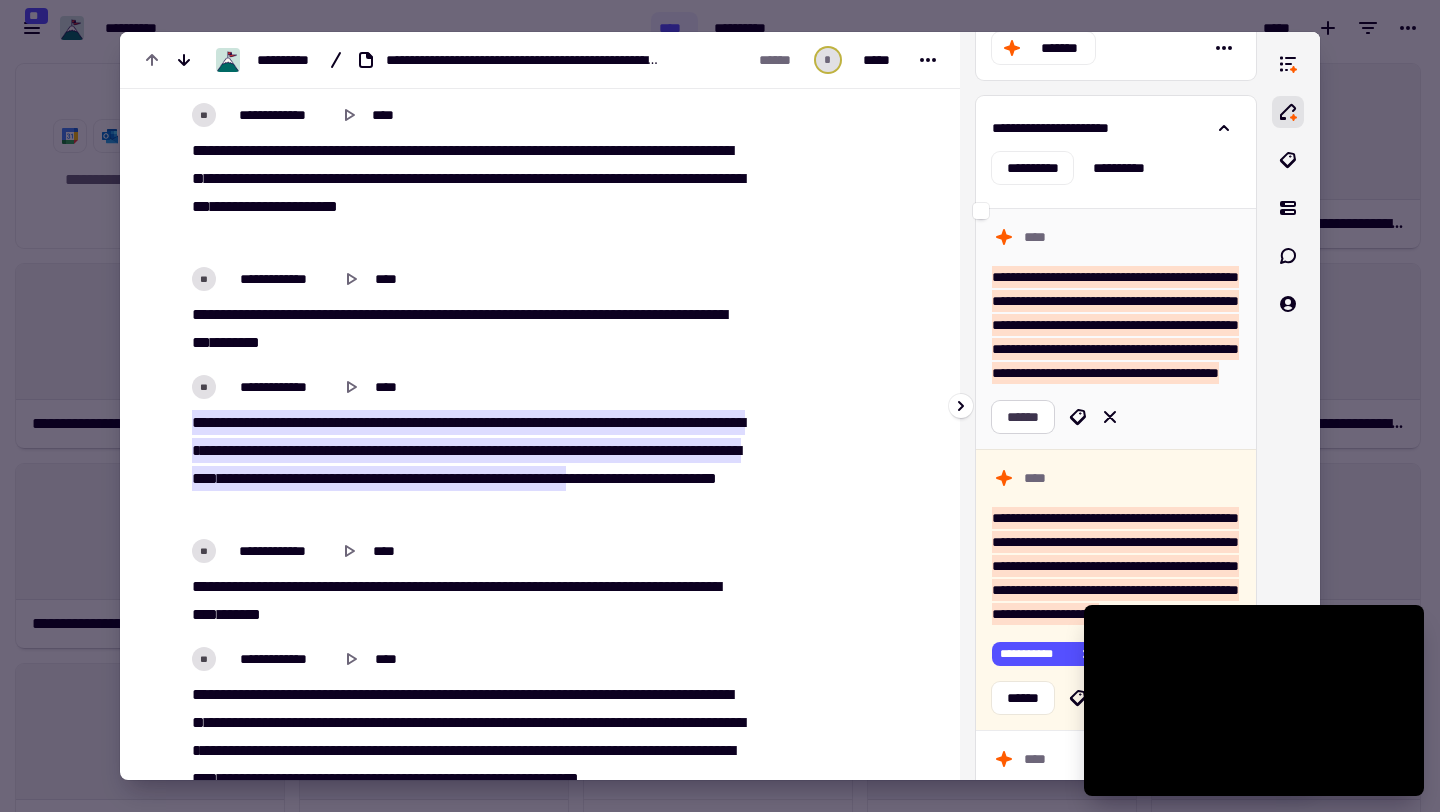 scroll, scrollTop: 2243, scrollLeft: 0, axis: vertical 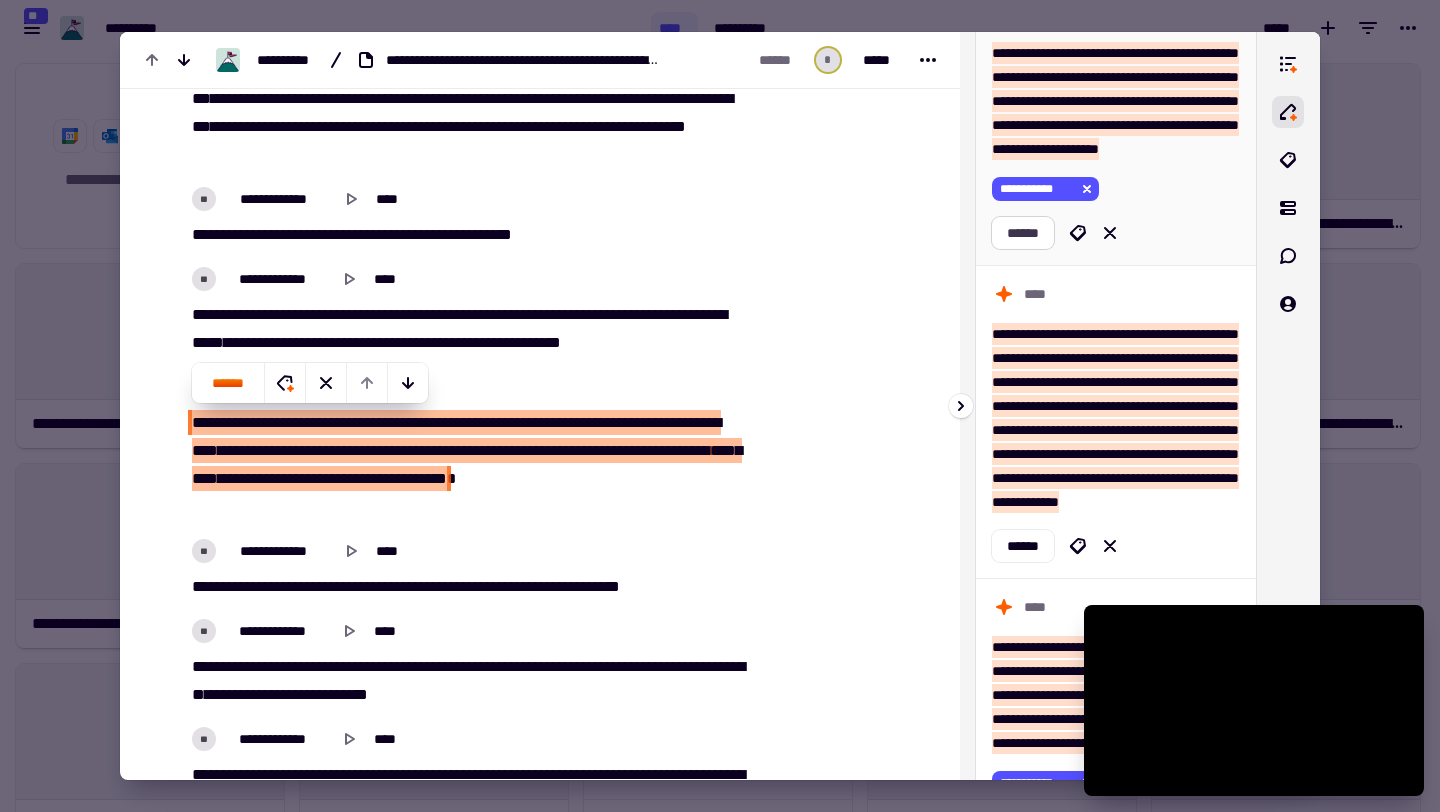 click on "******" 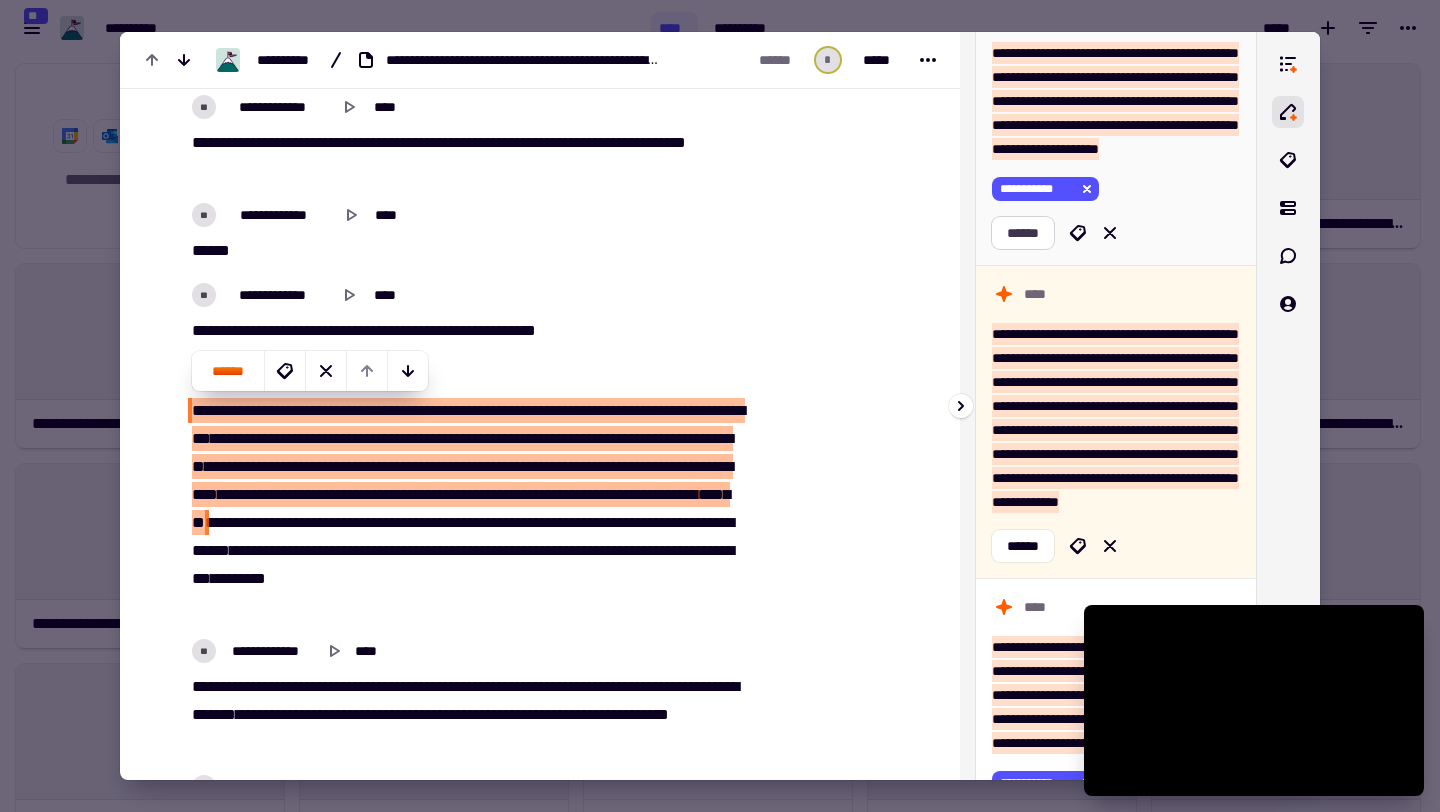 scroll, scrollTop: 4667, scrollLeft: 0, axis: vertical 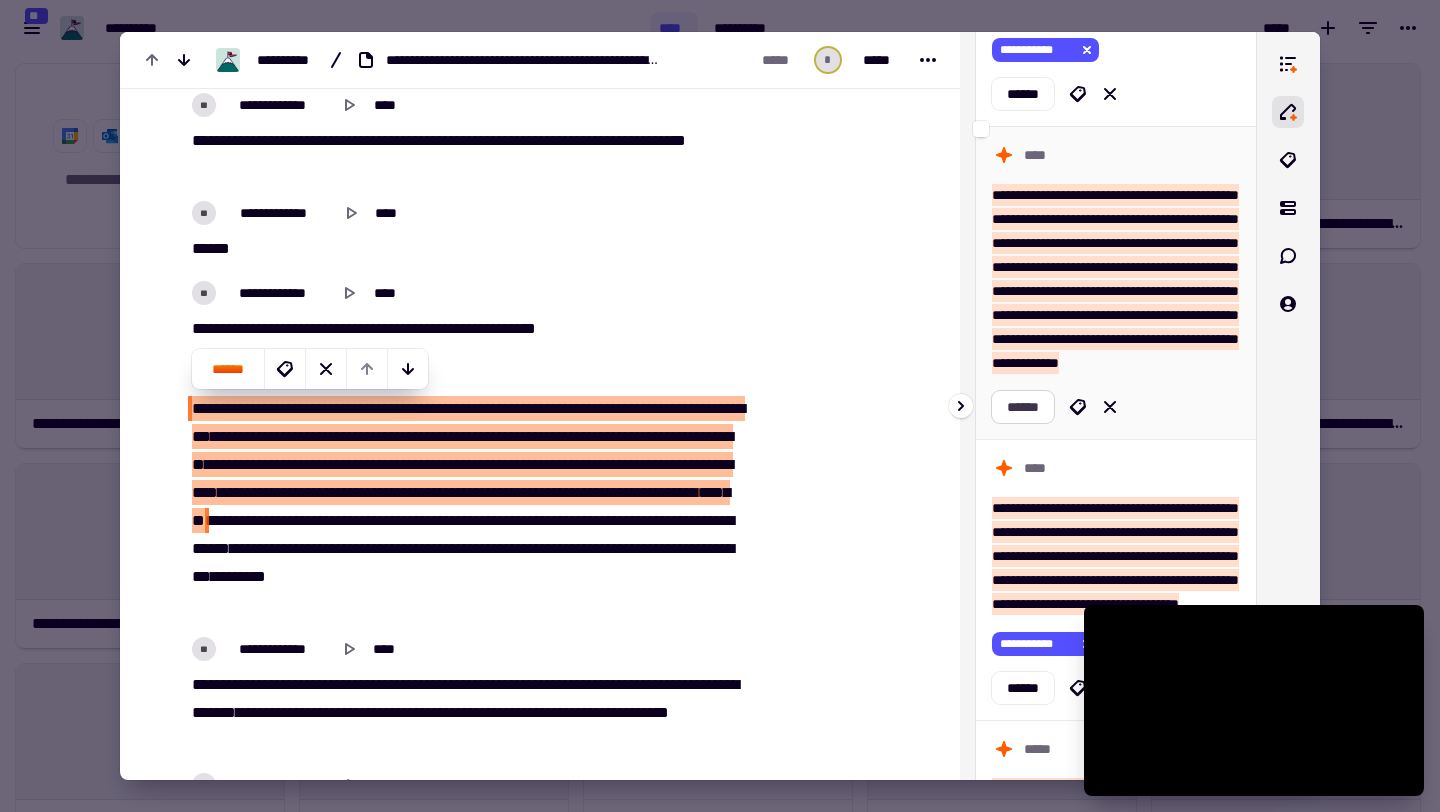 click on "******" 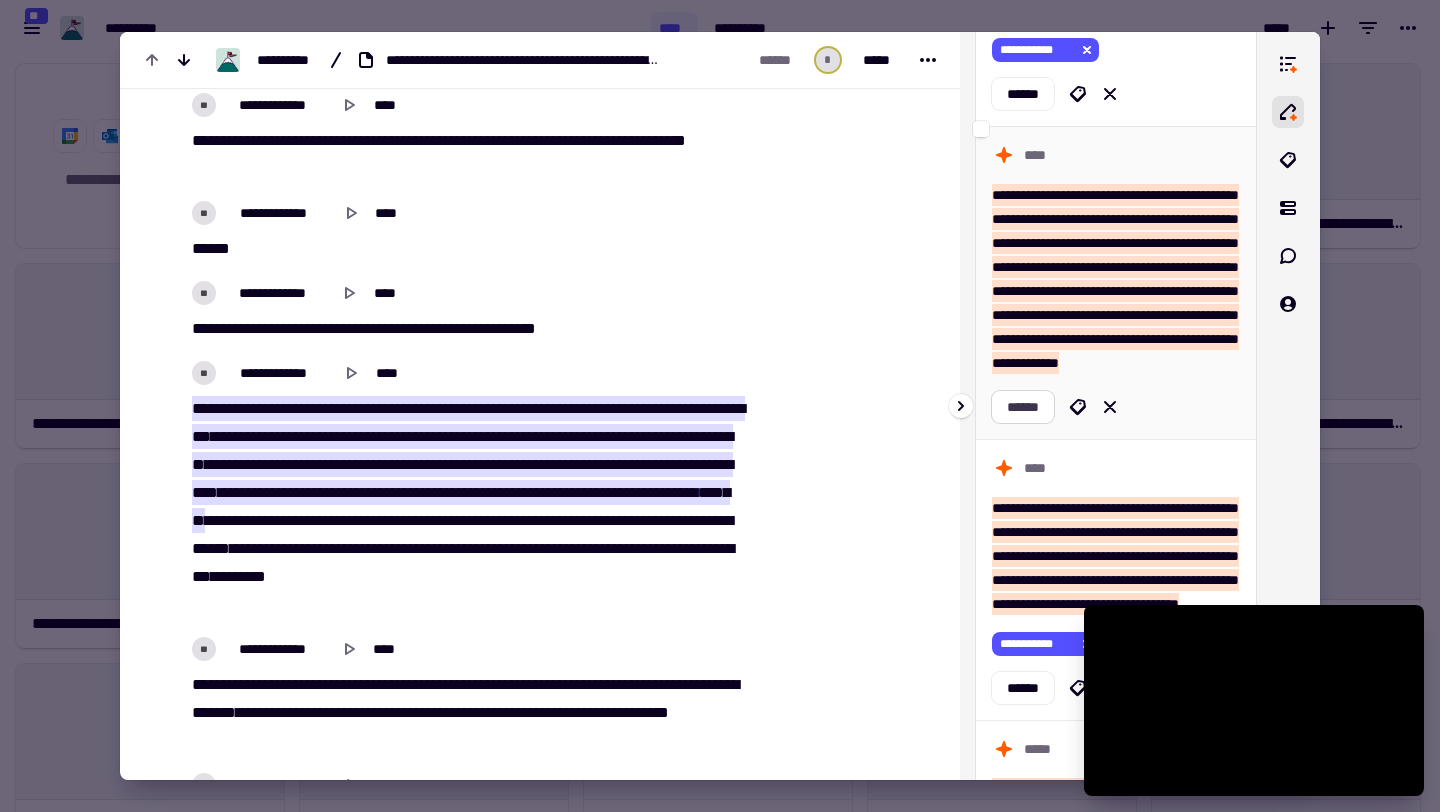 scroll, scrollTop: 4771, scrollLeft: 0, axis: vertical 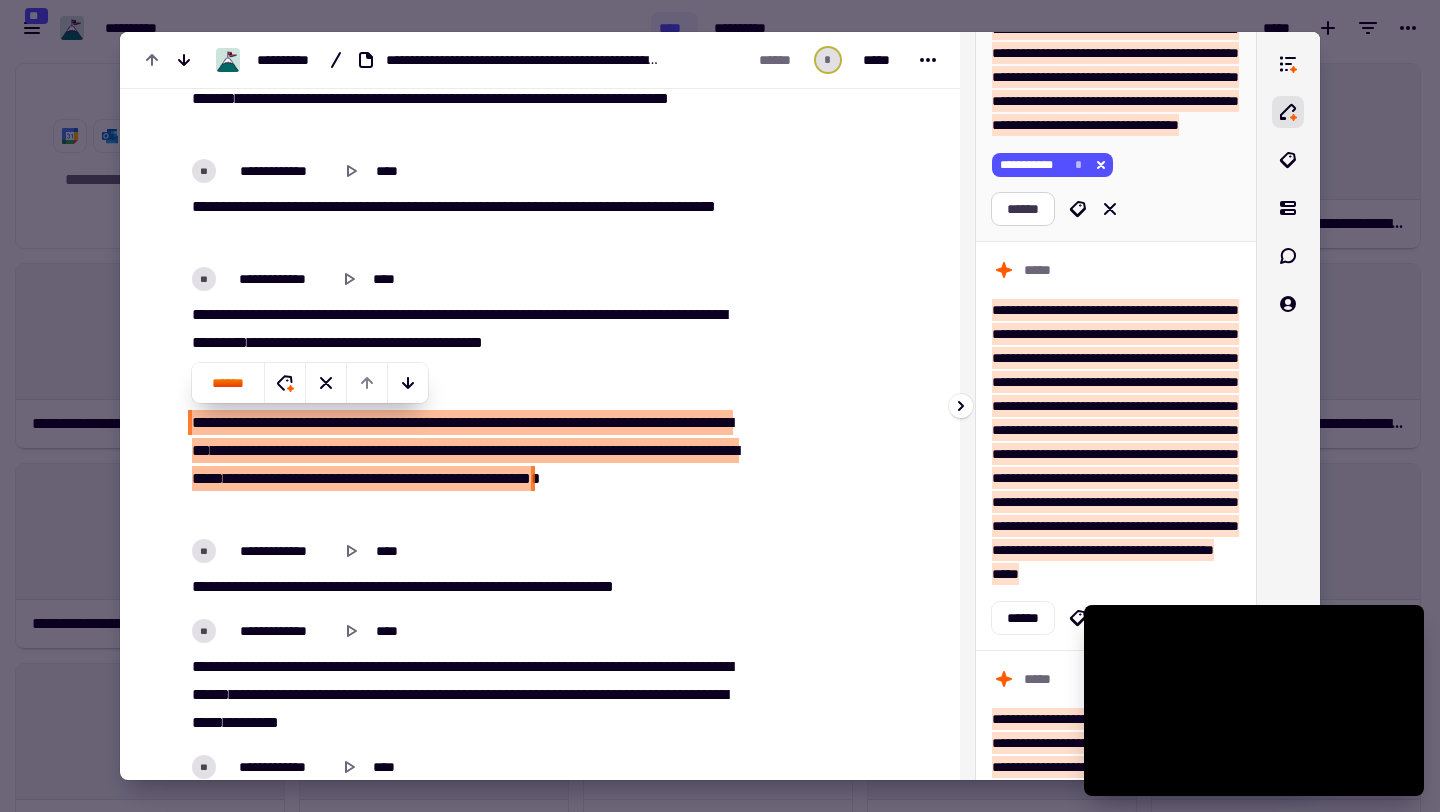 click on "******" 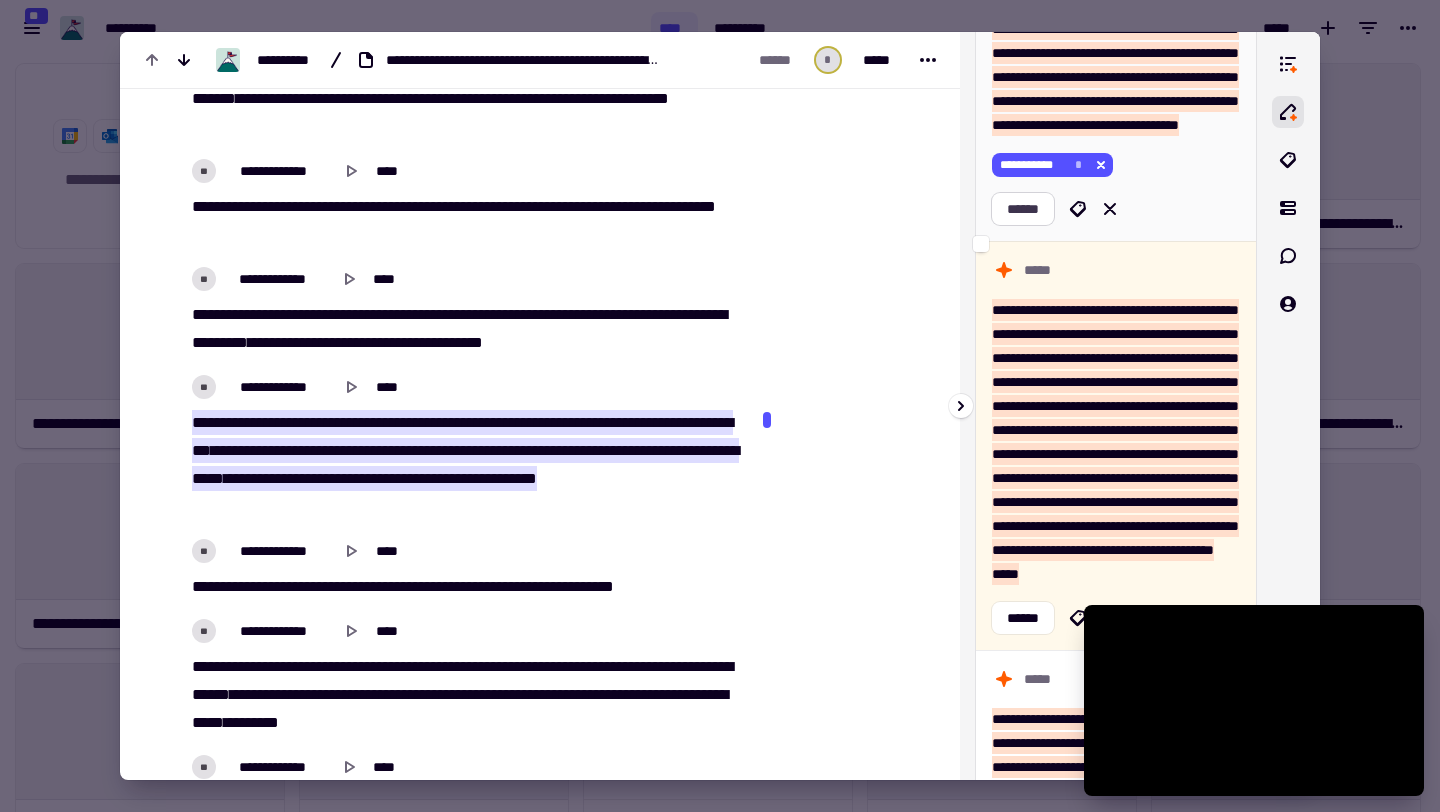 scroll, scrollTop: 6369, scrollLeft: 0, axis: vertical 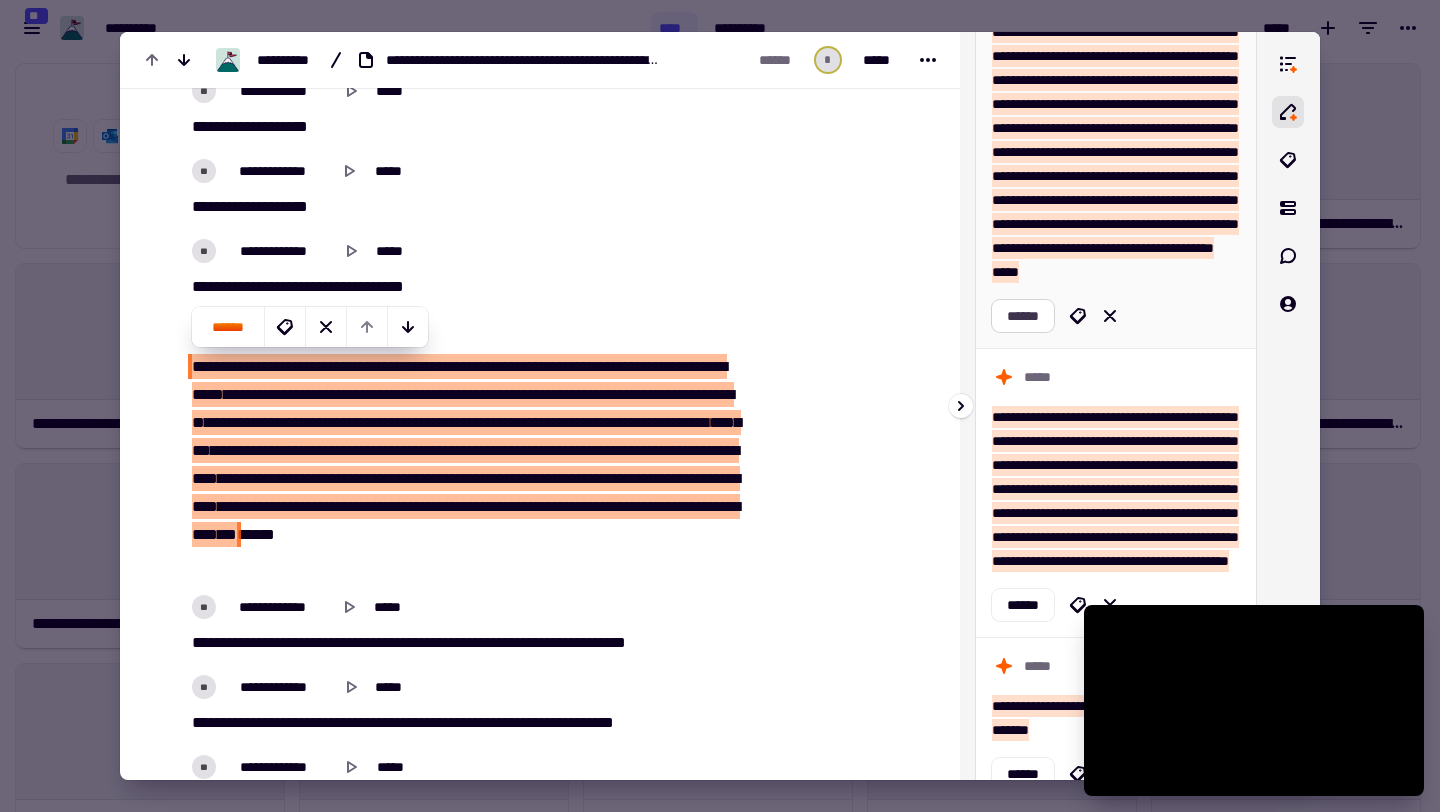 click on "******" 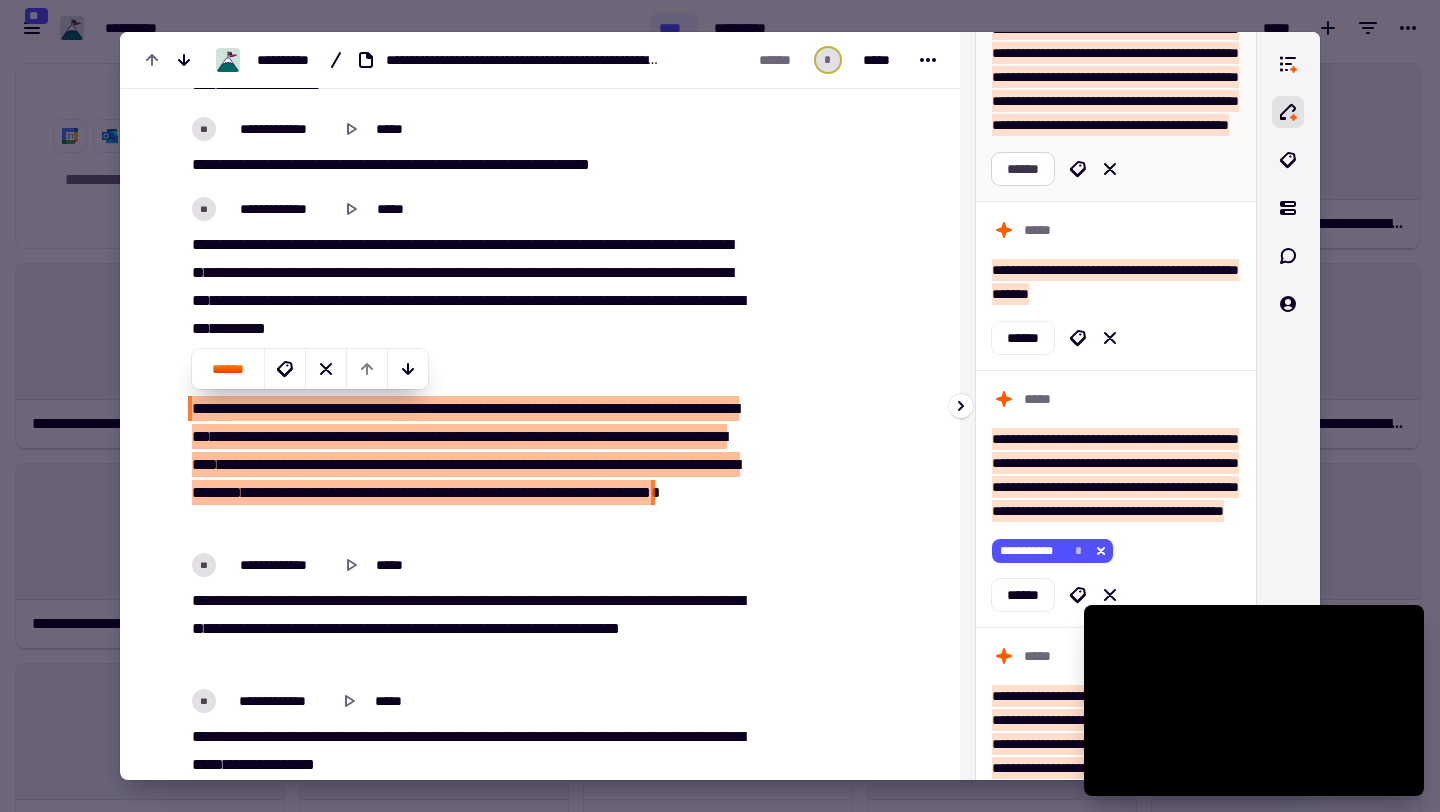 click on "******" 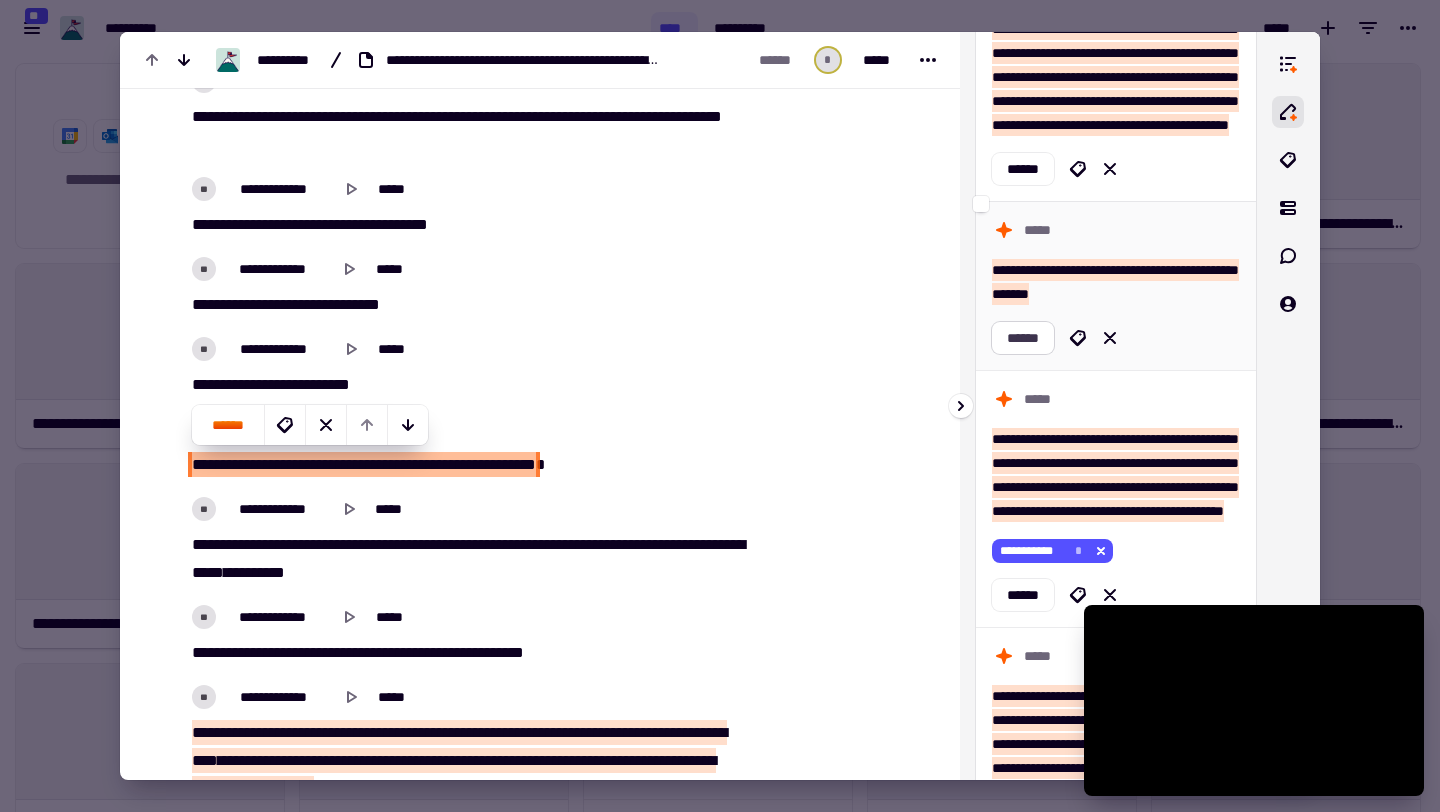 click on "******" 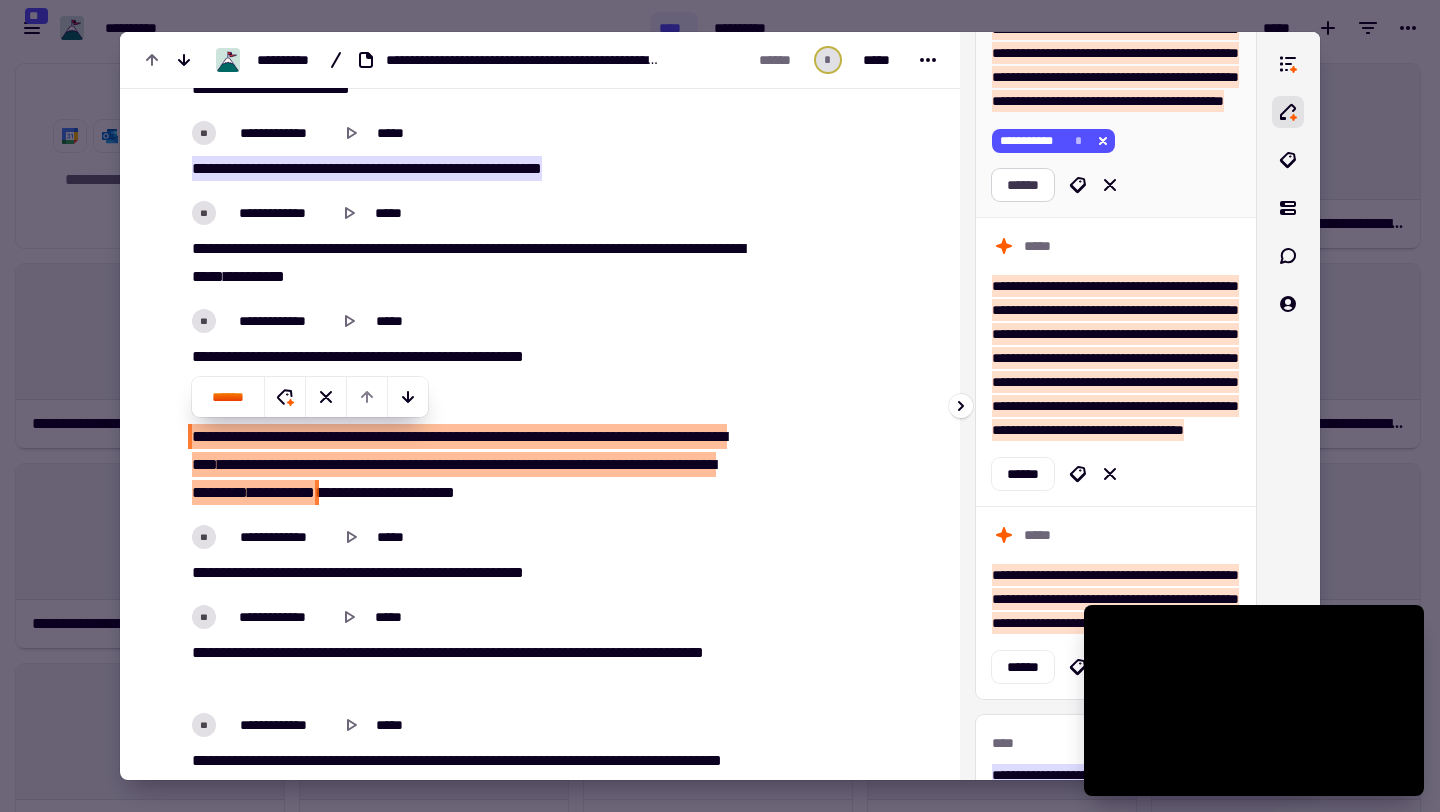 click on "******" 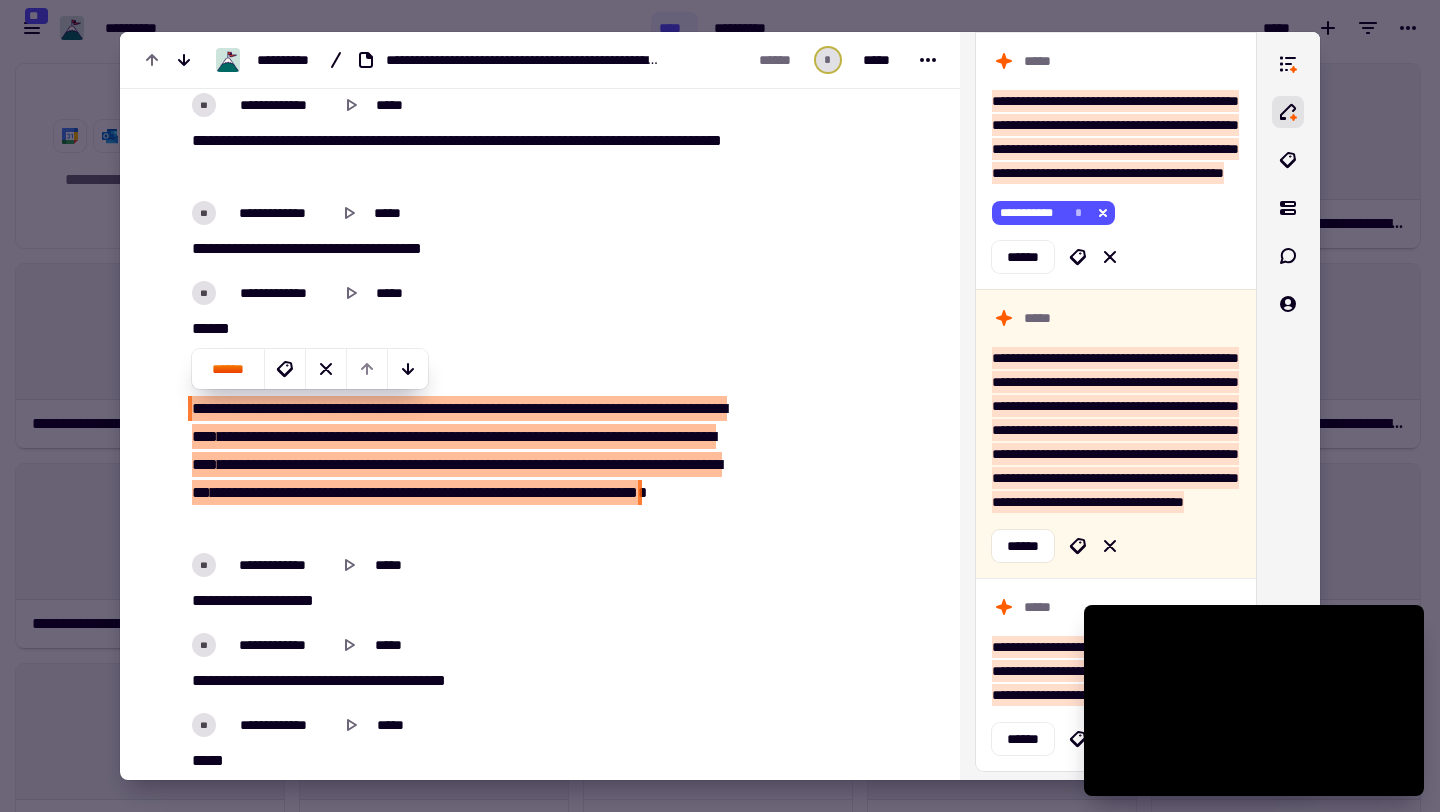 click at bounding box center [720, 406] 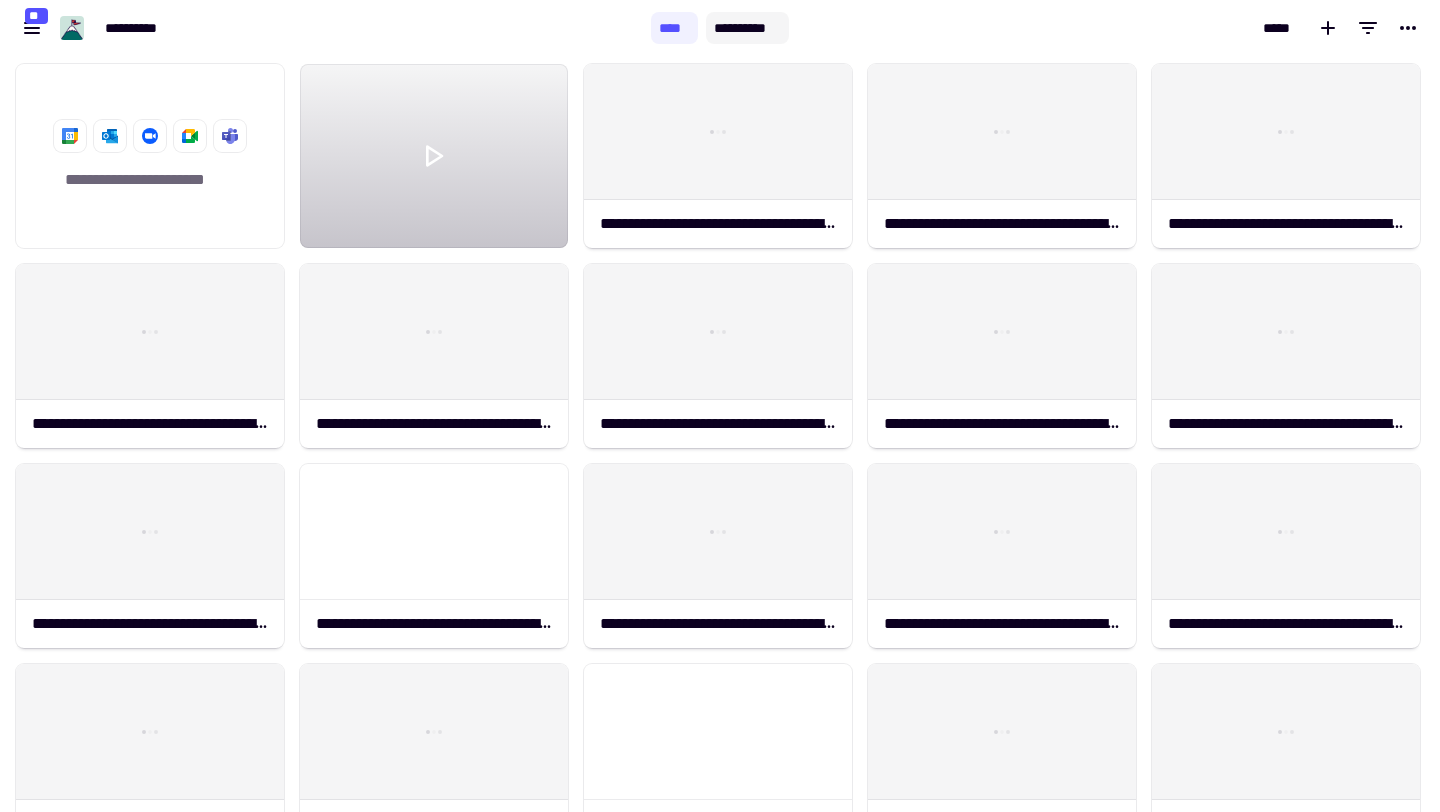 click on "**********" 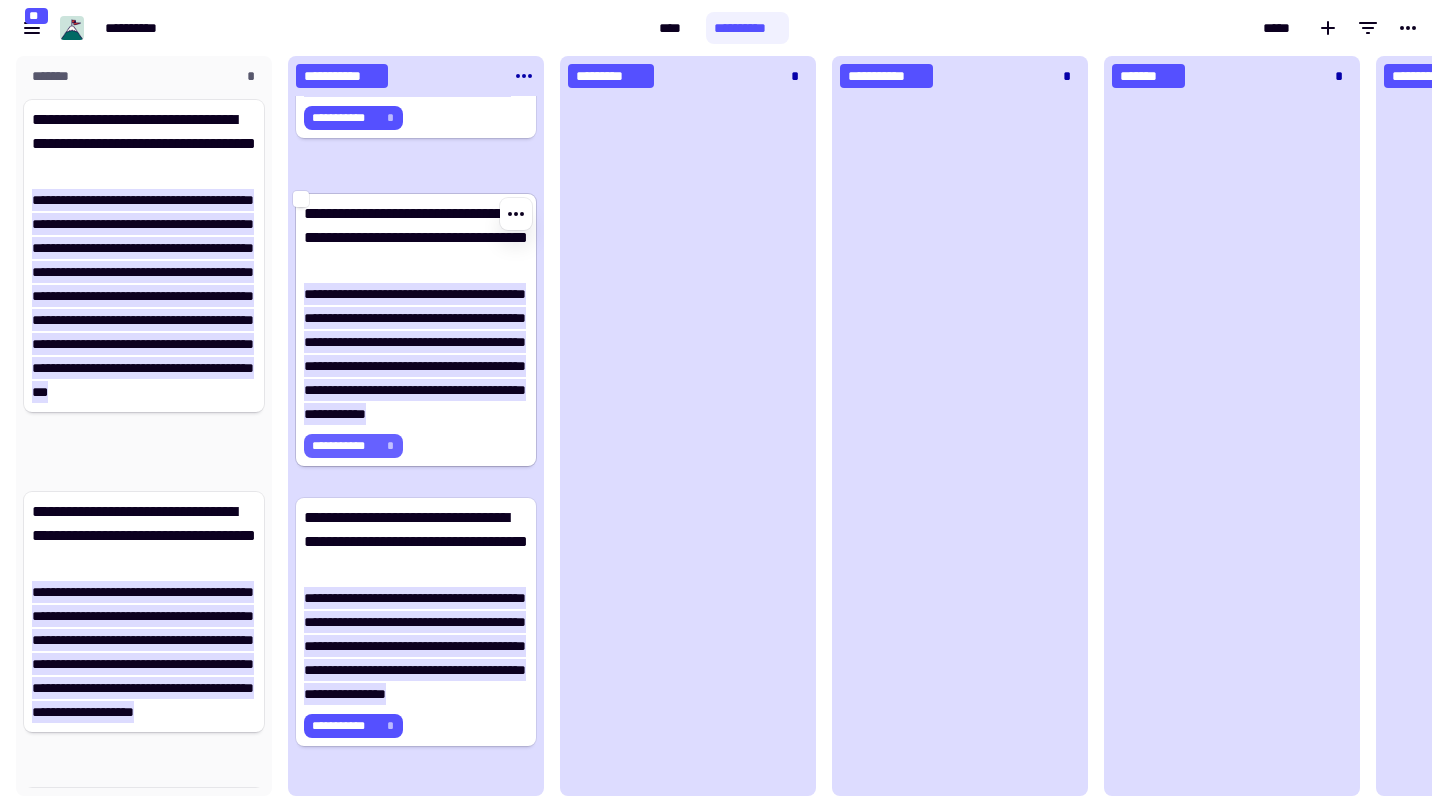 click on "**********" 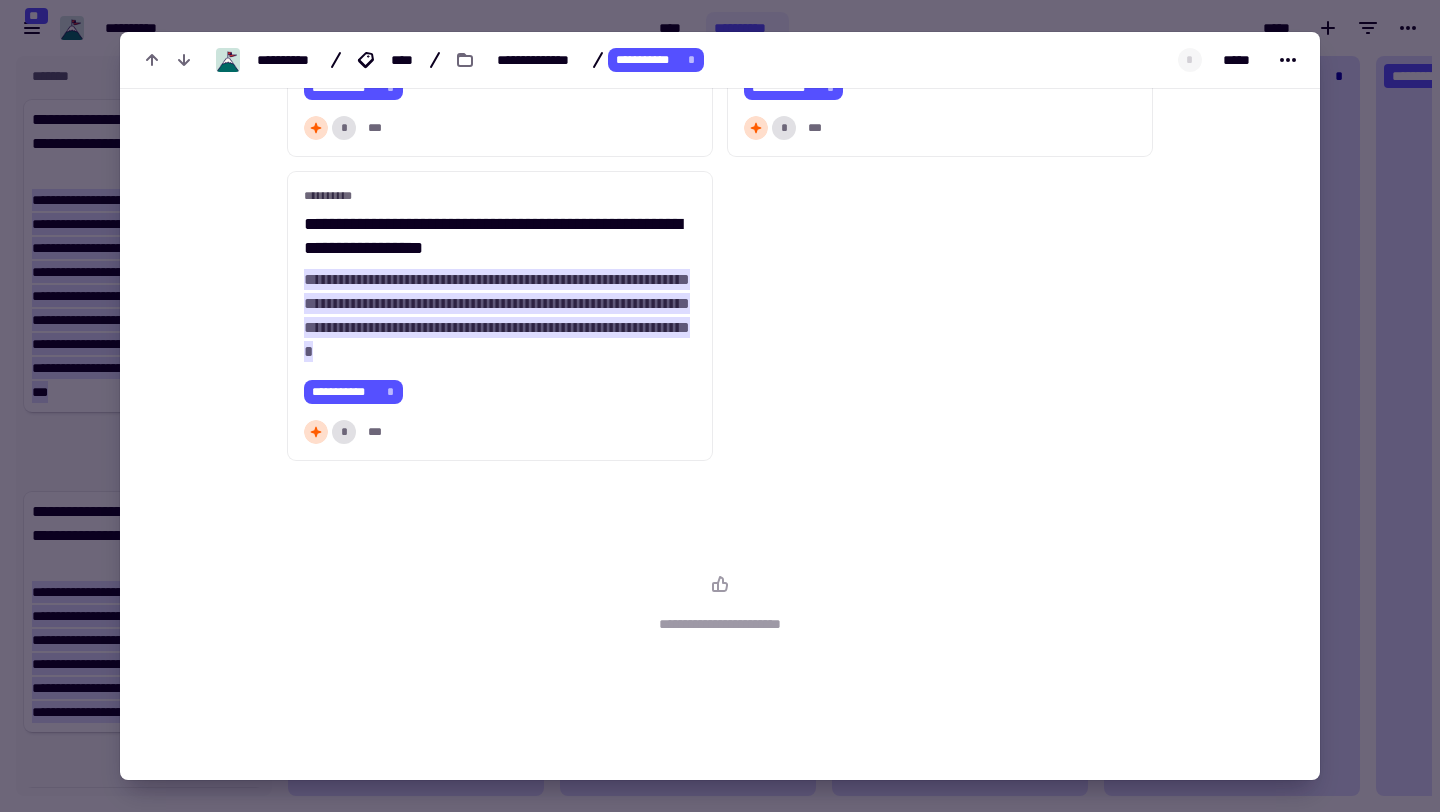 click at bounding box center (720, 406) 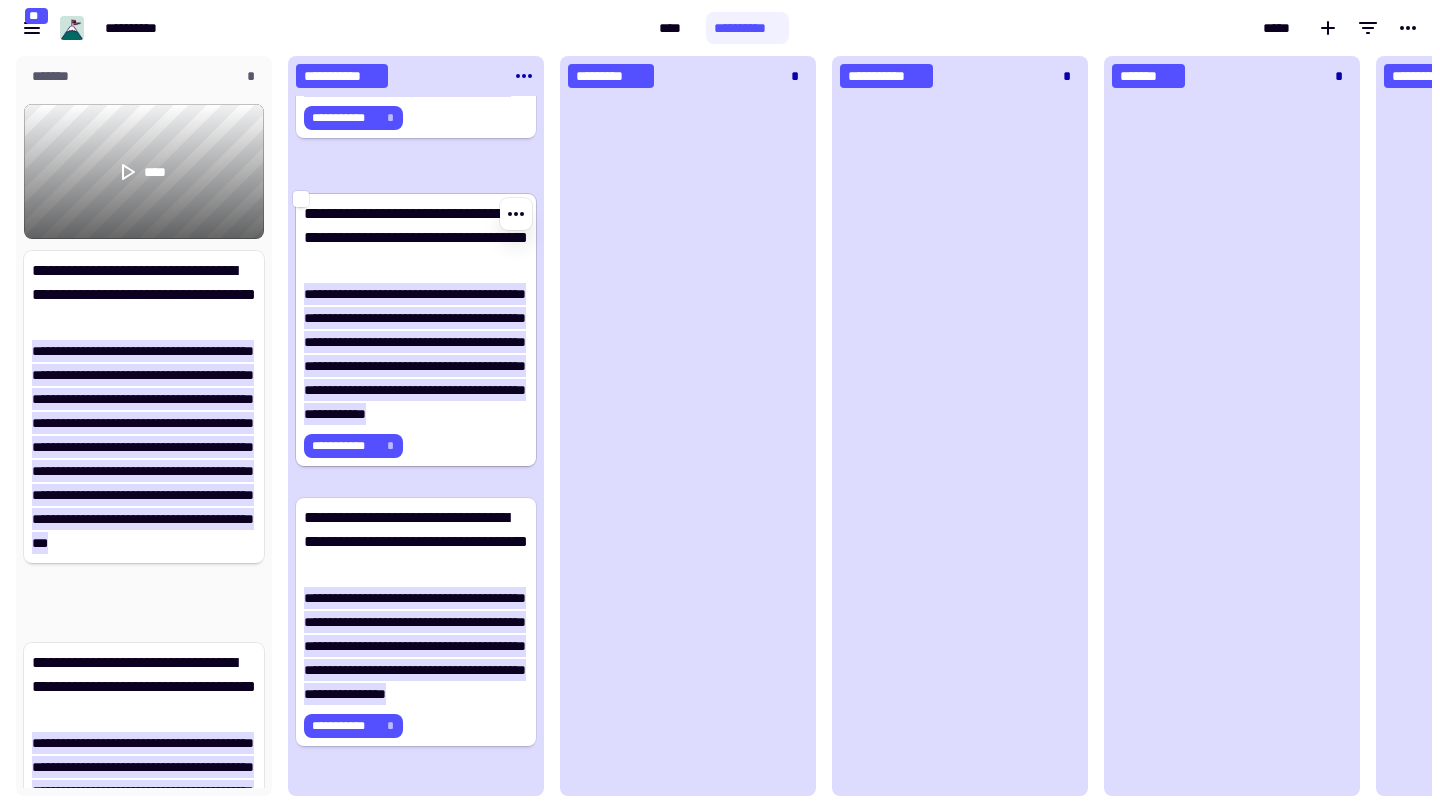 scroll, scrollTop: 0, scrollLeft: 0, axis: both 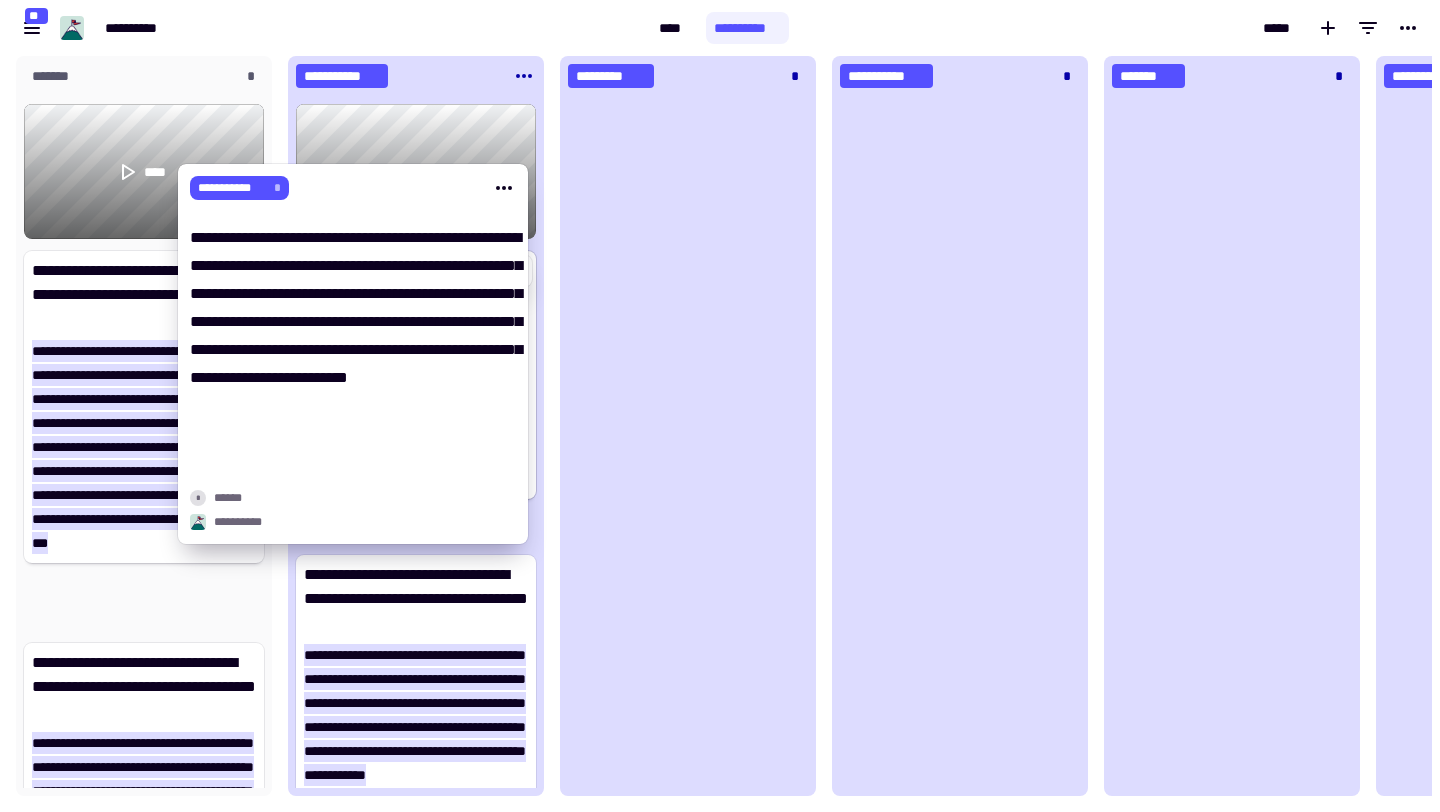 click on "**********" 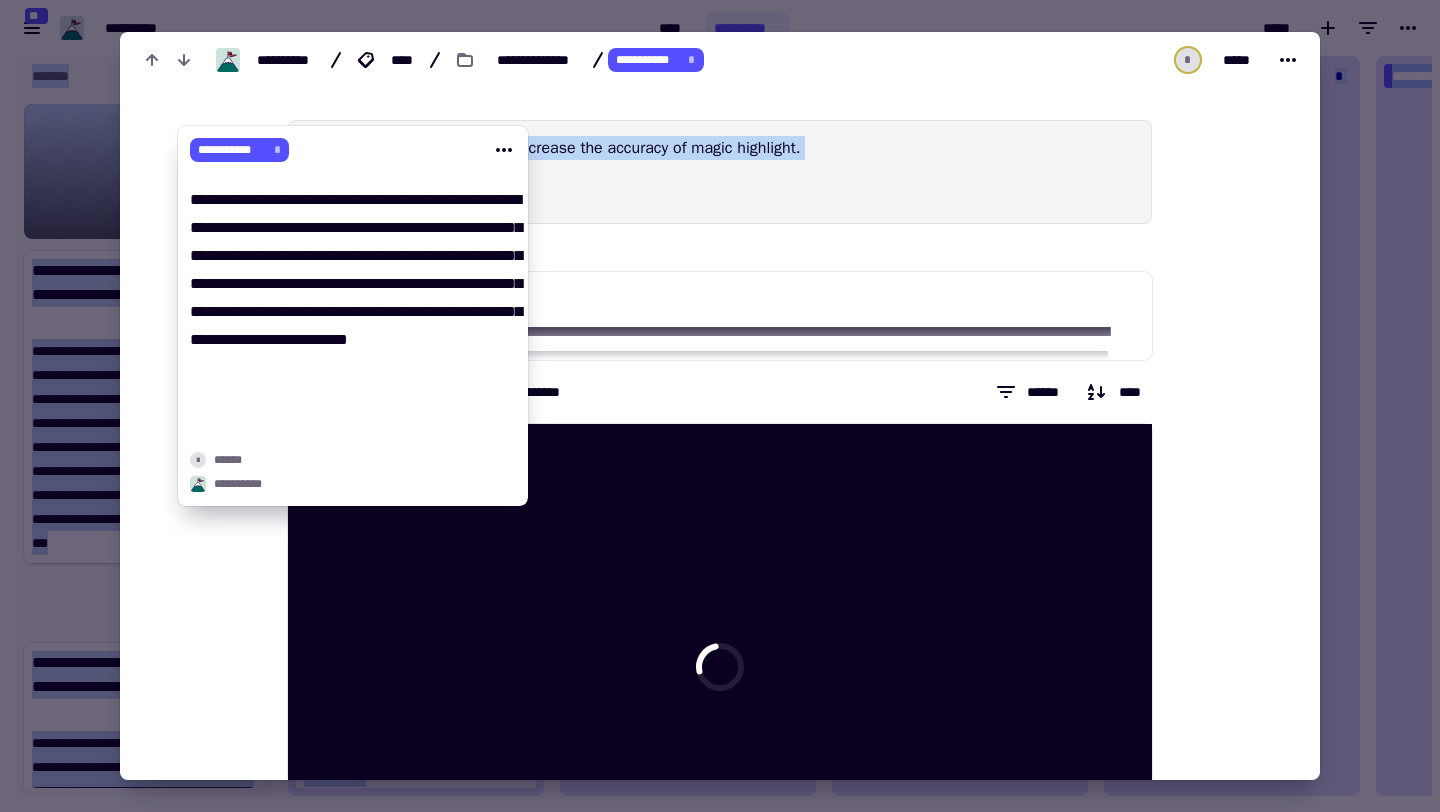 drag, startPoint x: 307, startPoint y: 390, endPoint x: 176, endPoint y: 199, distance: 231.60742 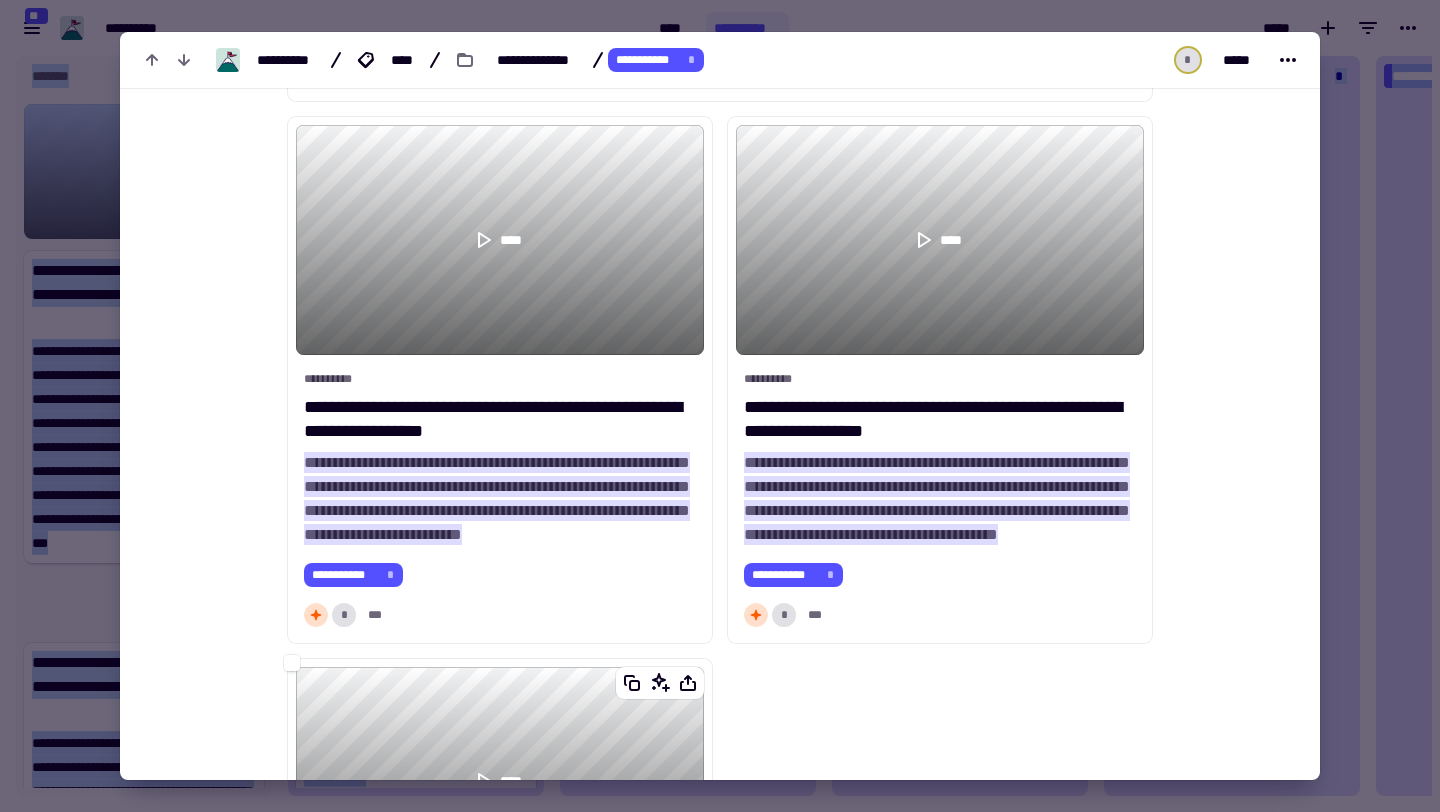 scroll, scrollTop: 892, scrollLeft: 0, axis: vertical 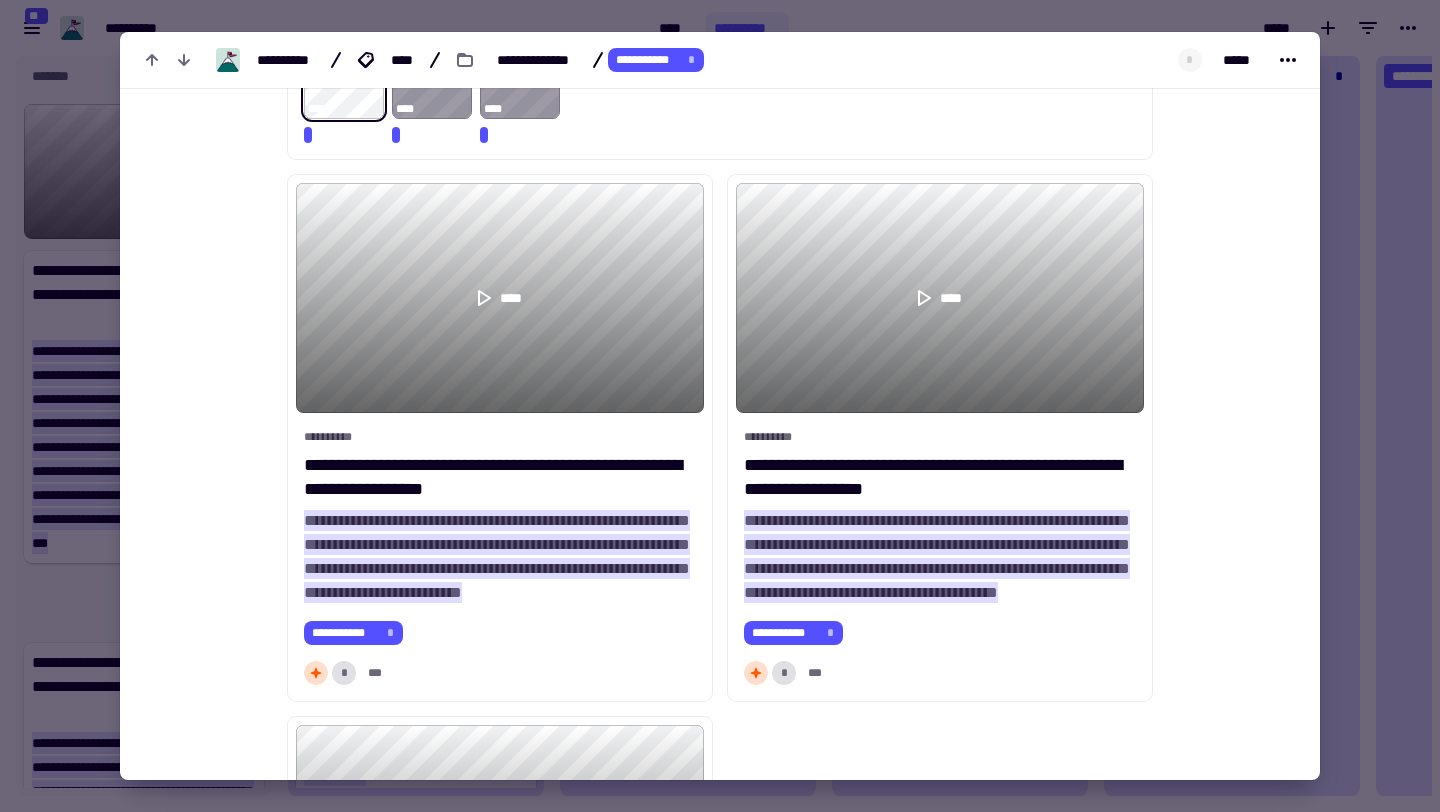 click at bounding box center (720, 406) 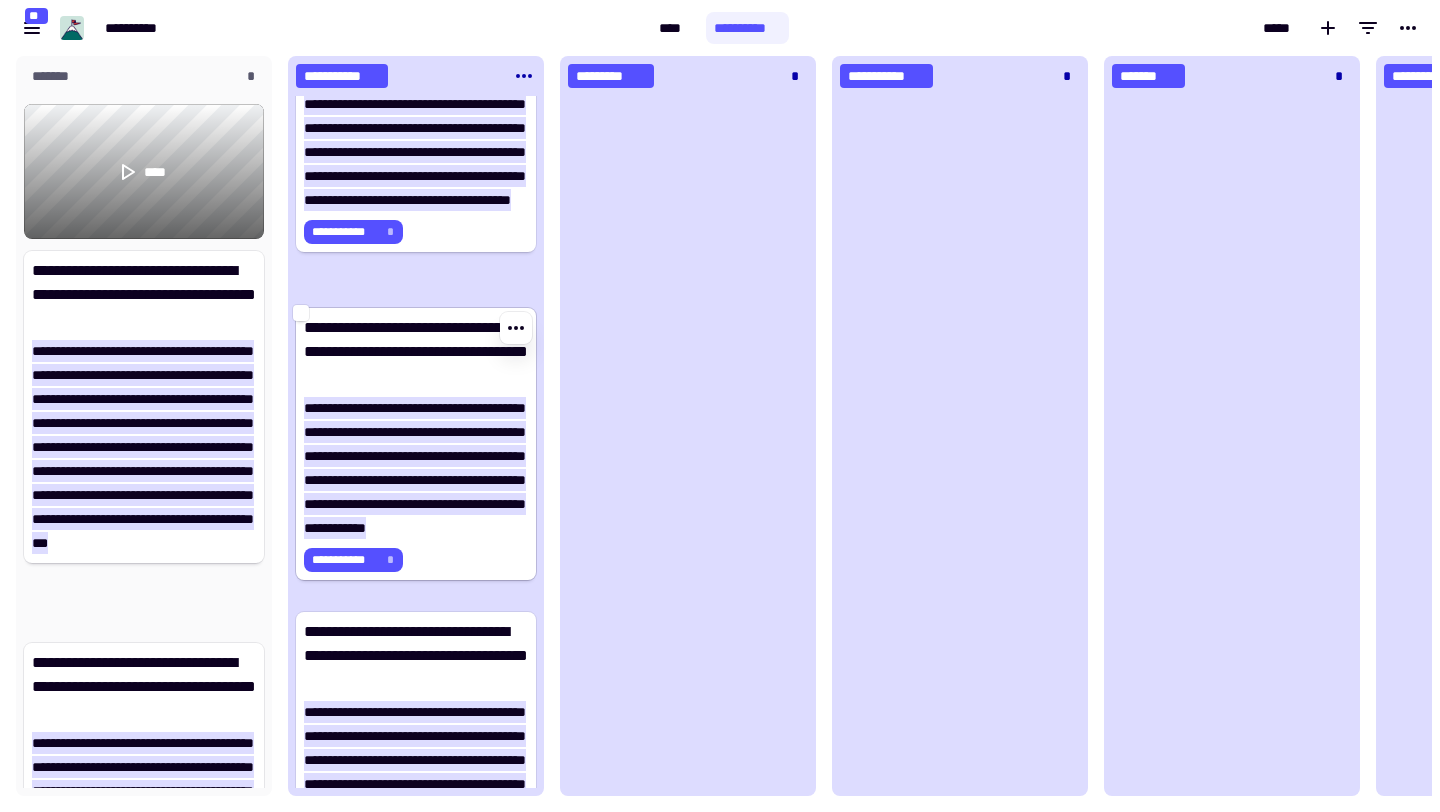 scroll, scrollTop: 0, scrollLeft: 0, axis: both 